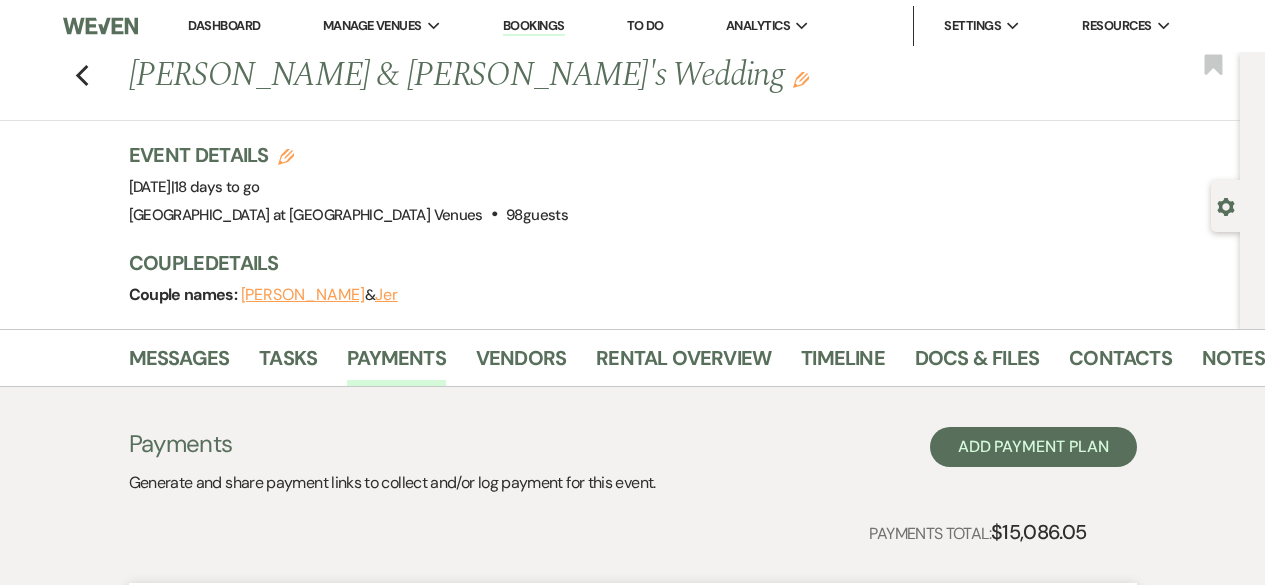 scroll, scrollTop: 626, scrollLeft: 0, axis: vertical 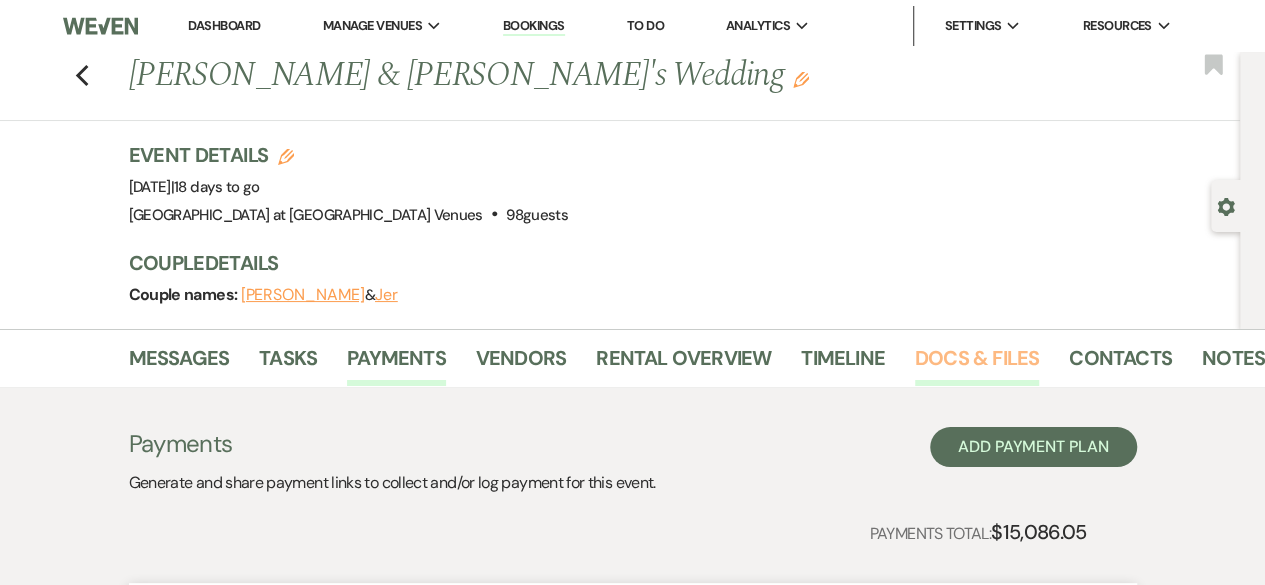 click on "Docs & Files" at bounding box center (977, 364) 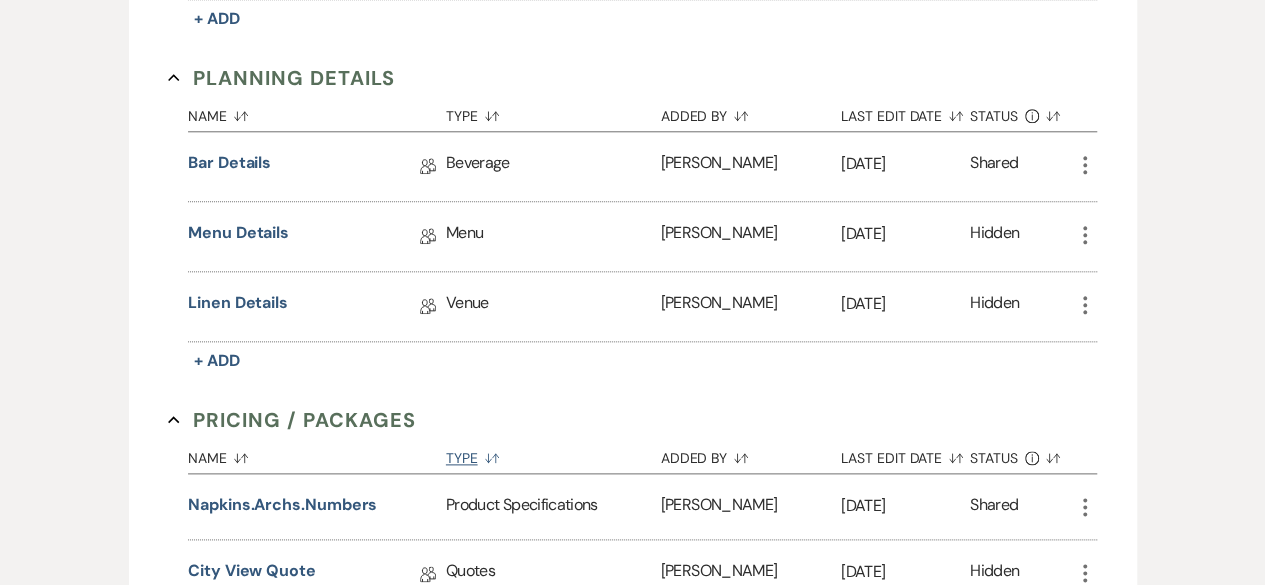 scroll, scrollTop: 1300, scrollLeft: 0, axis: vertical 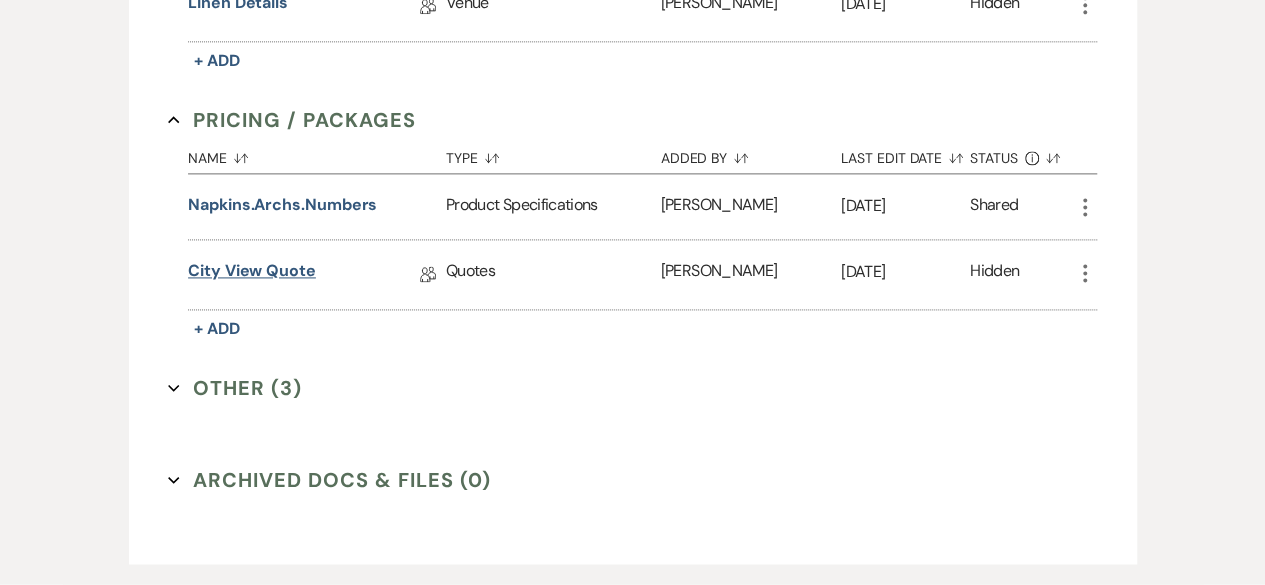 click on "City View Quote" at bounding box center [252, 274] 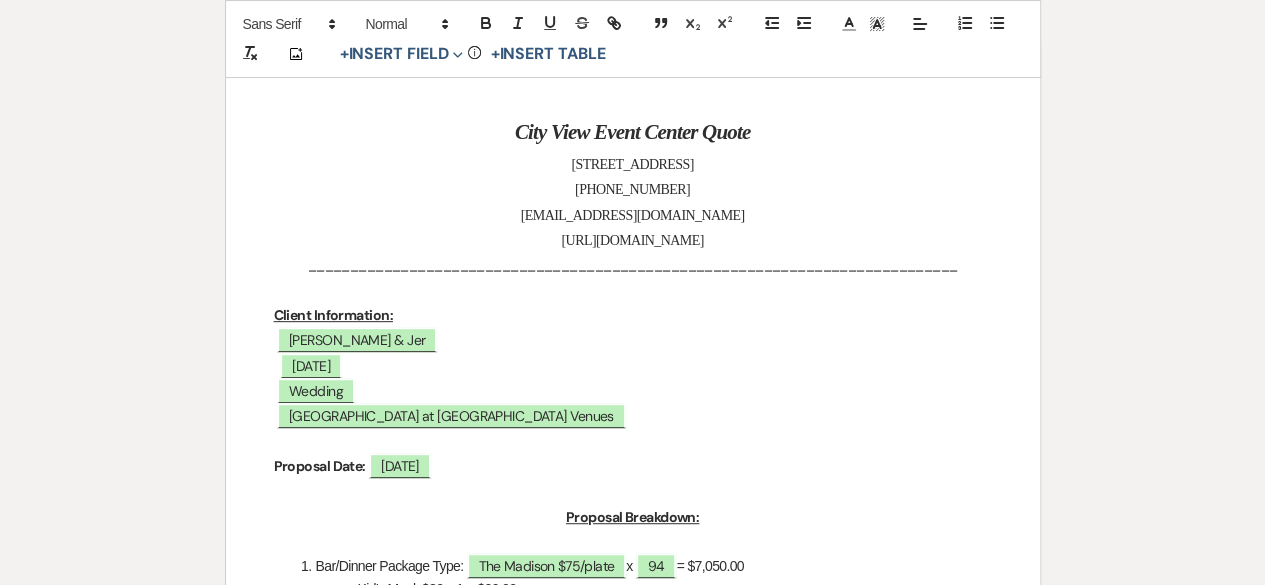 scroll, scrollTop: 0, scrollLeft: 0, axis: both 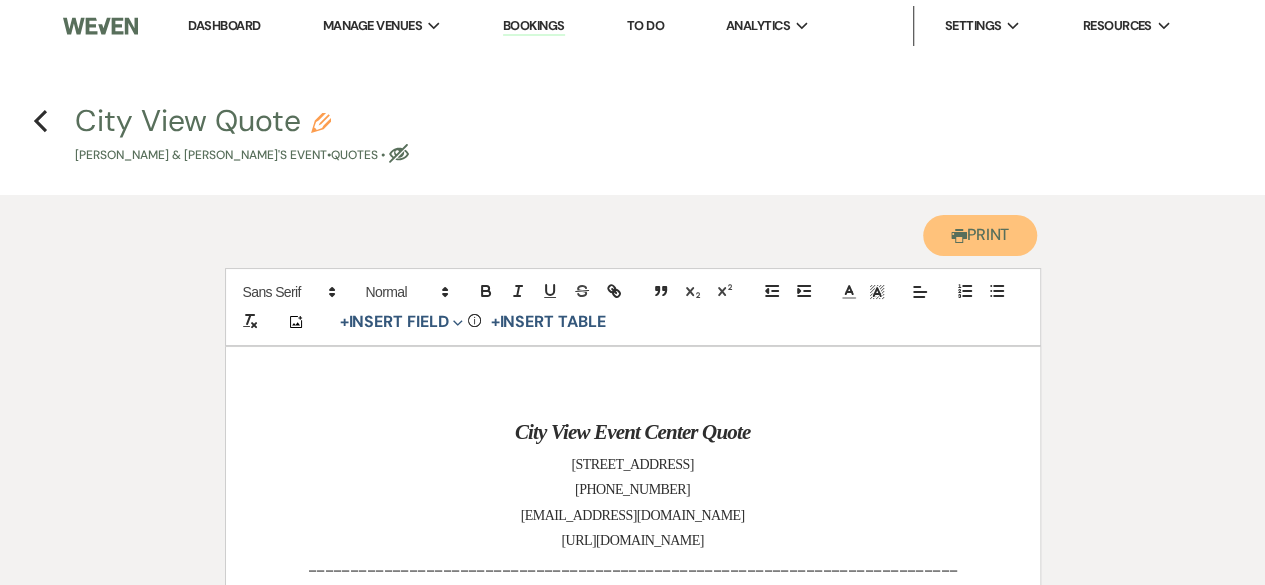 click on "Printer  Print" at bounding box center [980, 235] 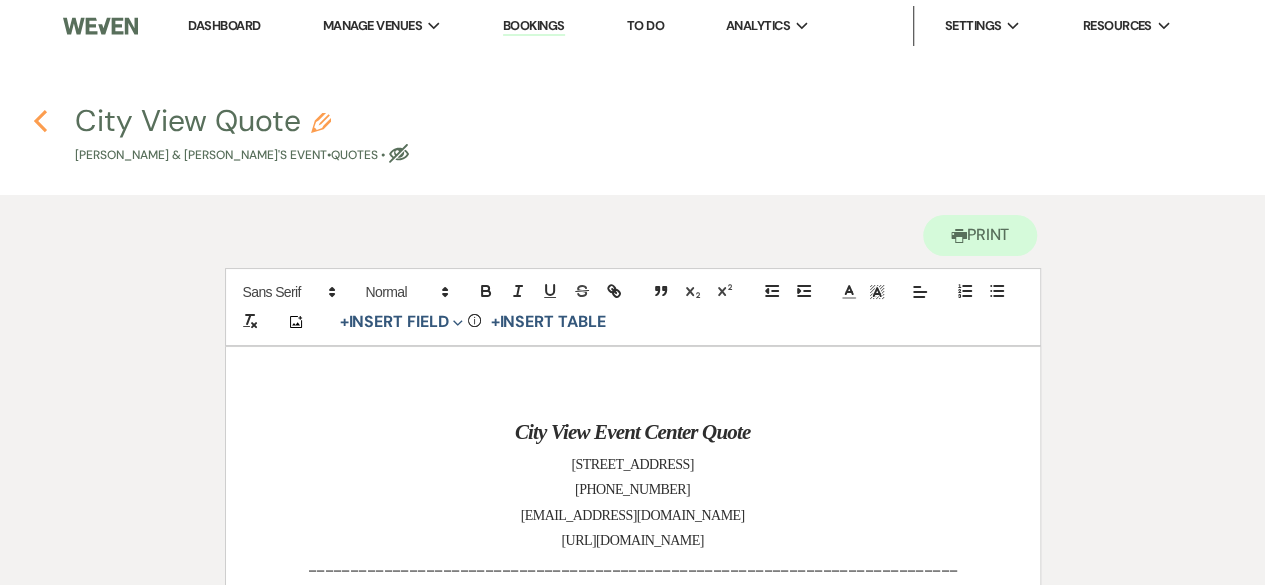 click on "Previous" 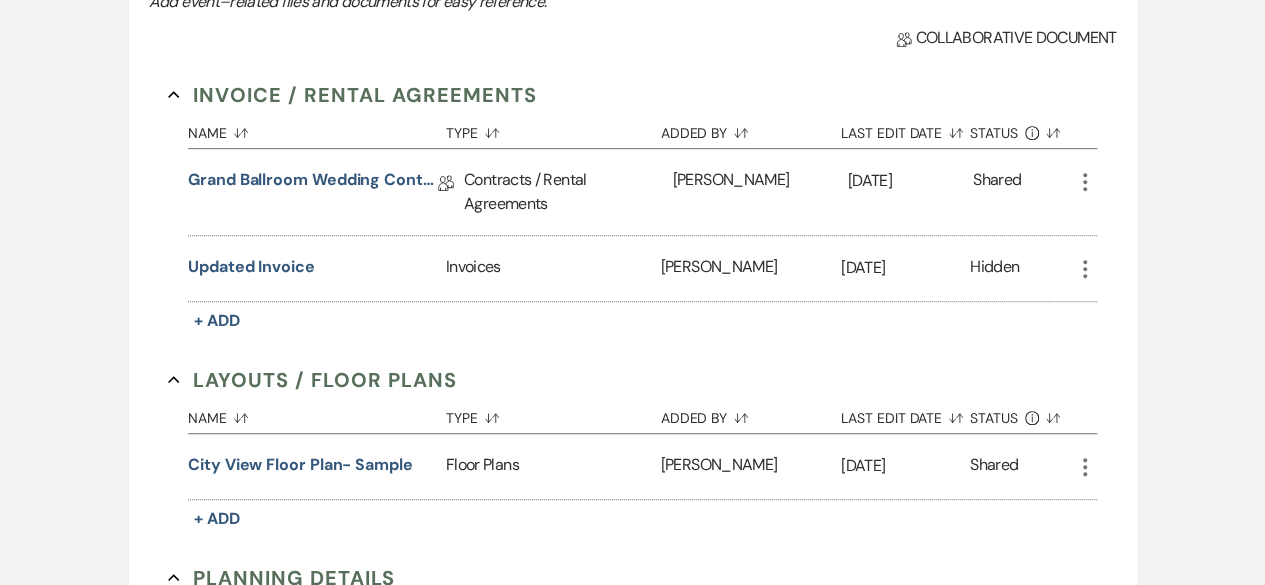 scroll, scrollTop: 0, scrollLeft: 0, axis: both 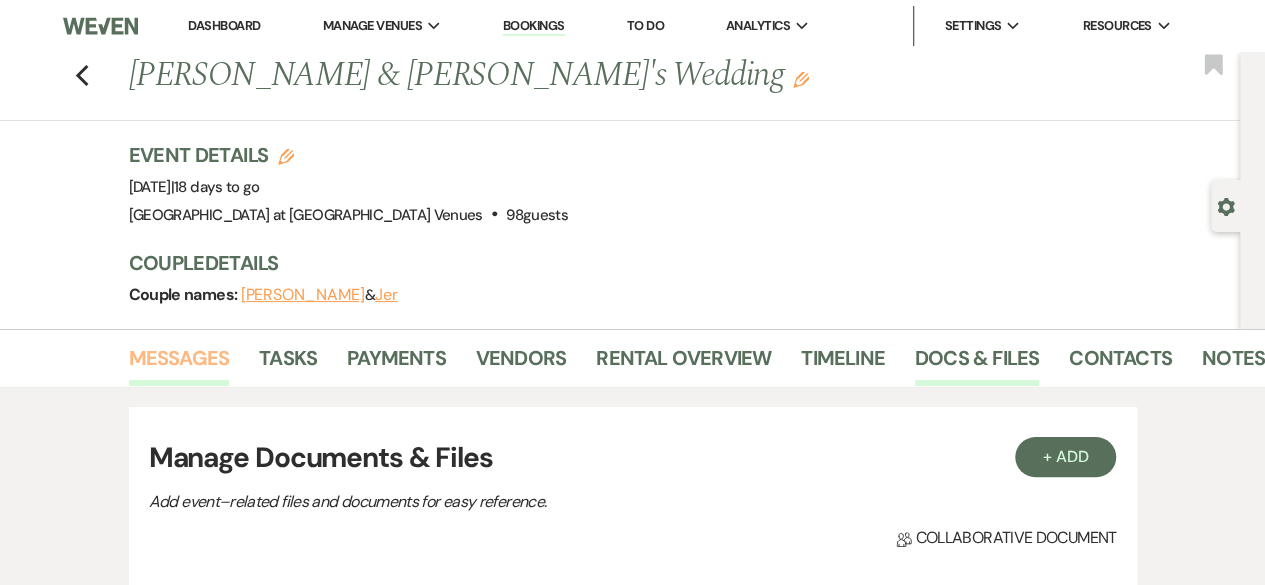 click on "Messages" at bounding box center [179, 364] 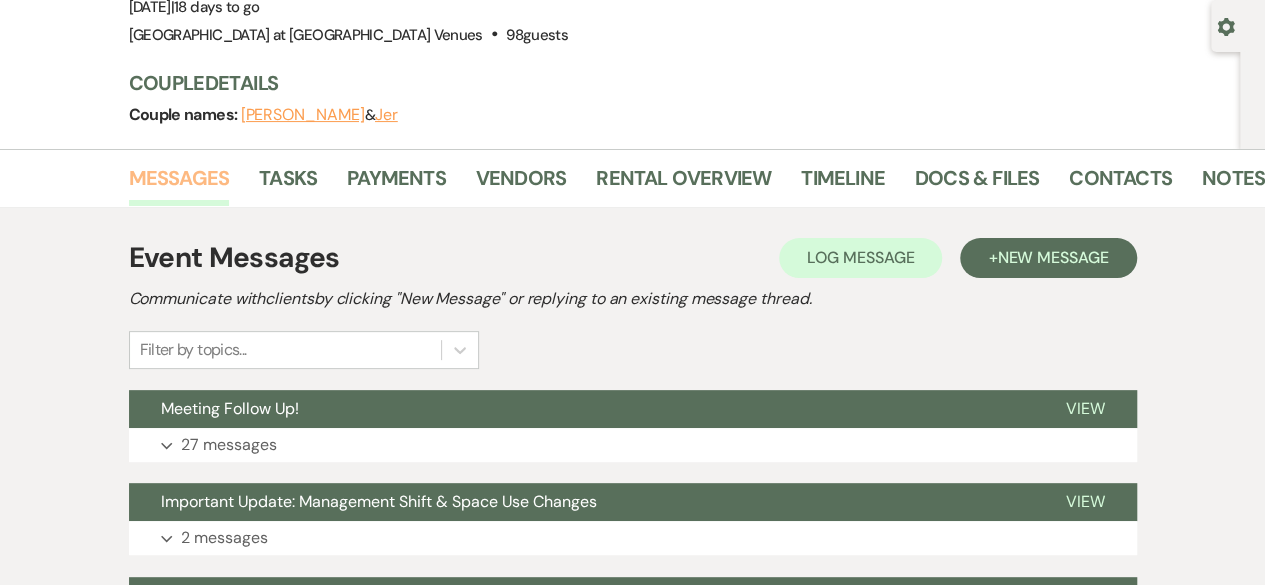 scroll, scrollTop: 0, scrollLeft: 0, axis: both 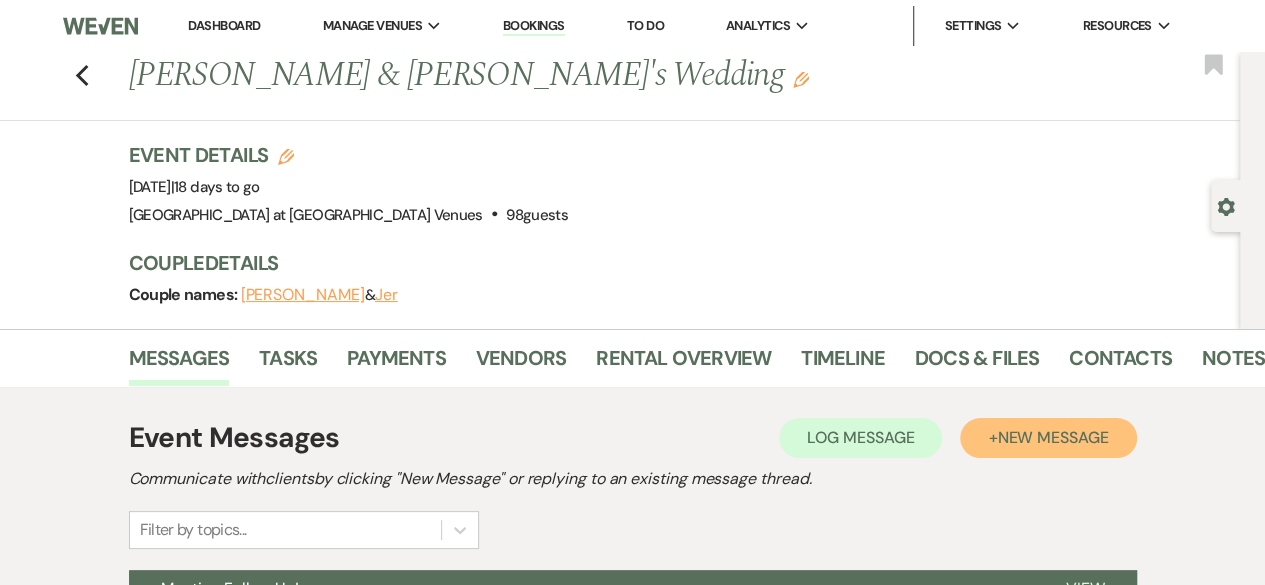 drag, startPoint x: 1029, startPoint y: 446, endPoint x: 1014, endPoint y: 469, distance: 27.45906 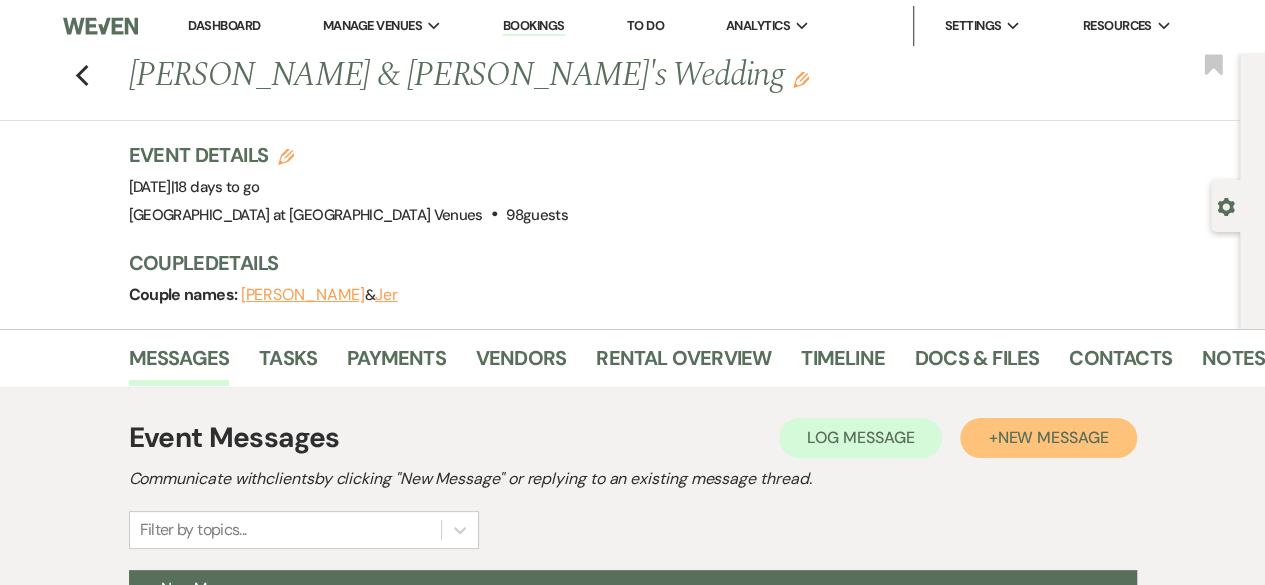 click on "New Message" at bounding box center [1052, 437] 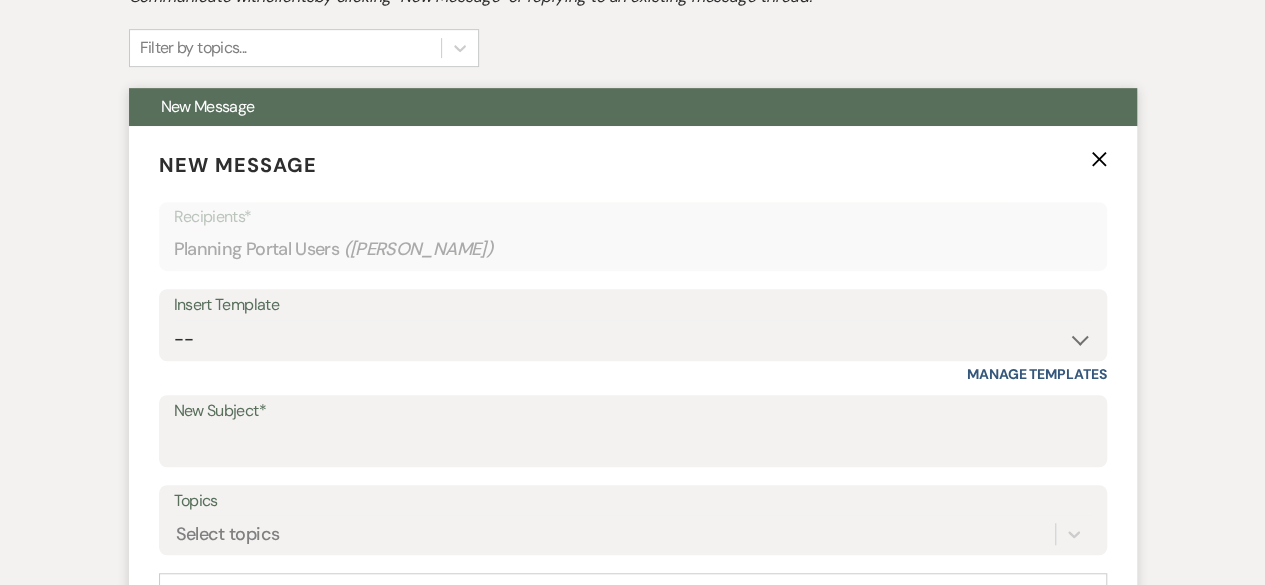 scroll, scrollTop: 700, scrollLeft: 0, axis: vertical 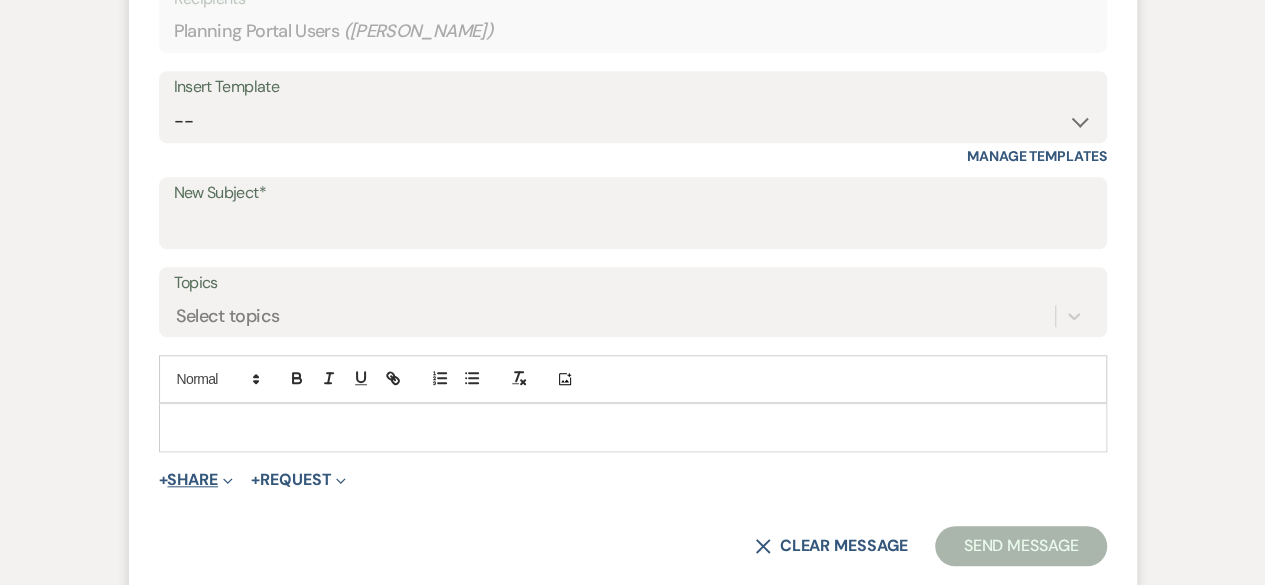 click on "+  Share Expand" at bounding box center (196, 480) 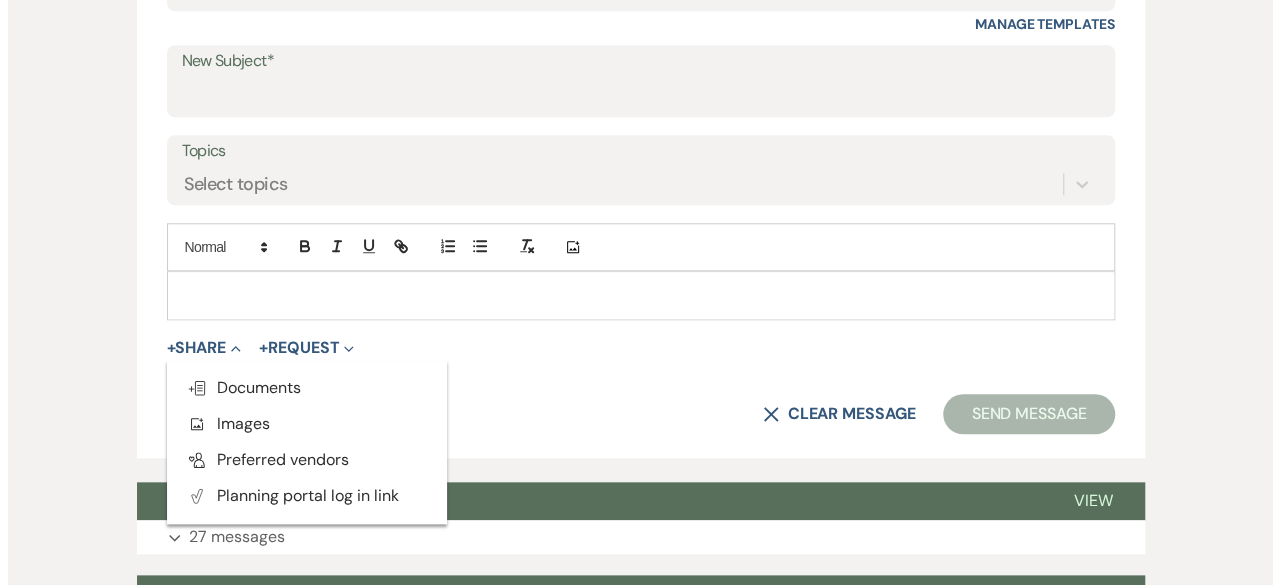 scroll, scrollTop: 1000, scrollLeft: 0, axis: vertical 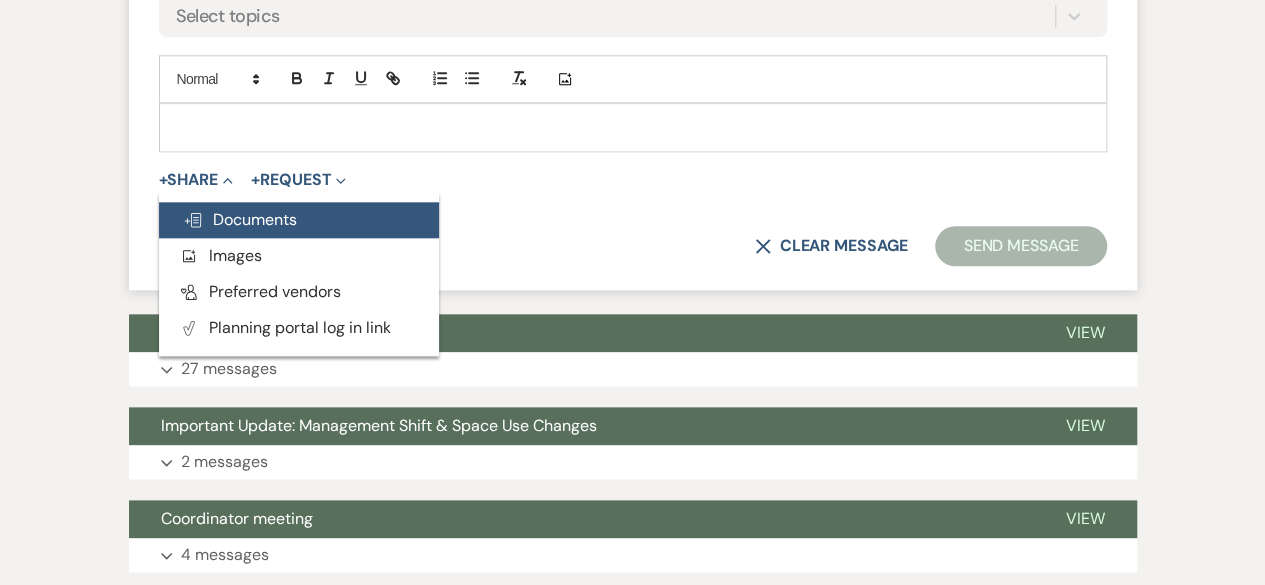 click on "Doc Upload Documents" at bounding box center [240, 219] 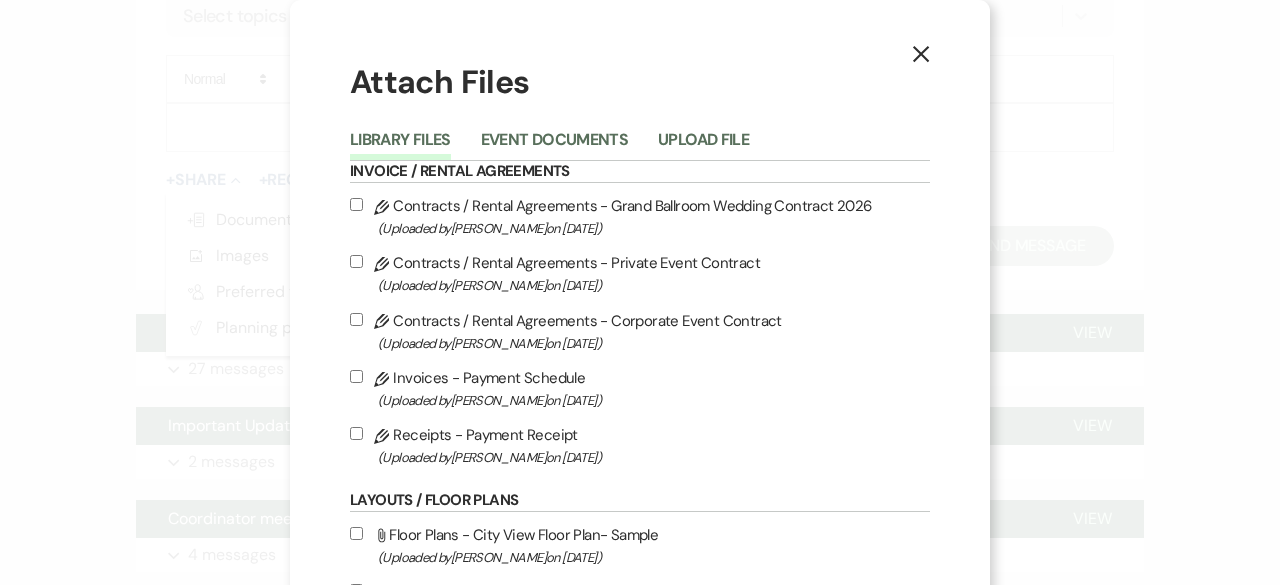 click on "Event Documents" at bounding box center [569, 143] 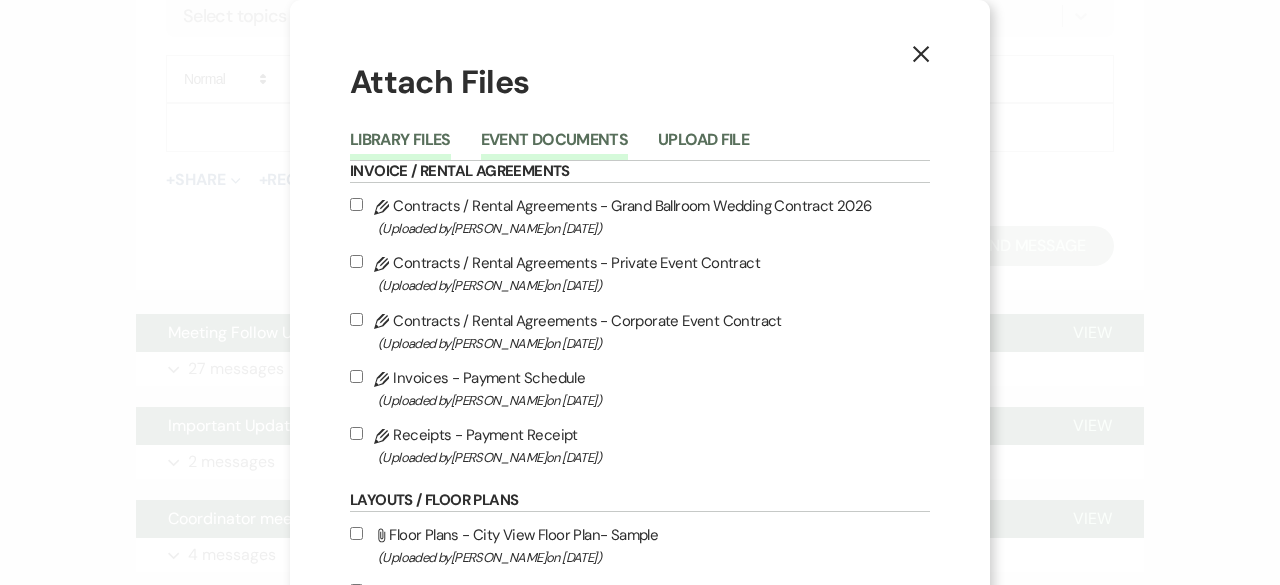 click on "Event Documents" at bounding box center (554, 146) 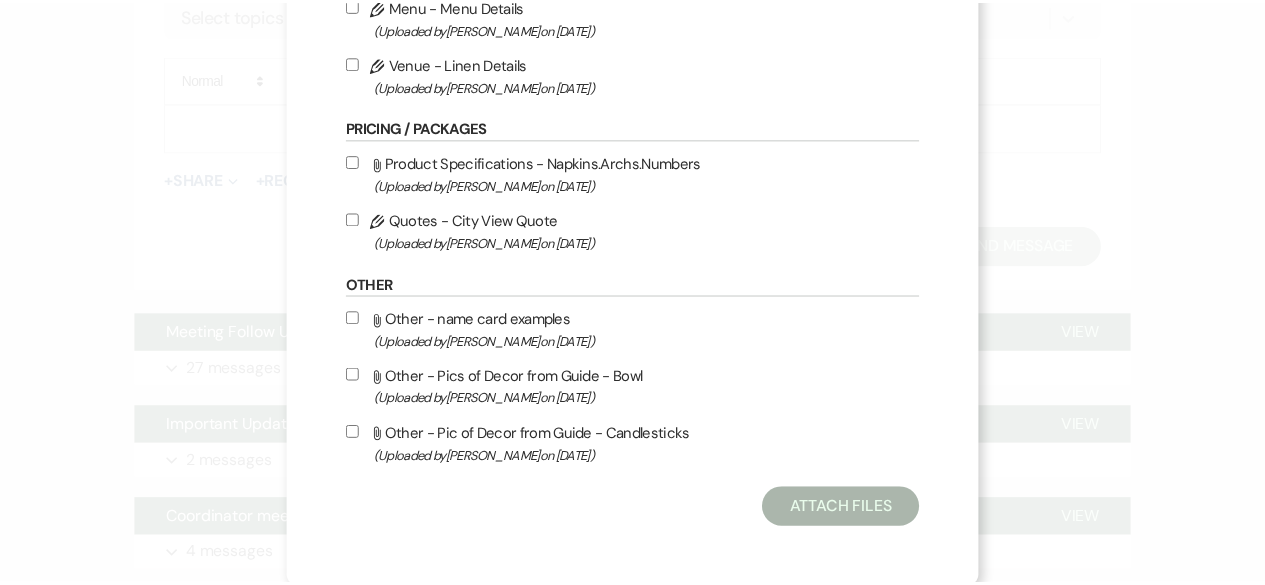 scroll, scrollTop: 514, scrollLeft: 0, axis: vertical 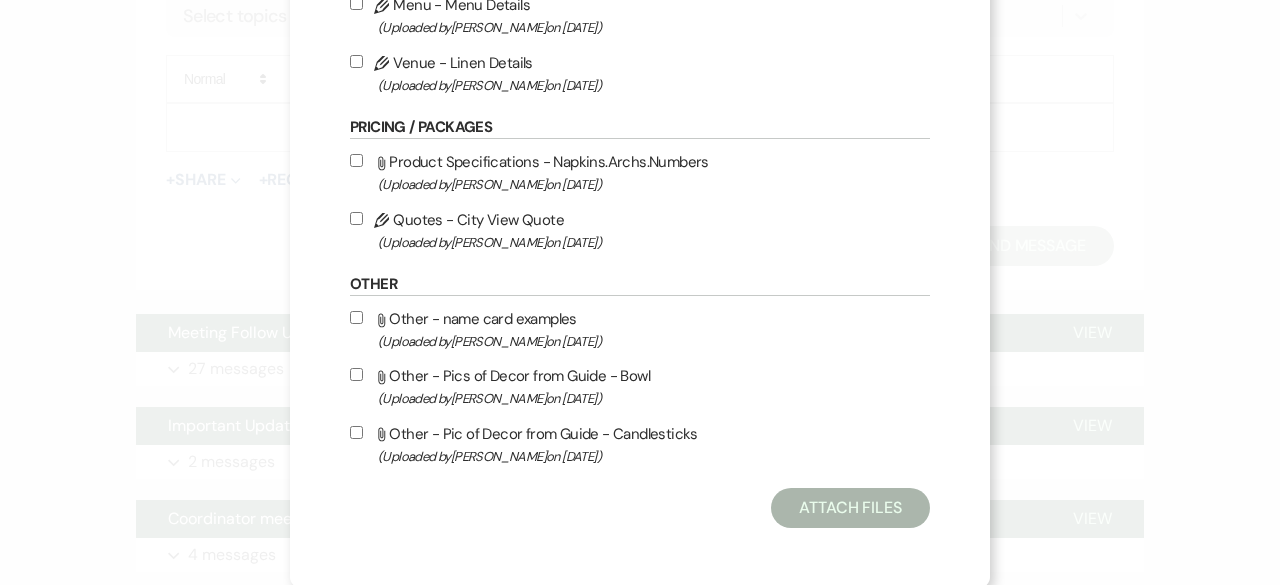 click on "Pencil Quotes - City View Quote (Uploaded by  [PERSON_NAME]  on   [DATE] )" at bounding box center (356, 218) 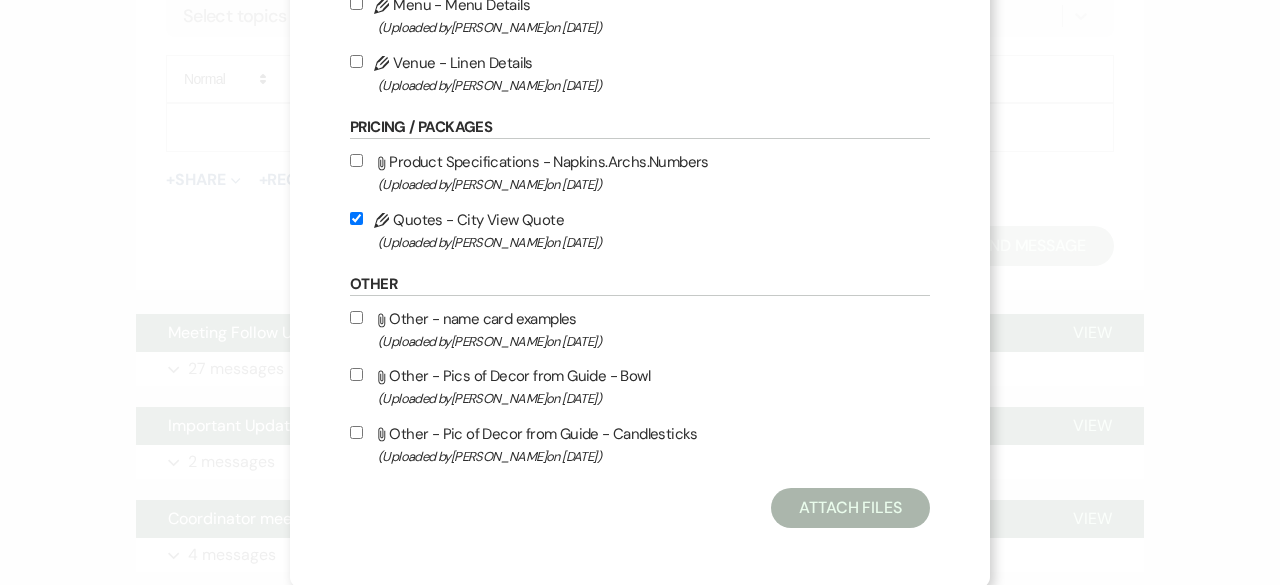 checkbox on "true" 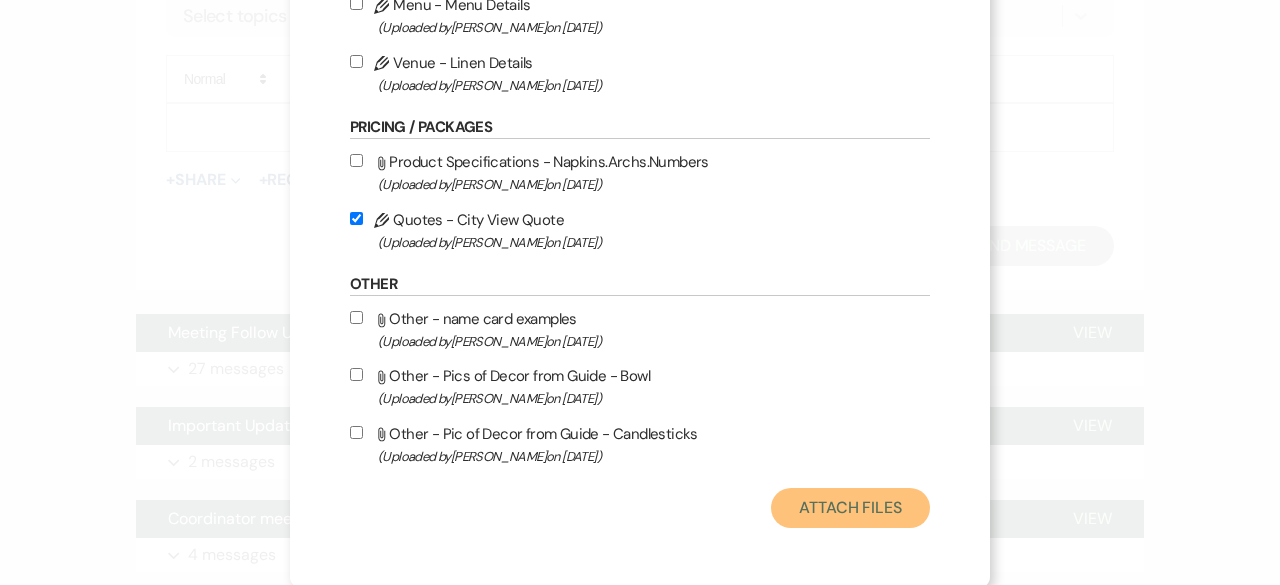 click on "Attach Files" at bounding box center (850, 508) 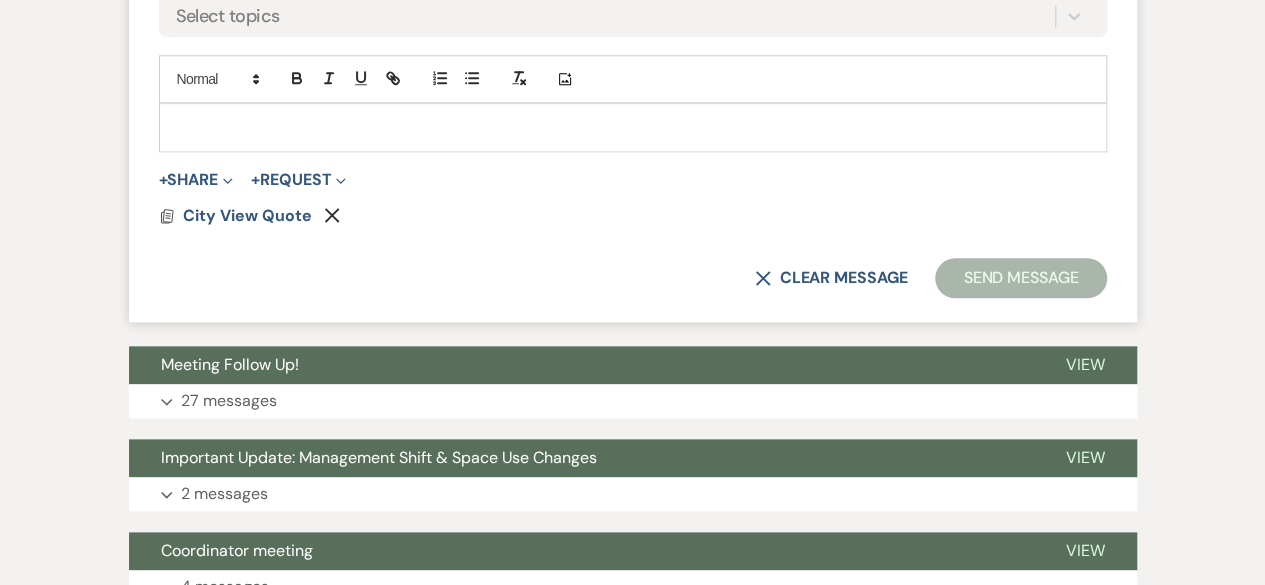 click at bounding box center [633, 127] 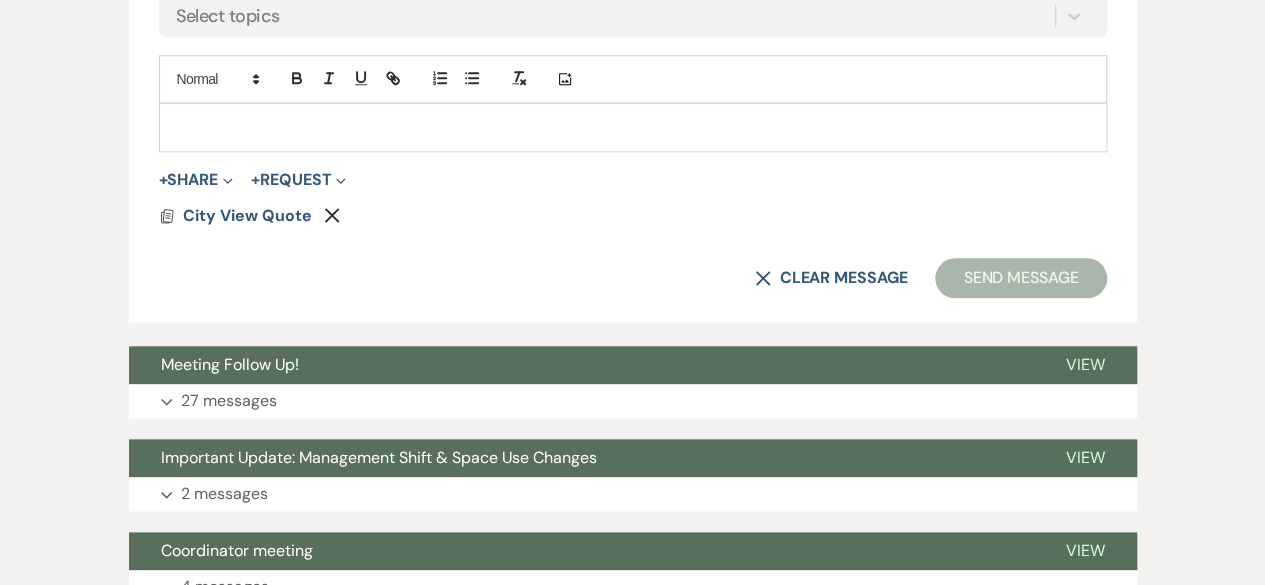 type 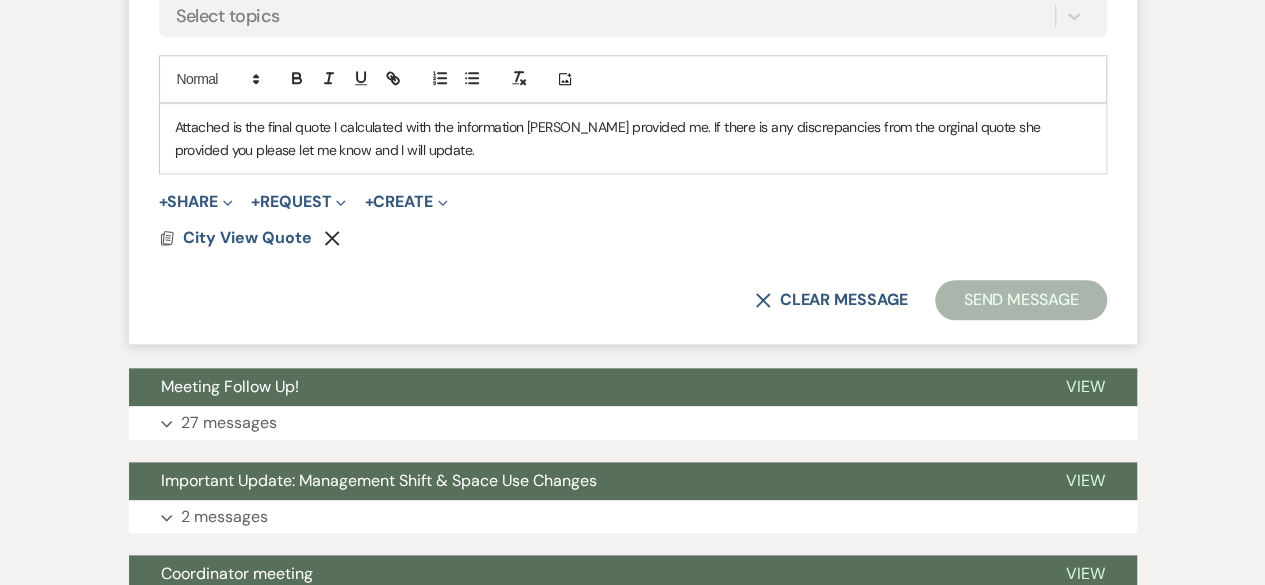 click on "Attached is the final quote I calculated with the information [PERSON_NAME] provided me. If there is any discrepancies from the orginal quote she provided you please let me know and I will update." at bounding box center (633, 138) 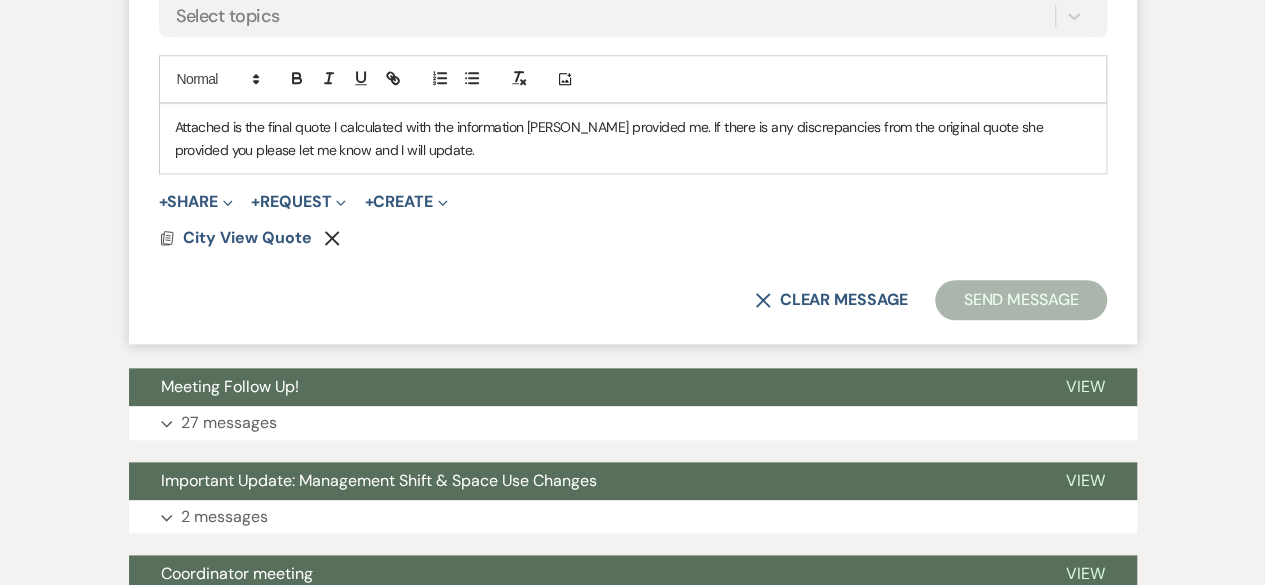 click on "Attached is the final quote I calculated with the information [PERSON_NAME] provided me. If there is any discrepancies from the original quote she provided you please let me know and I will update." at bounding box center (633, 138) 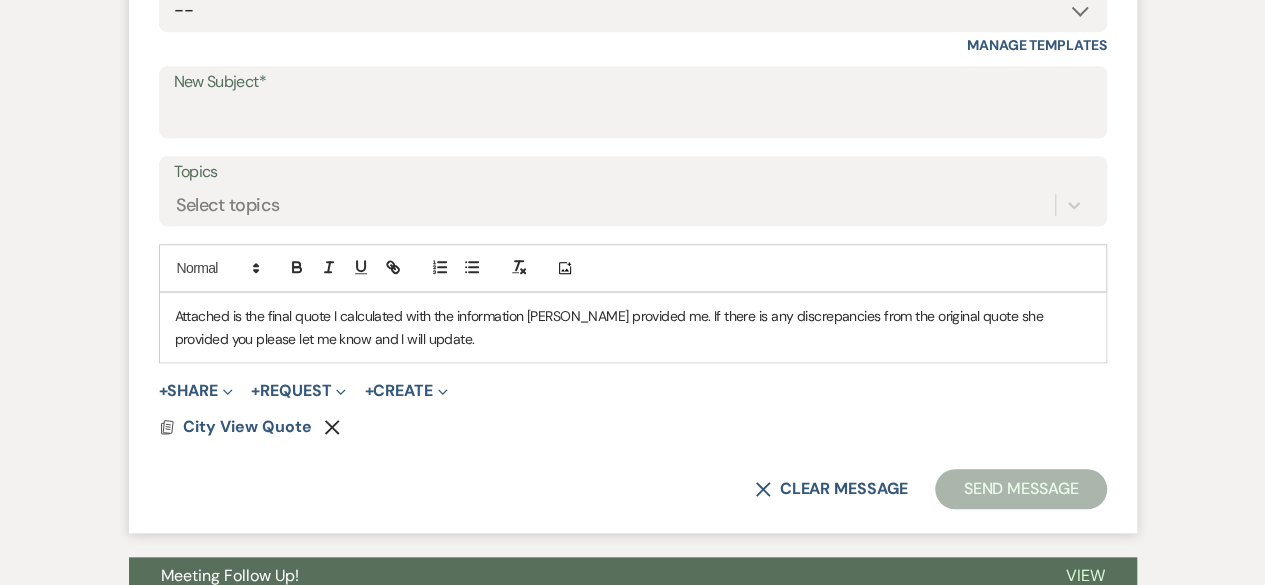 scroll, scrollTop: 600, scrollLeft: 0, axis: vertical 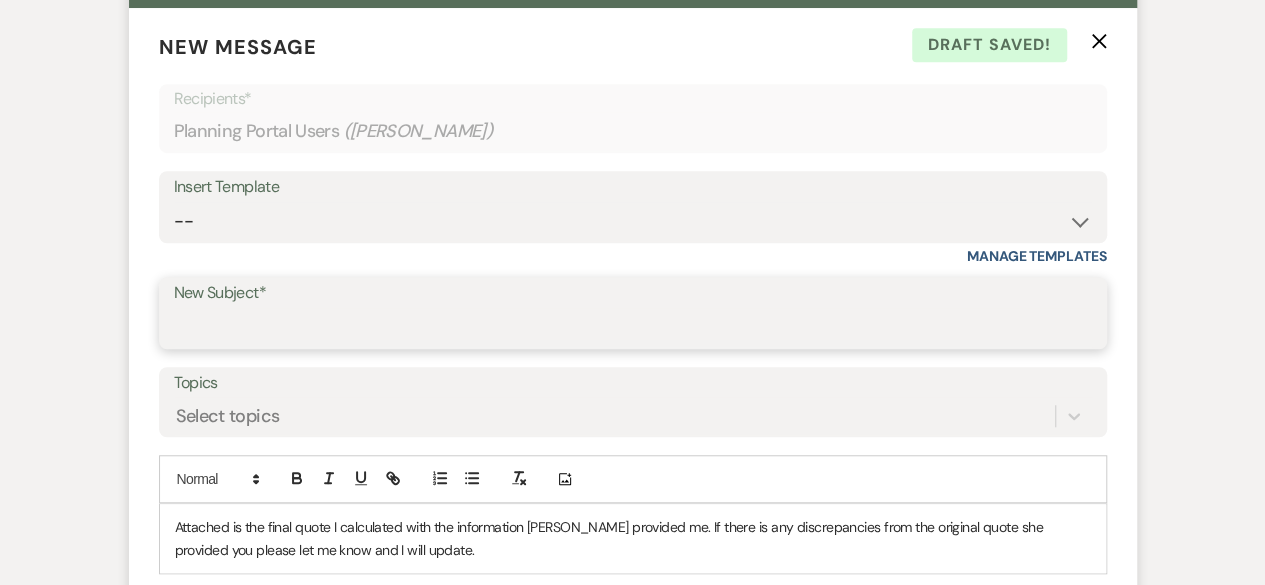 click on "New Subject*" at bounding box center (633, 327) 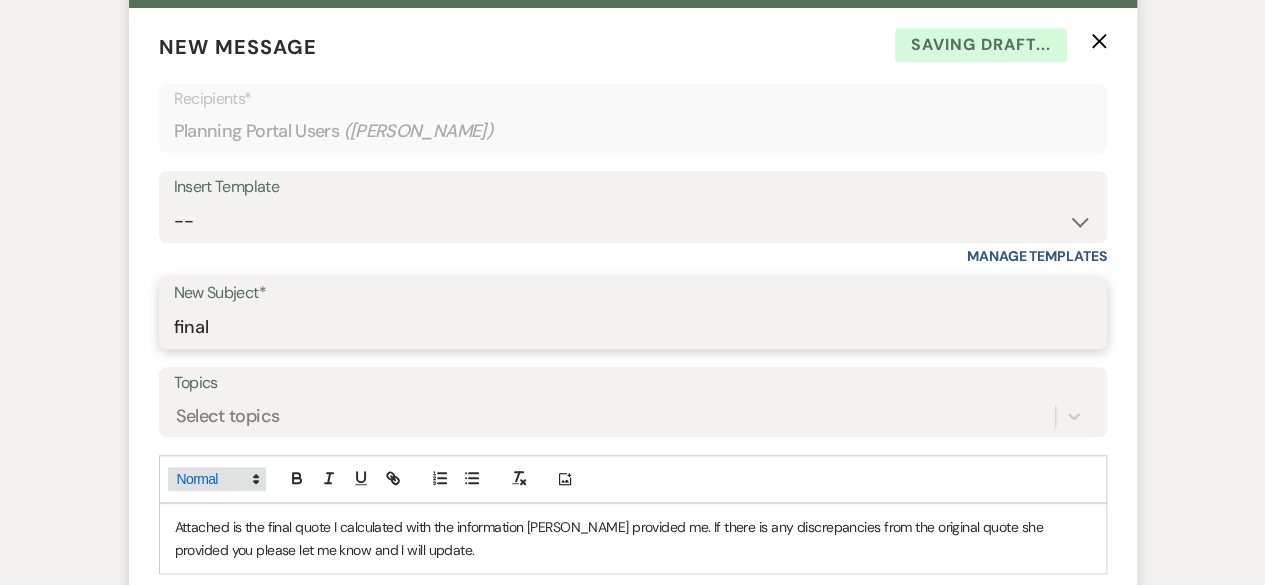 type on "Final Quote" 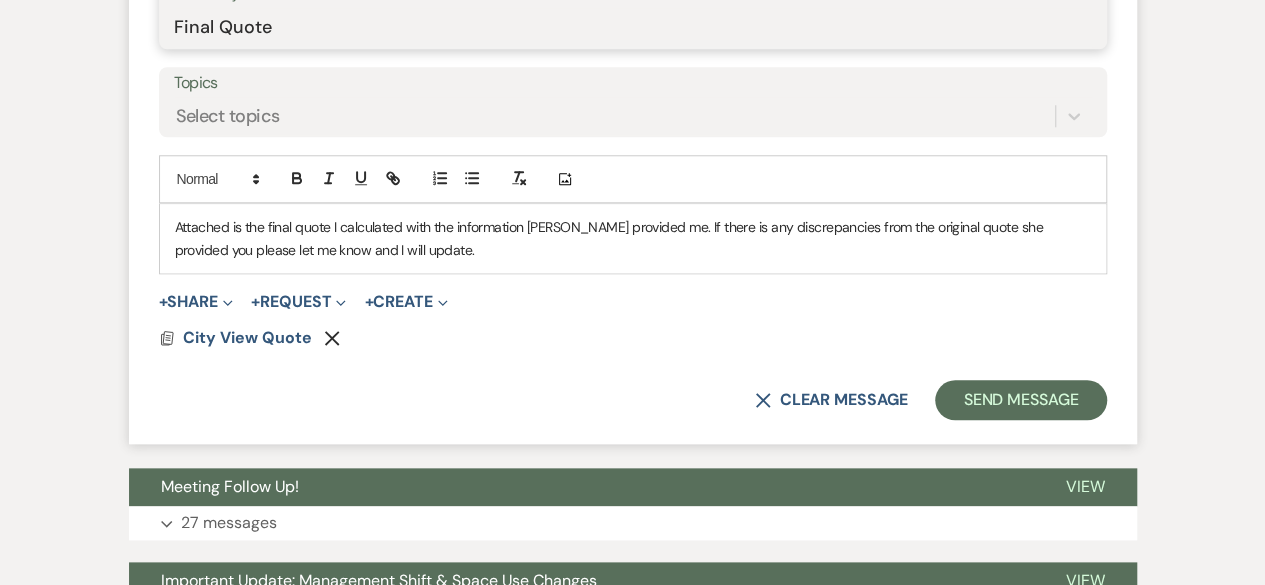 scroll, scrollTop: 1200, scrollLeft: 0, axis: vertical 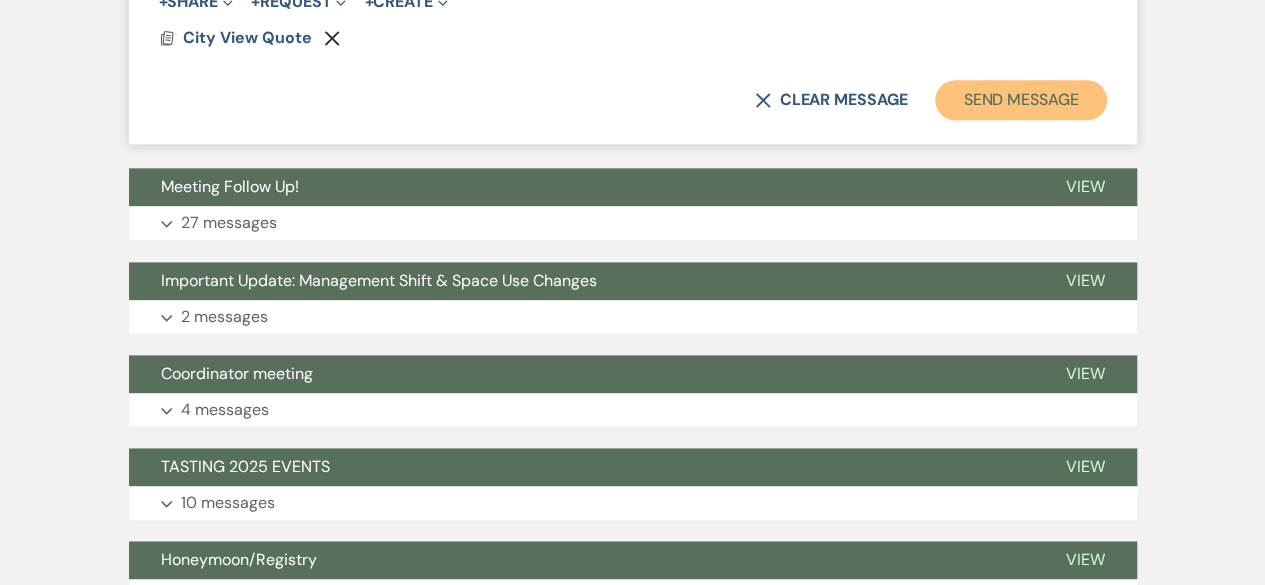 click on "Send Message" at bounding box center (1020, 100) 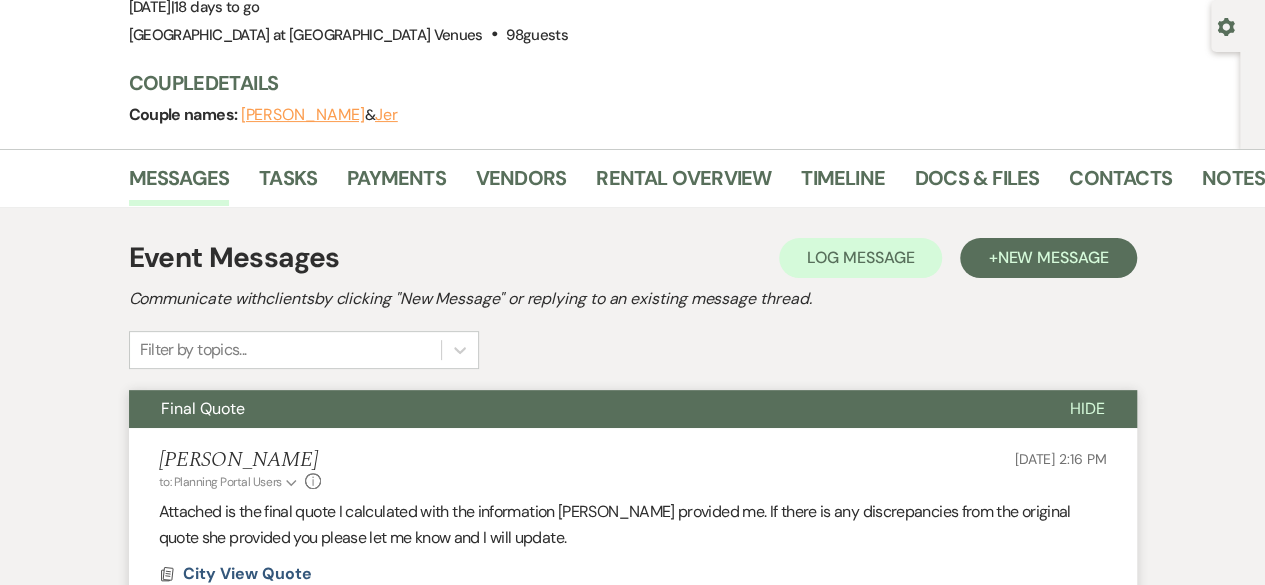 scroll, scrollTop: 0, scrollLeft: 0, axis: both 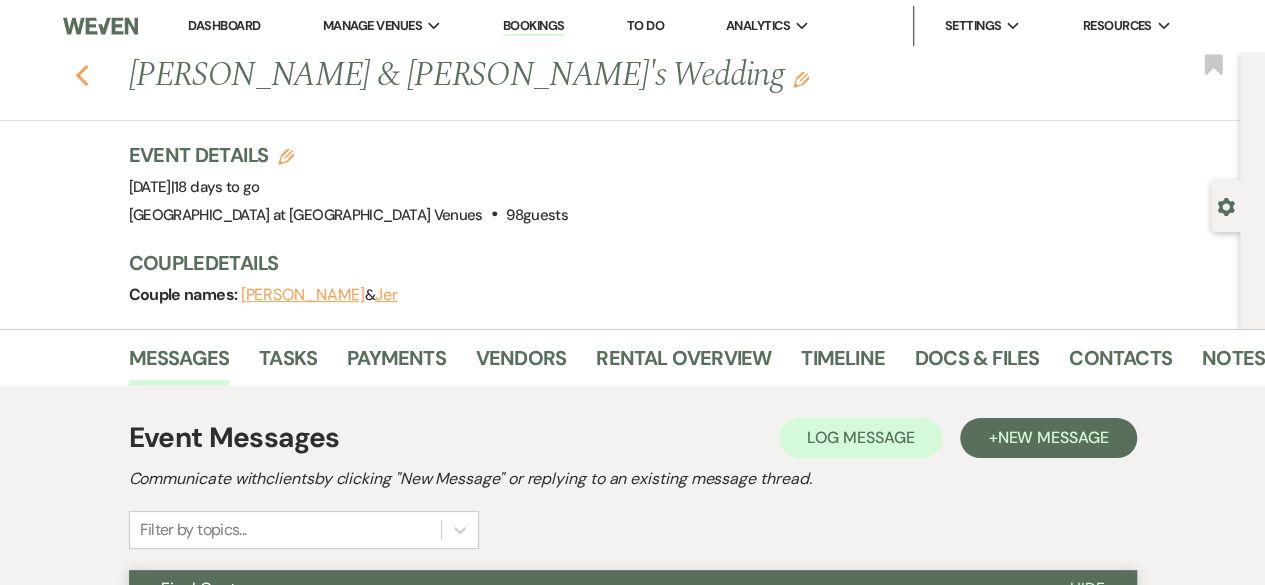click on "Previous" 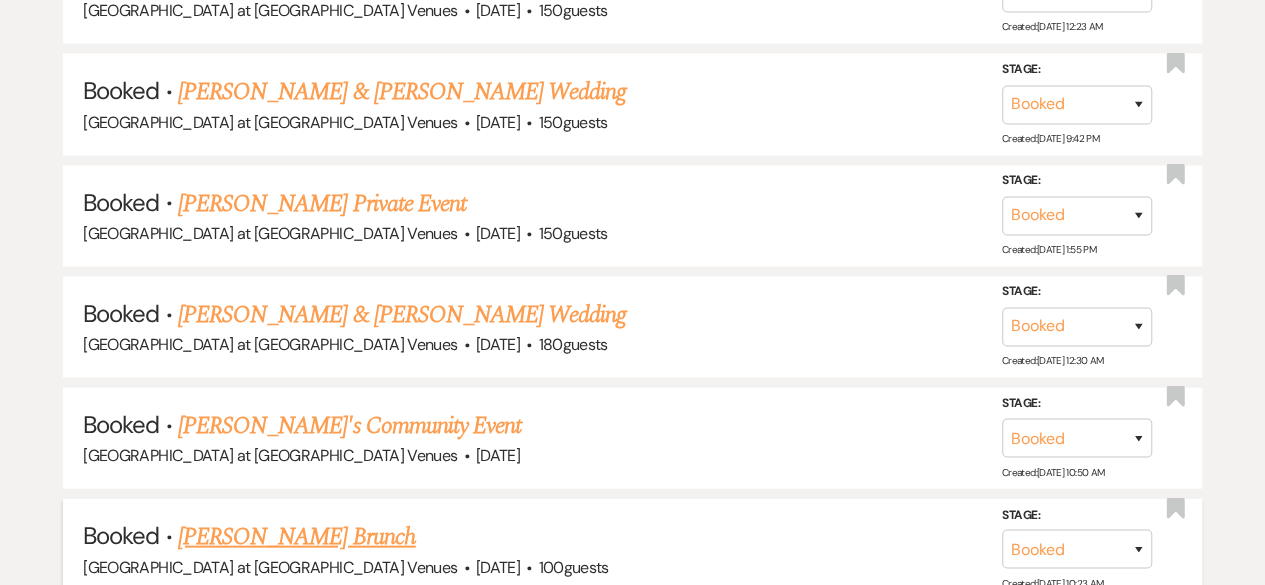 scroll, scrollTop: 2000, scrollLeft: 0, axis: vertical 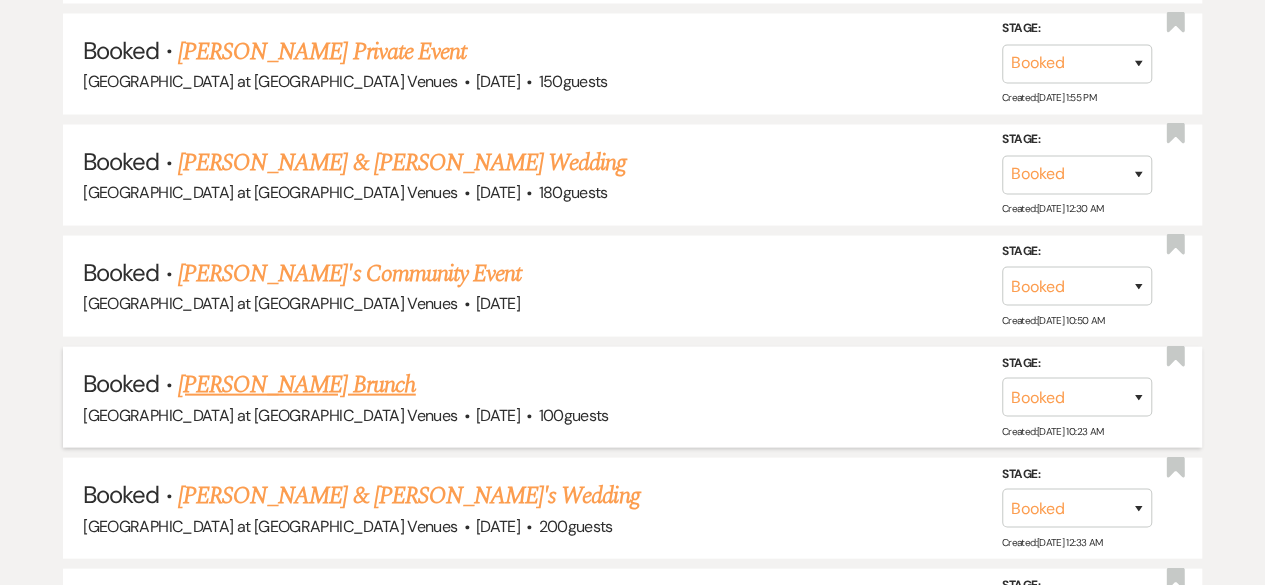 click on "[PERSON_NAME] Brunch" at bounding box center [297, 385] 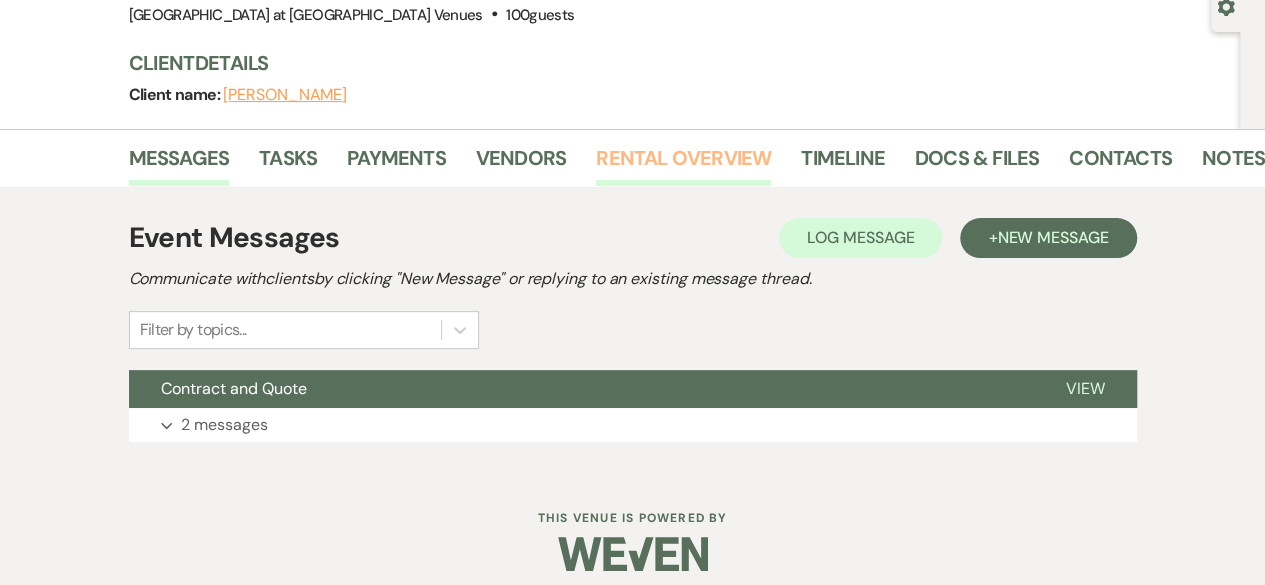 scroll, scrollTop: 214, scrollLeft: 0, axis: vertical 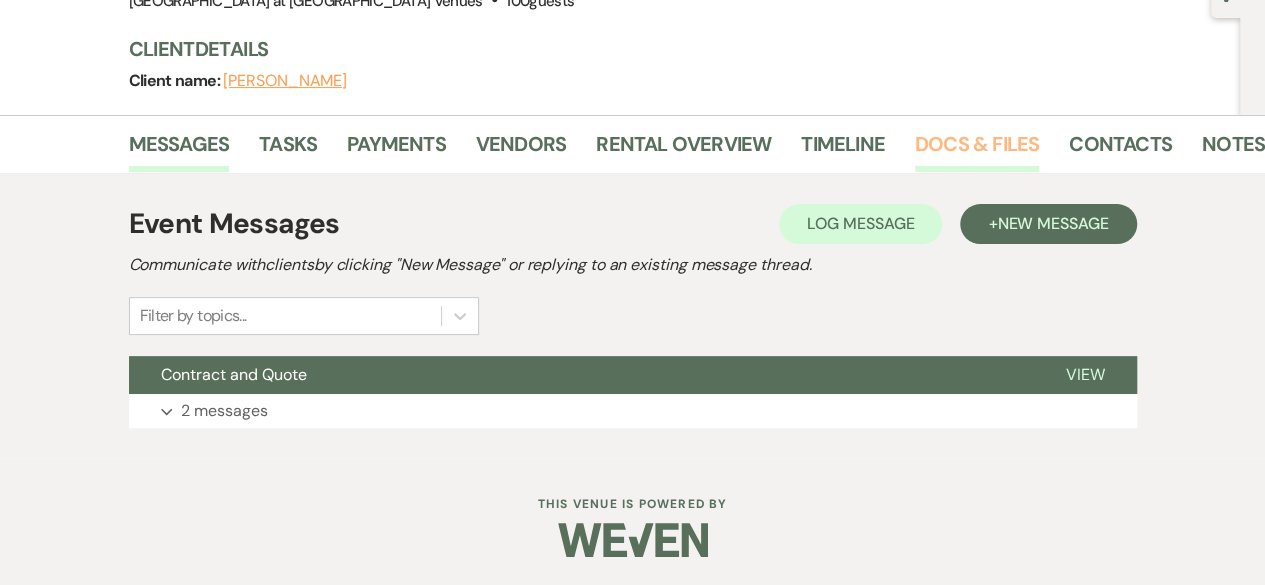 click on "Docs & Files" at bounding box center (977, 150) 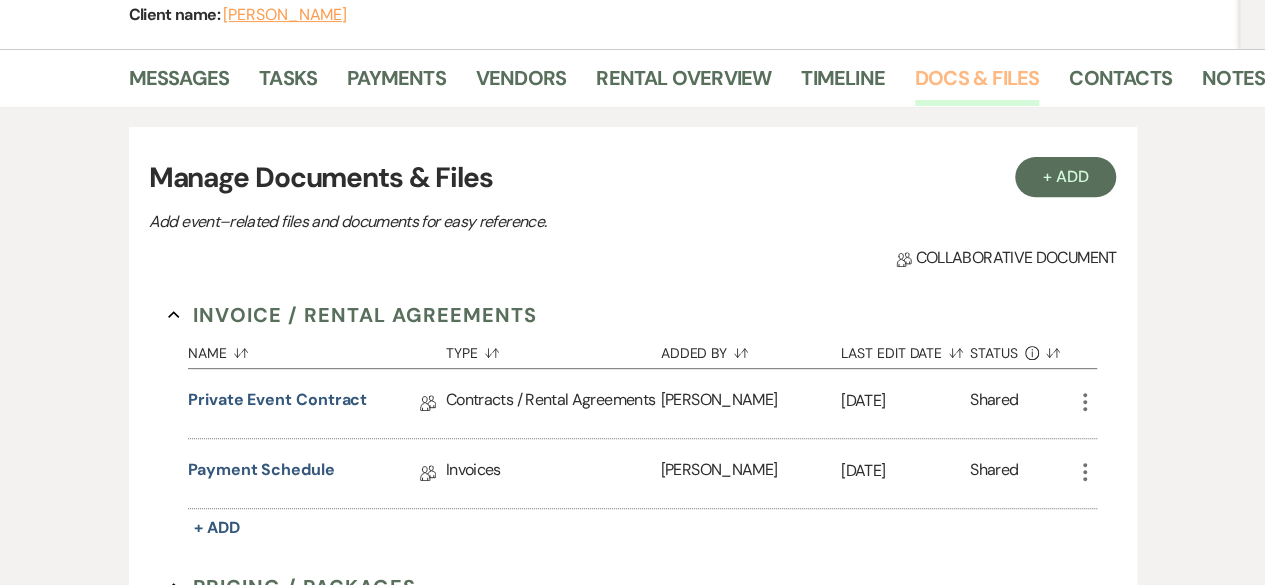 scroll, scrollTop: 514, scrollLeft: 0, axis: vertical 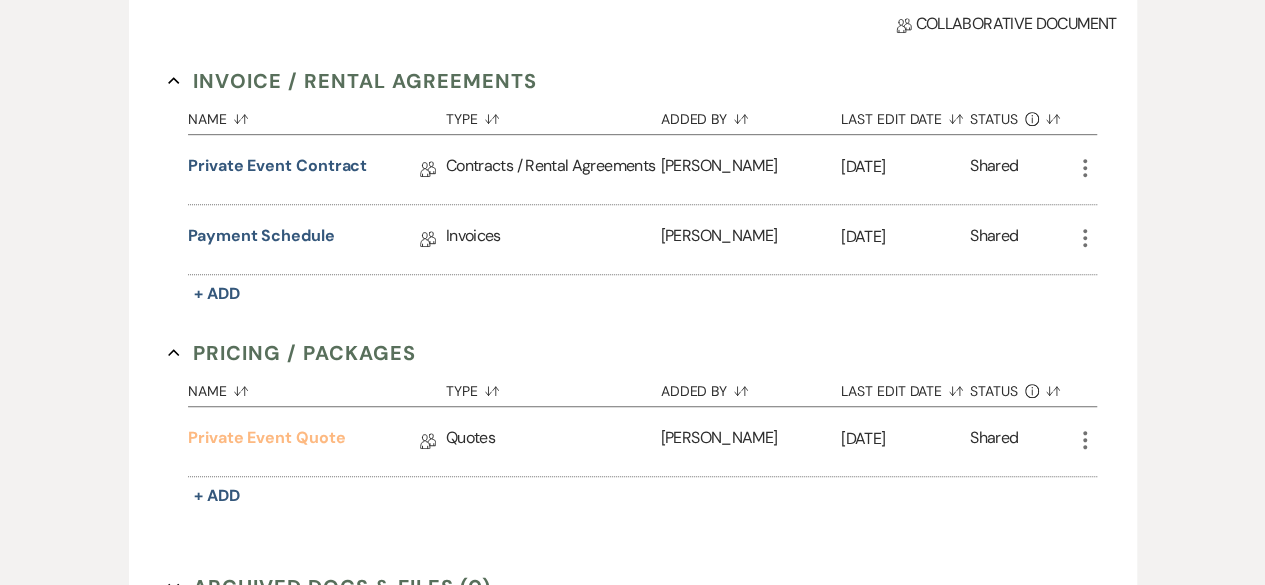 click on "Private Event Quote" at bounding box center [266, 441] 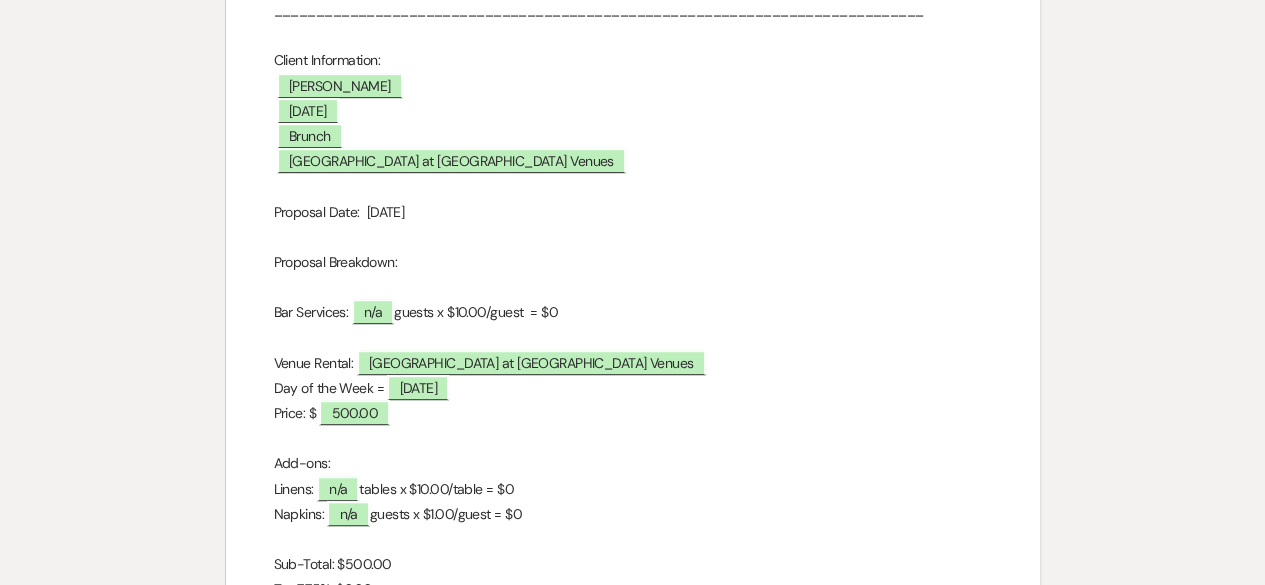 scroll, scrollTop: 600, scrollLeft: 0, axis: vertical 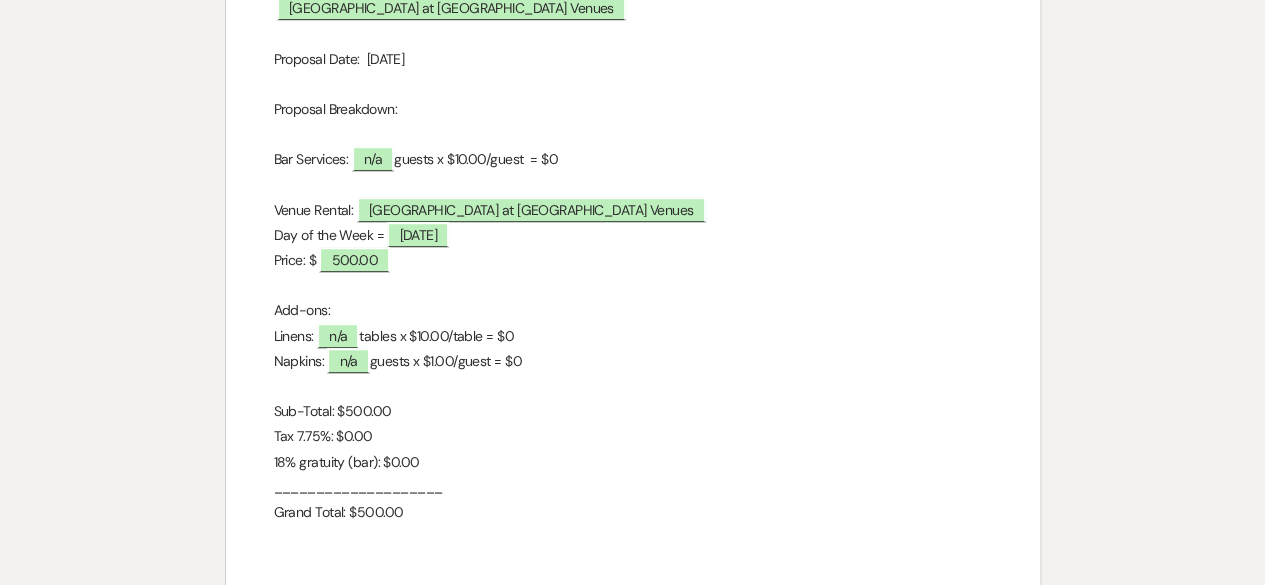 click on "Price: $ ﻿
500.00
﻿" at bounding box center (633, 260) 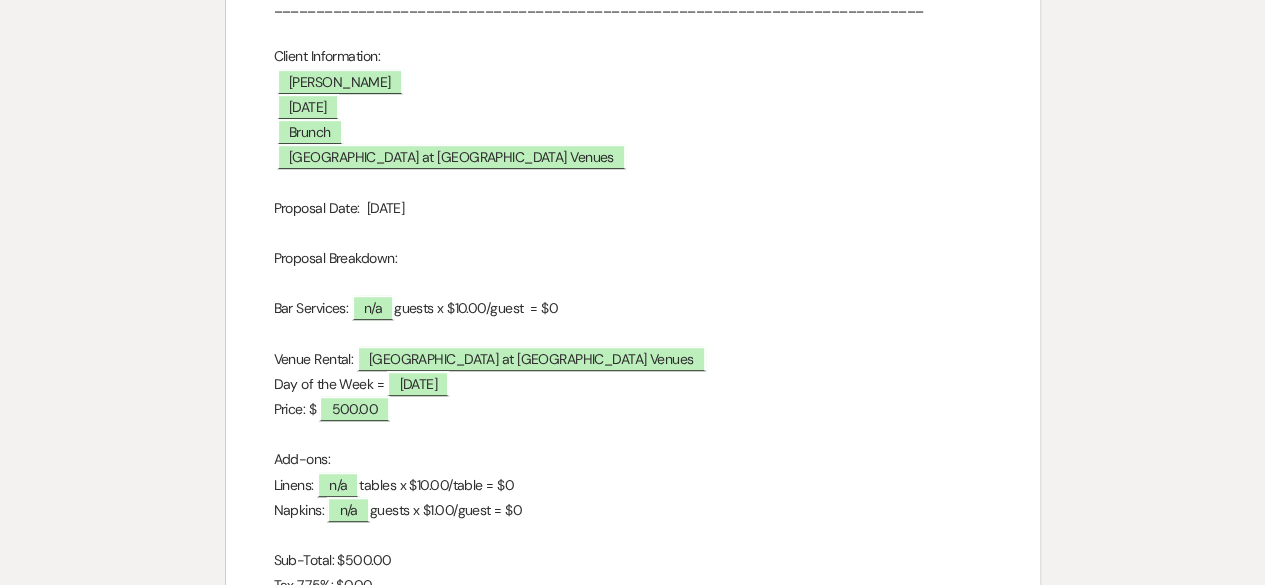 scroll, scrollTop: 0, scrollLeft: 0, axis: both 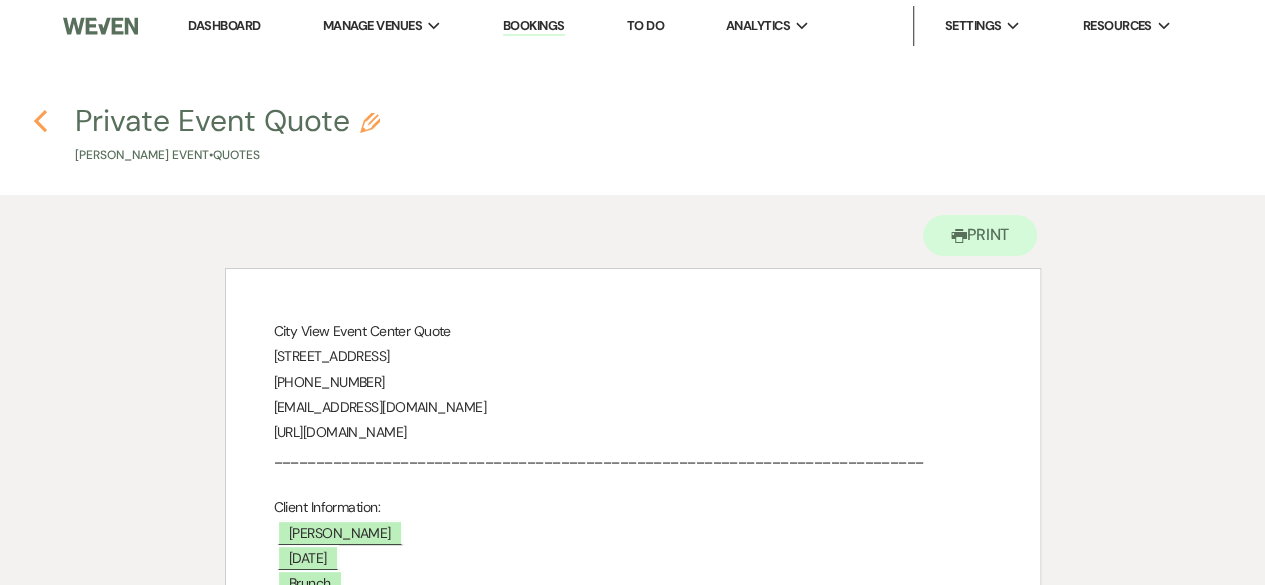 click on "Previous" 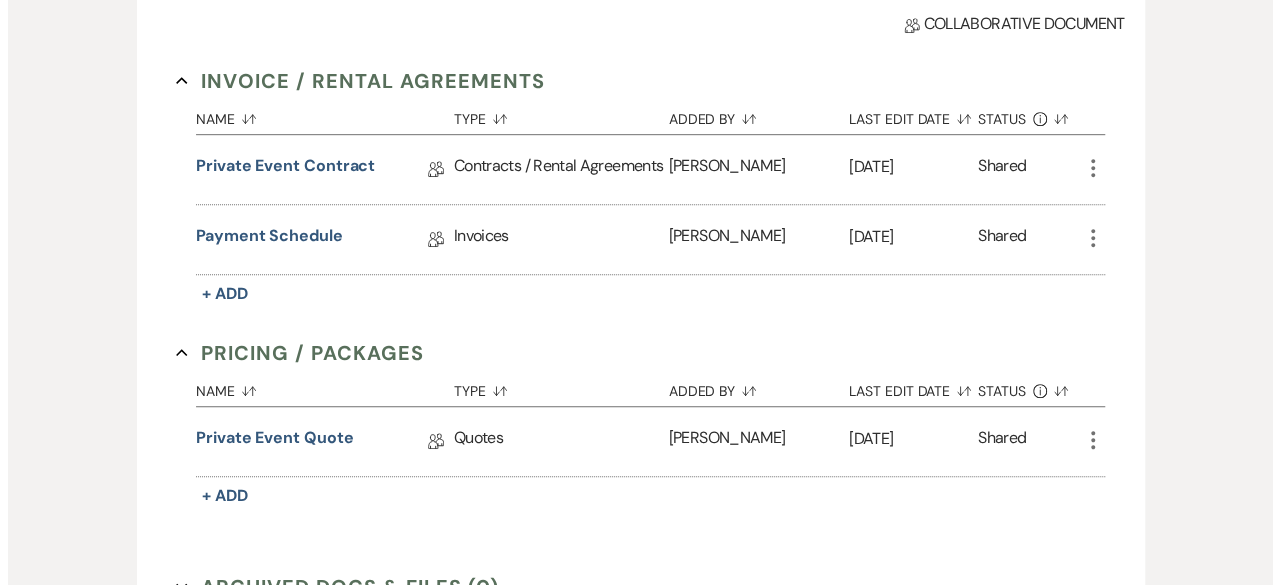 scroll, scrollTop: 214, scrollLeft: 0, axis: vertical 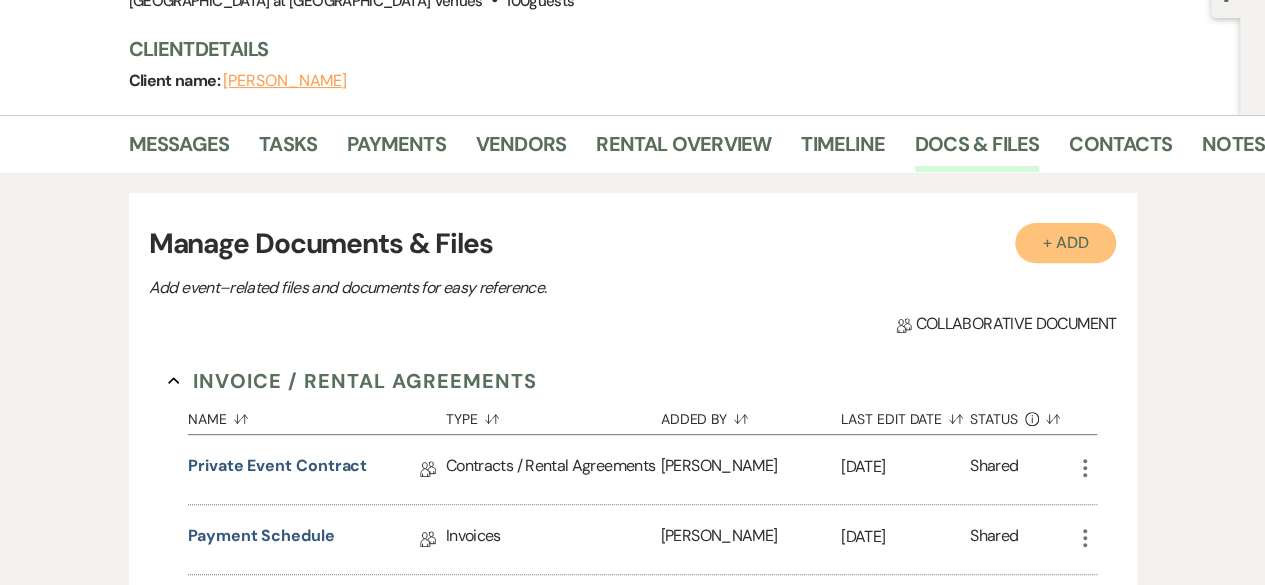 click on "+ Add" at bounding box center (1066, 243) 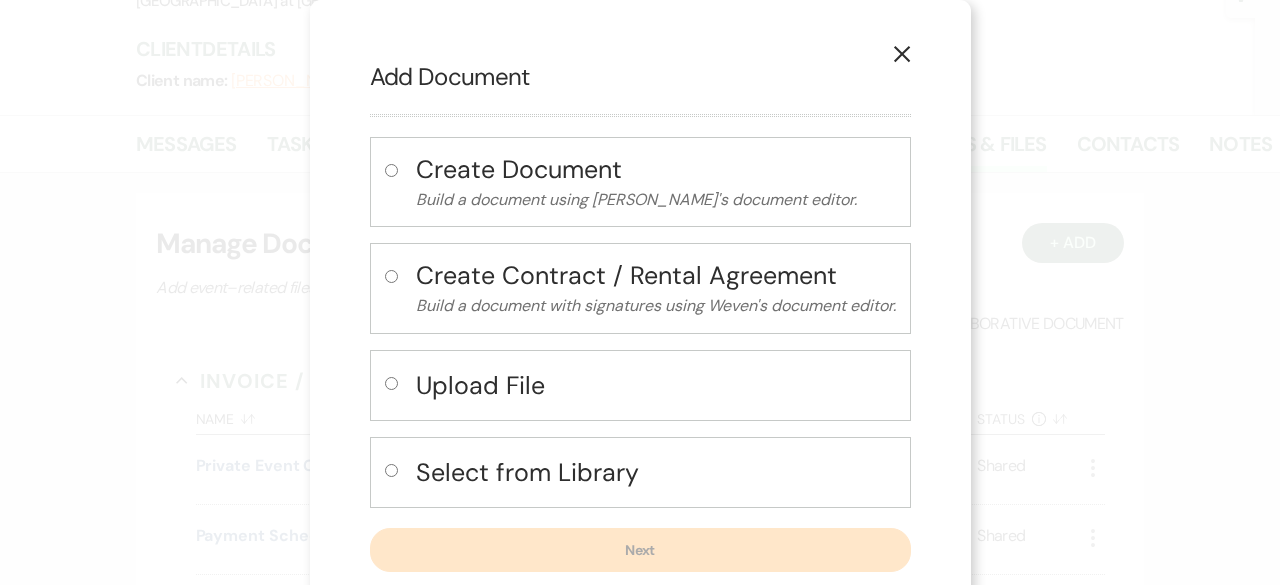 click at bounding box center [391, 470] 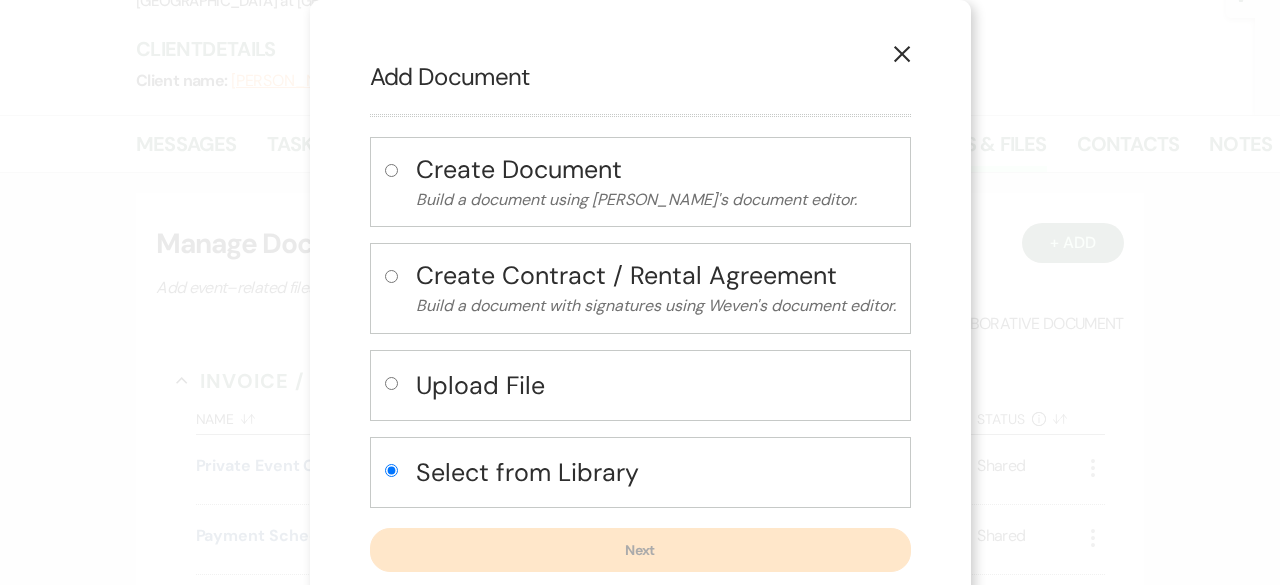 radio on "true" 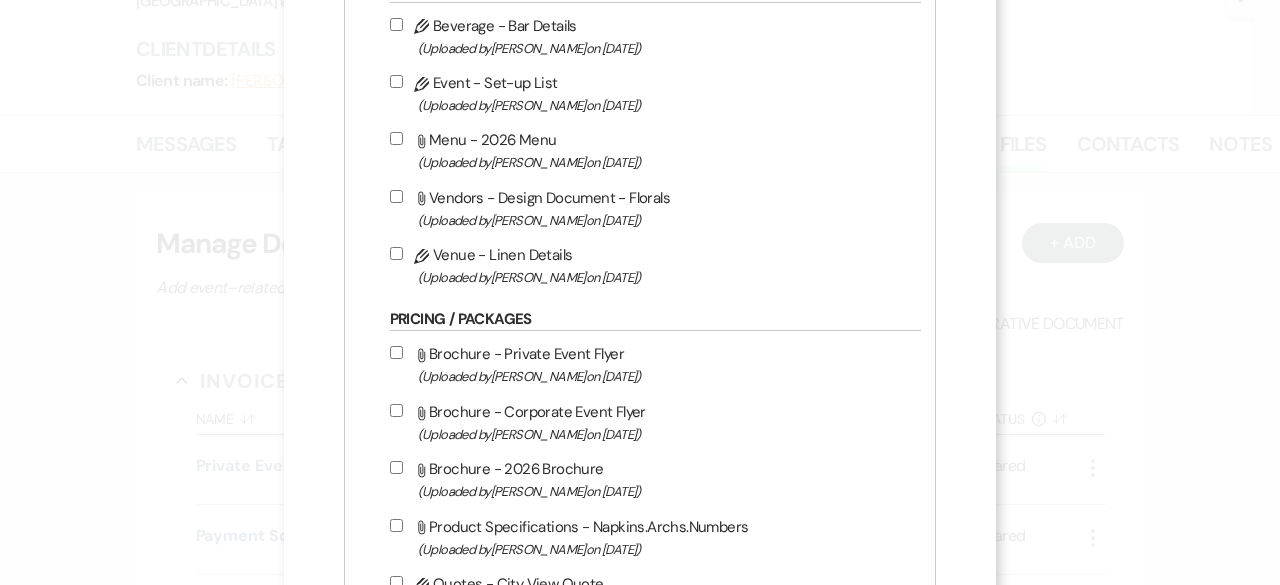 scroll, scrollTop: 1300, scrollLeft: 0, axis: vertical 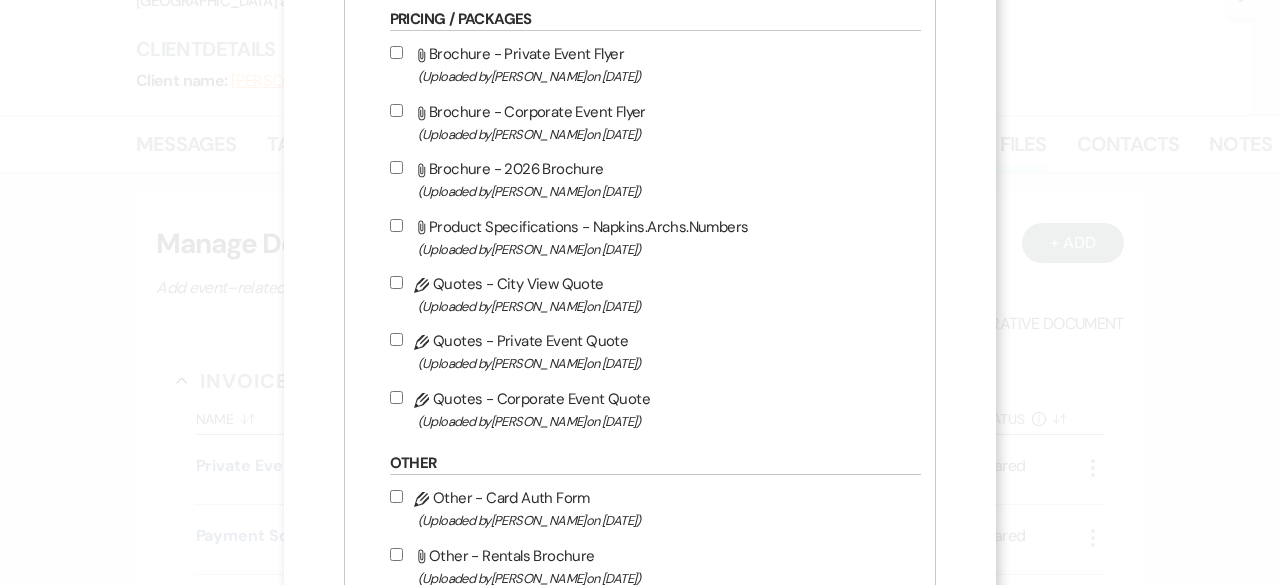 click on "Pencil Quotes - Private Event Quote (Uploaded by  [PERSON_NAME]  on   [DATE] )" at bounding box center (396, 339) 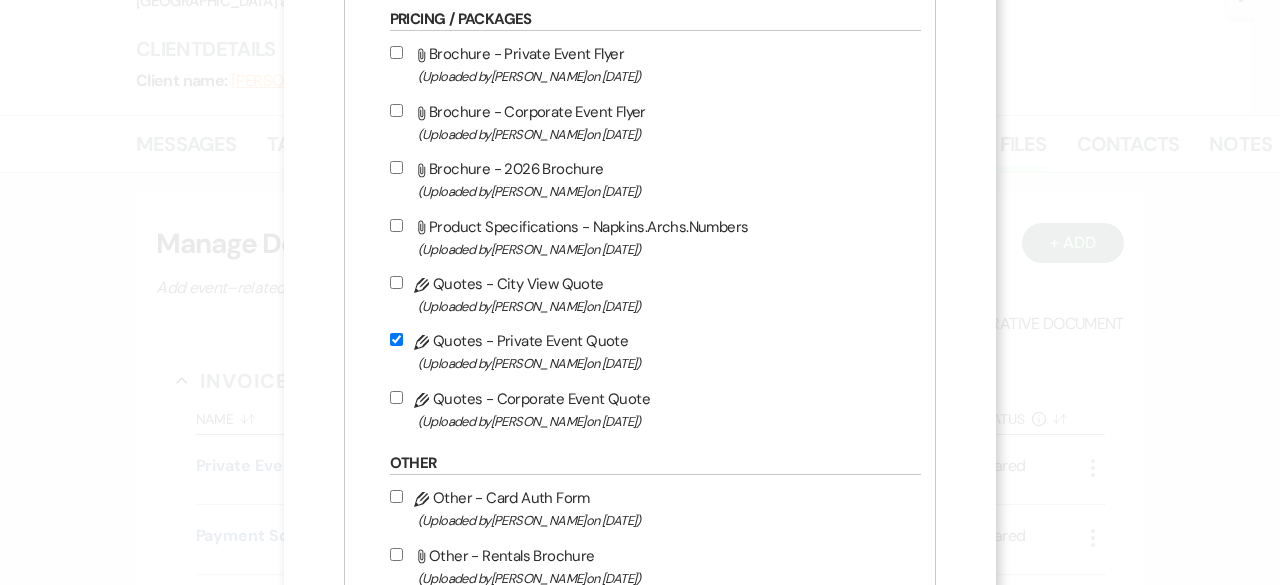 checkbox on "true" 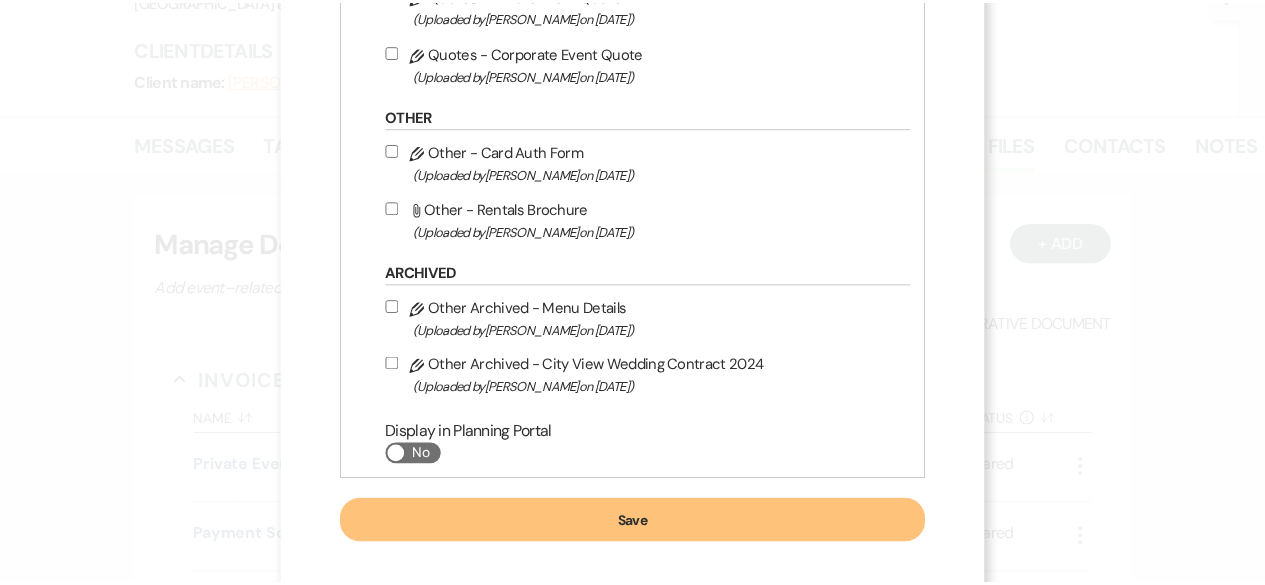scroll, scrollTop: 1659, scrollLeft: 0, axis: vertical 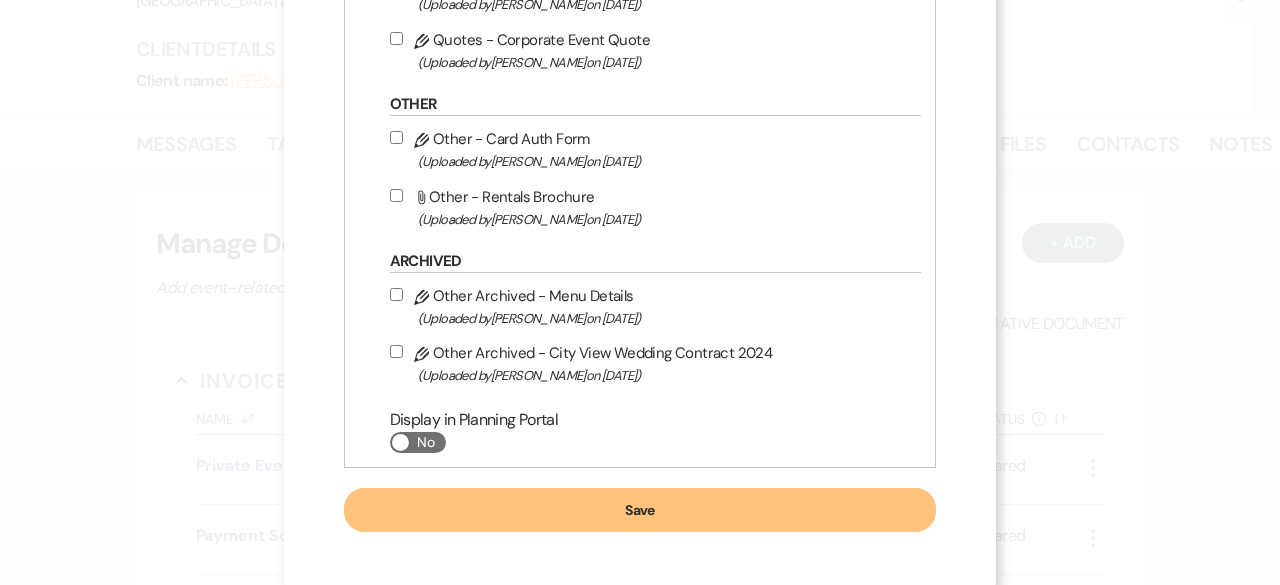 click on "Save" at bounding box center [640, 510] 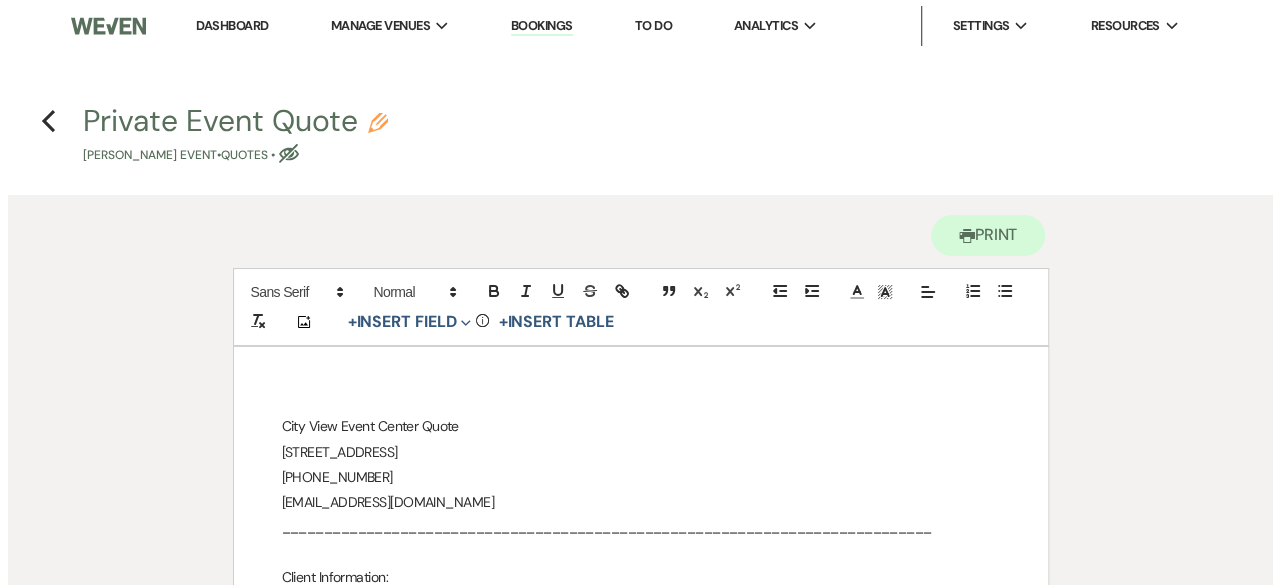 scroll, scrollTop: 400, scrollLeft: 0, axis: vertical 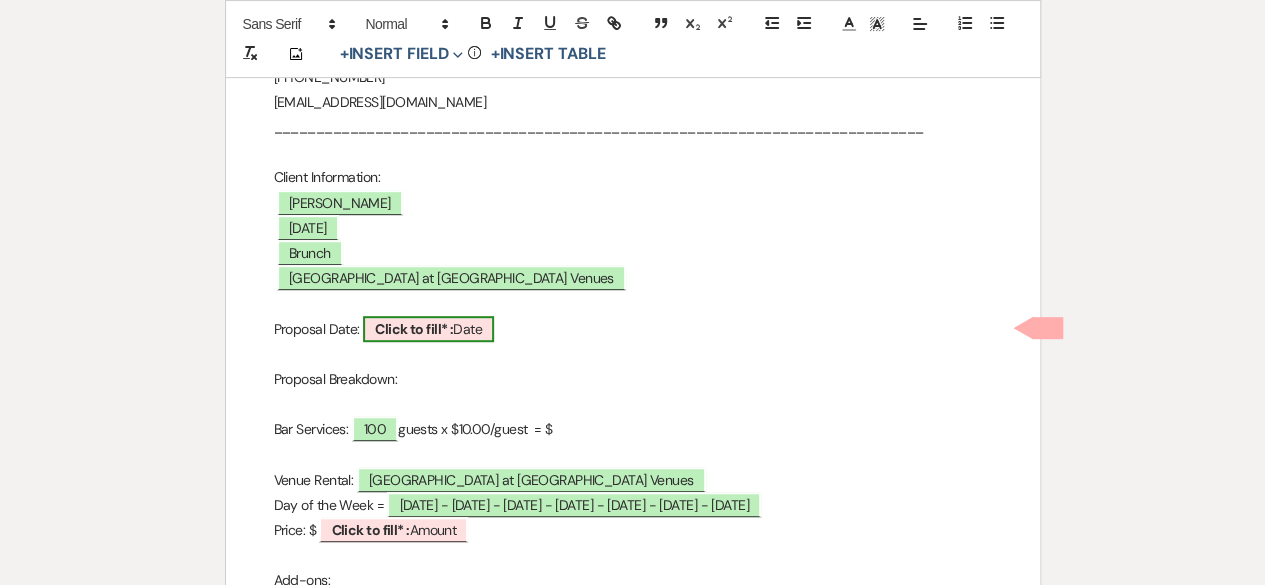click on "Click to fill* :
Date" at bounding box center [428, 329] 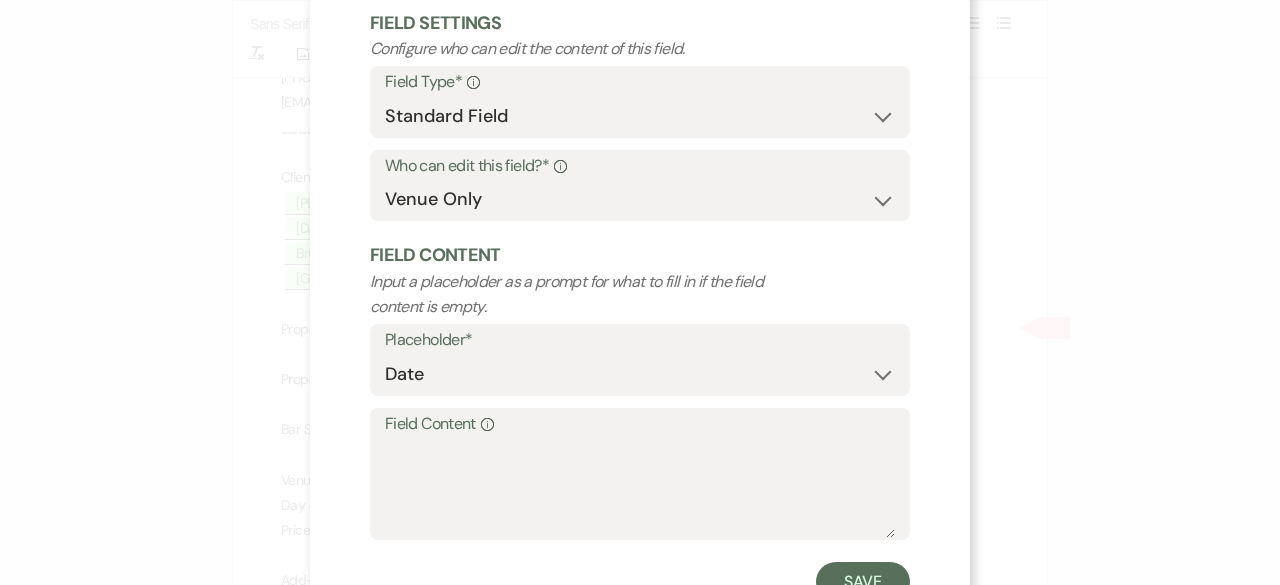 scroll, scrollTop: 190, scrollLeft: 0, axis: vertical 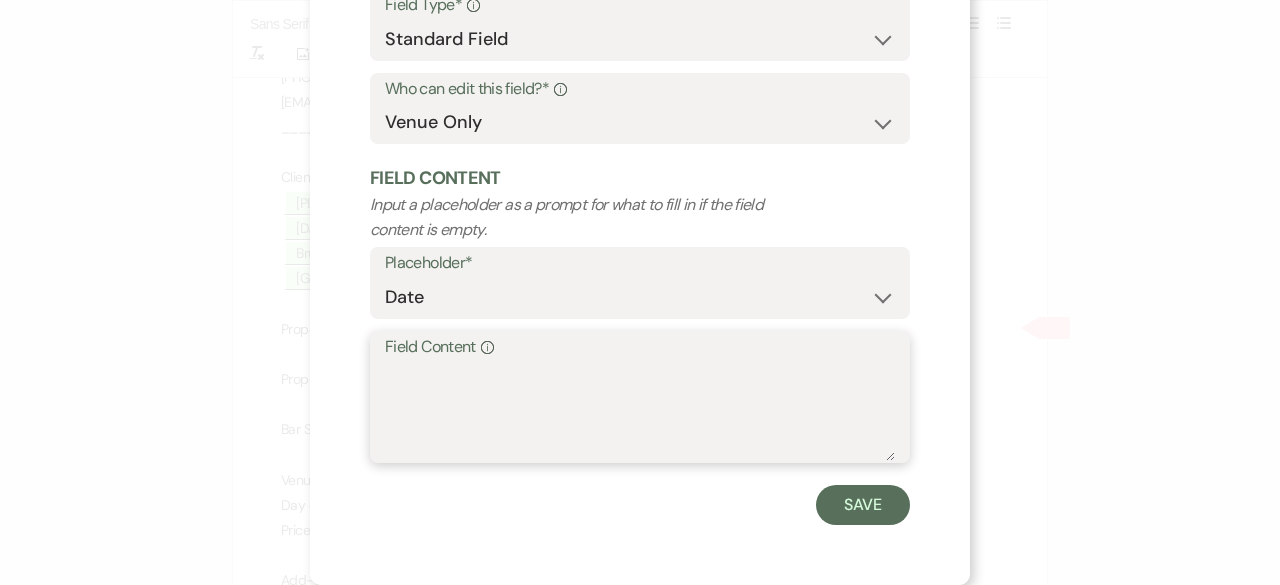 click on "Field Content Info" at bounding box center (640, 411) 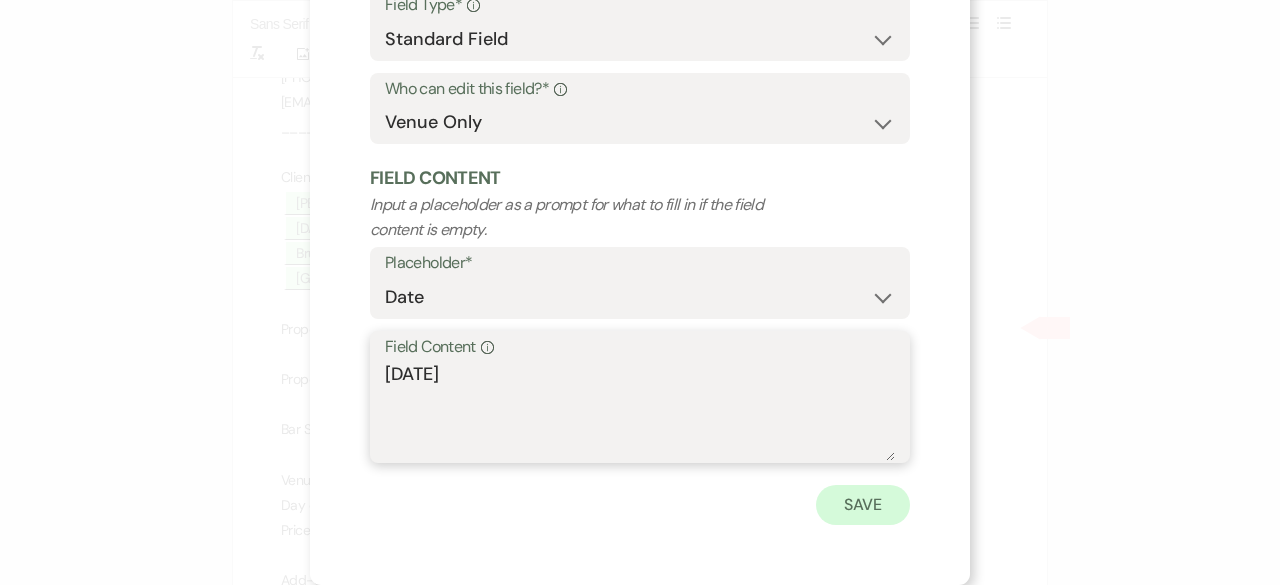 type on "[DATE]" 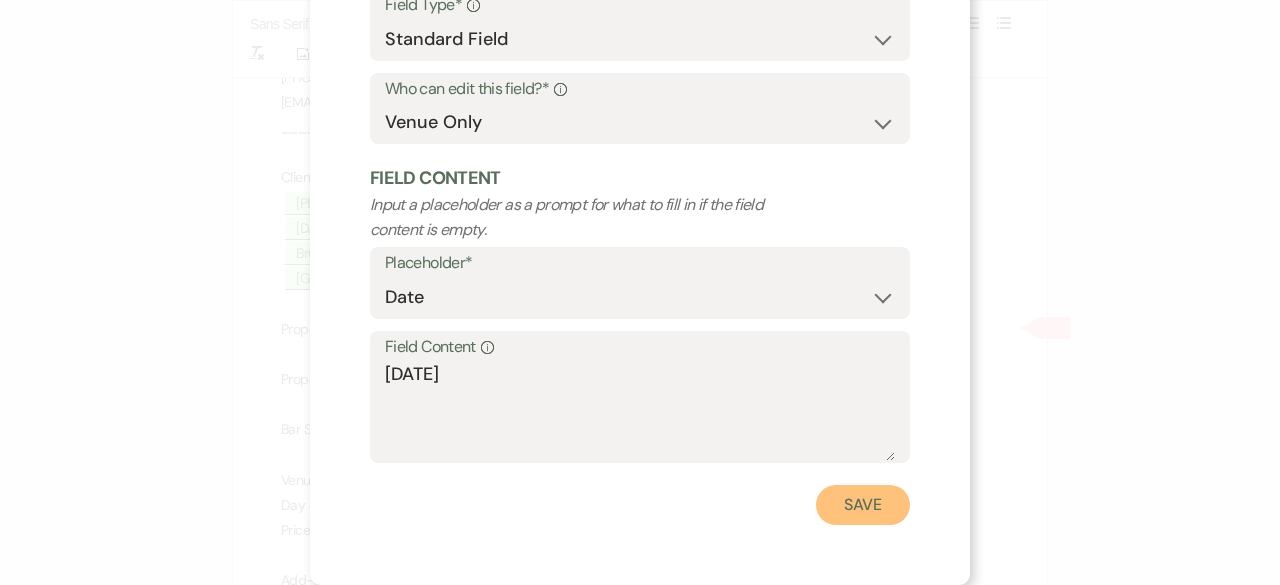 click on "Save" at bounding box center (863, 505) 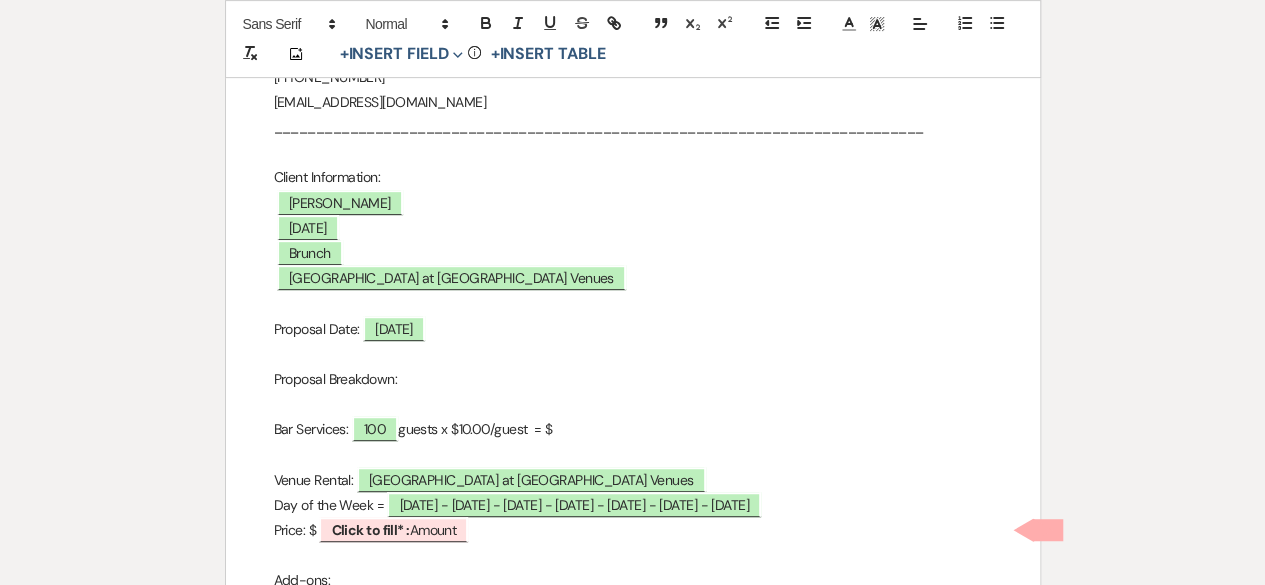 click on "Bar Services:  ﻿
100
﻿ guests x $10.00/guest  = $" at bounding box center (633, 429) 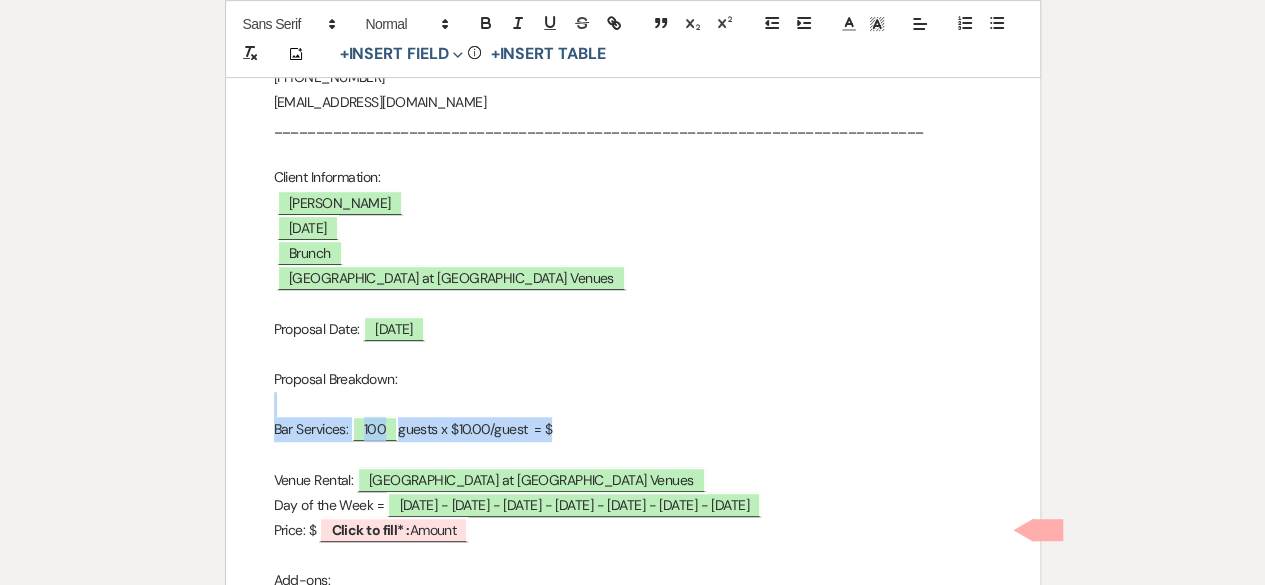 drag, startPoint x: 604, startPoint y: 427, endPoint x: 240, endPoint y: 359, distance: 370.29718 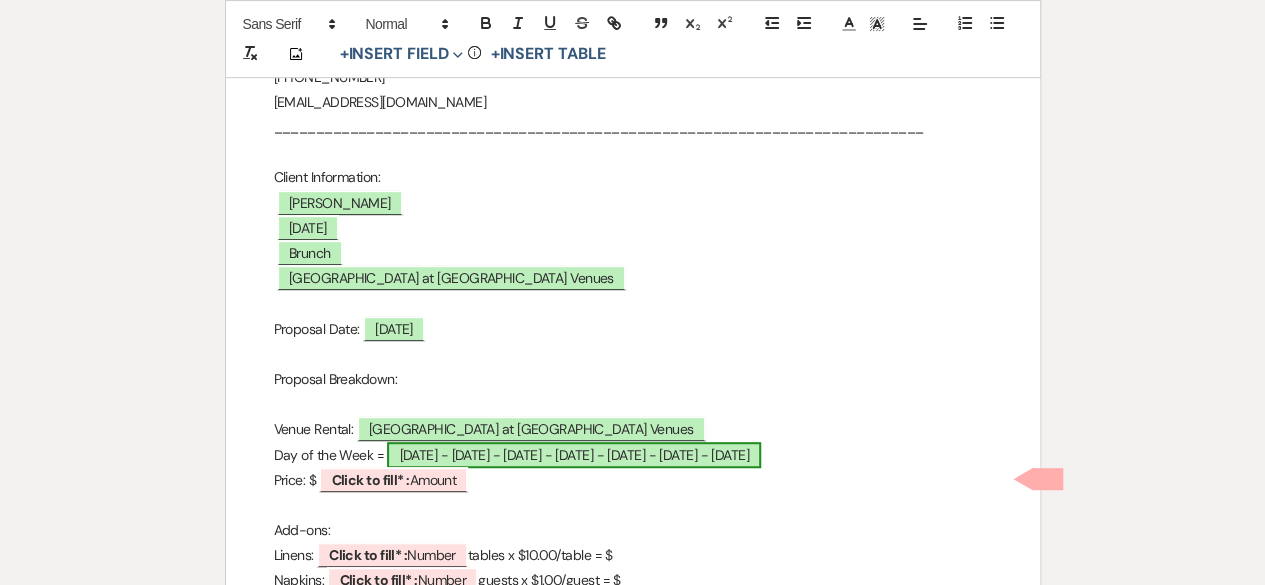 click on "[DATE] - [DATE] - [DATE] - [DATE] - [DATE] - [DATE] - [DATE]" at bounding box center (573, 455) 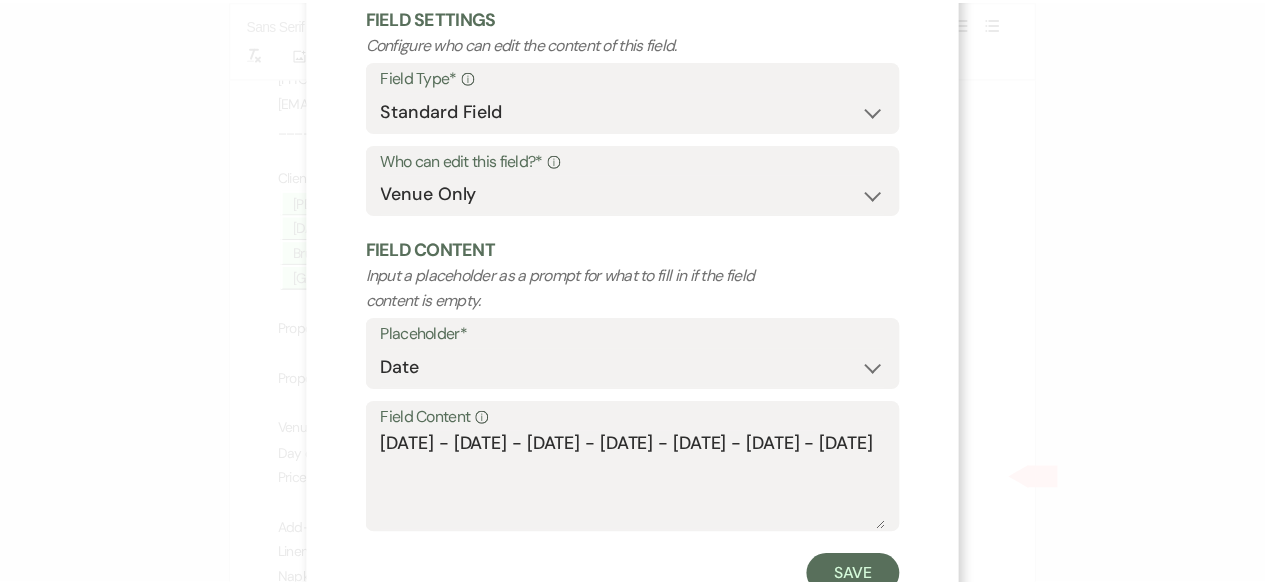 scroll, scrollTop: 190, scrollLeft: 0, axis: vertical 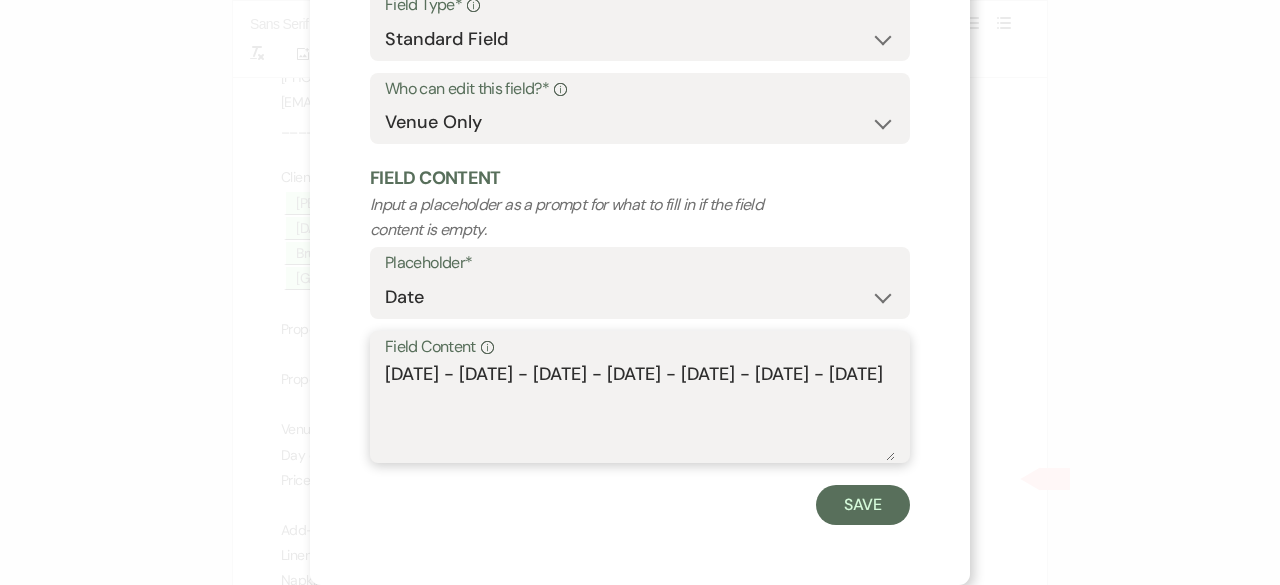 drag, startPoint x: 443, startPoint y: 378, endPoint x: 326, endPoint y: 354, distance: 119.43617 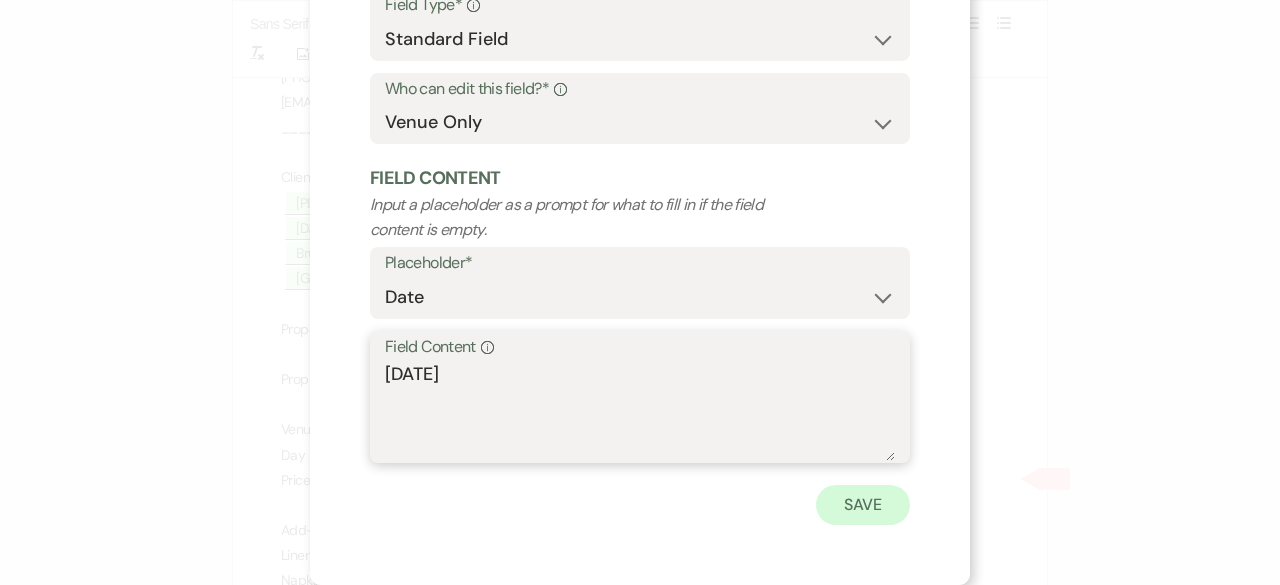 type on "[DATE]" 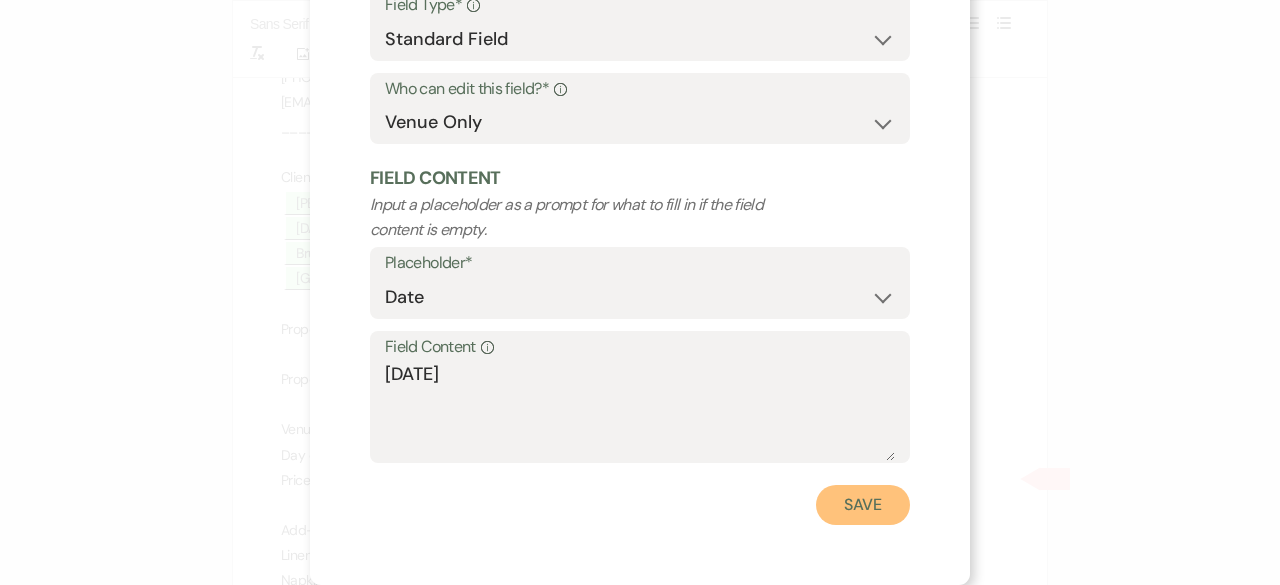 click on "Save" at bounding box center (863, 505) 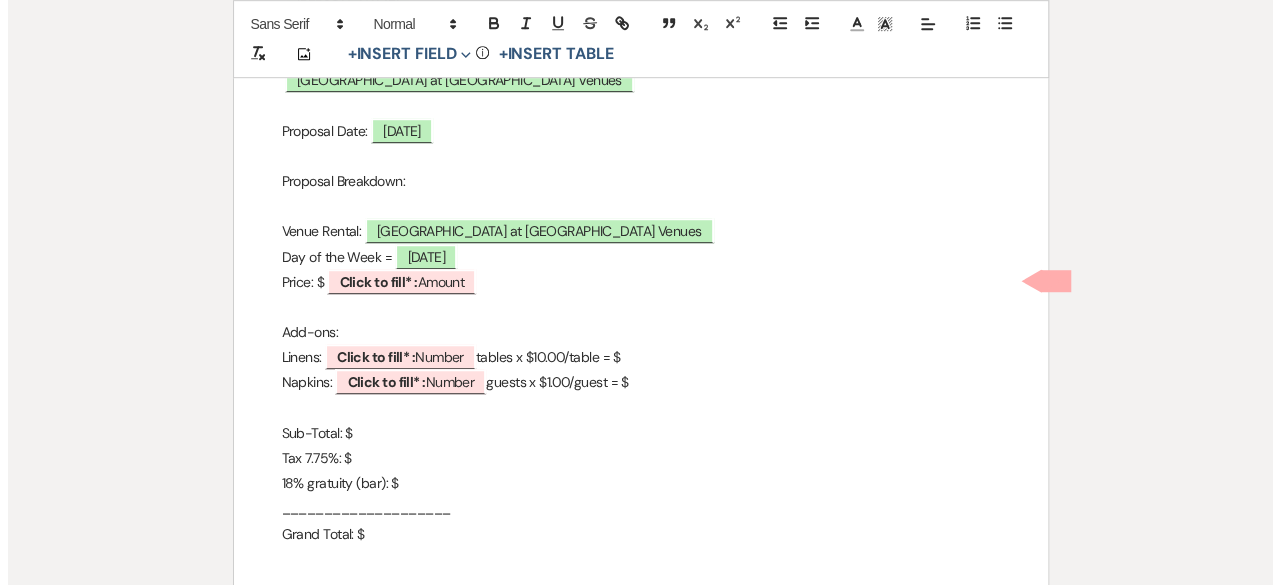scroll, scrollTop: 600, scrollLeft: 0, axis: vertical 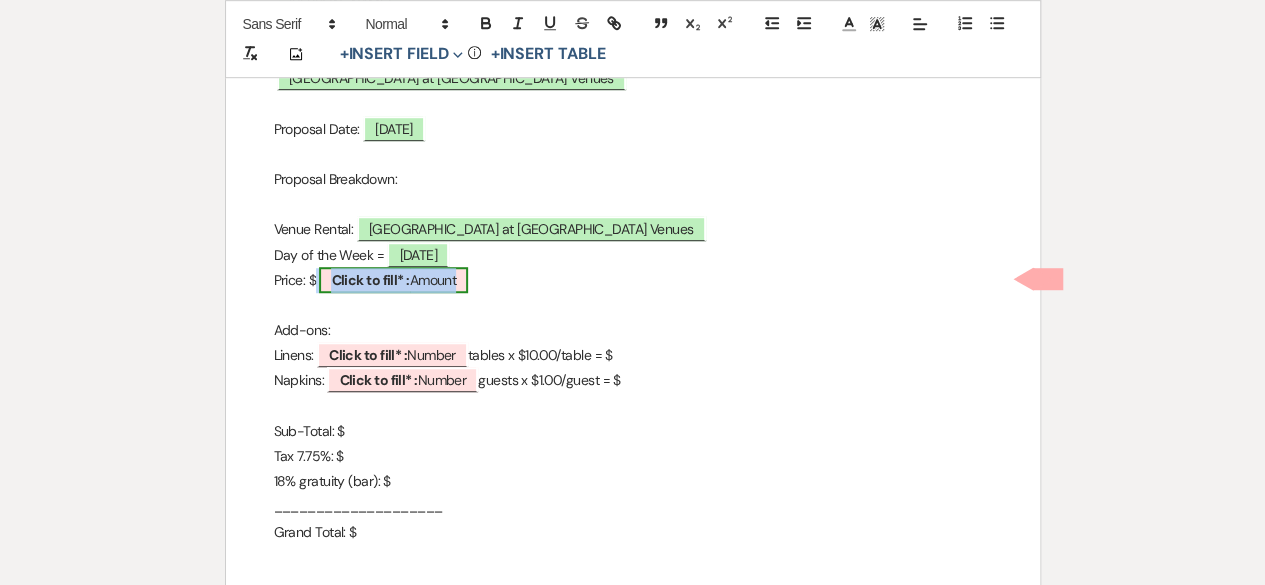 click on "Click to fill* :
Amount" at bounding box center [393, 280] 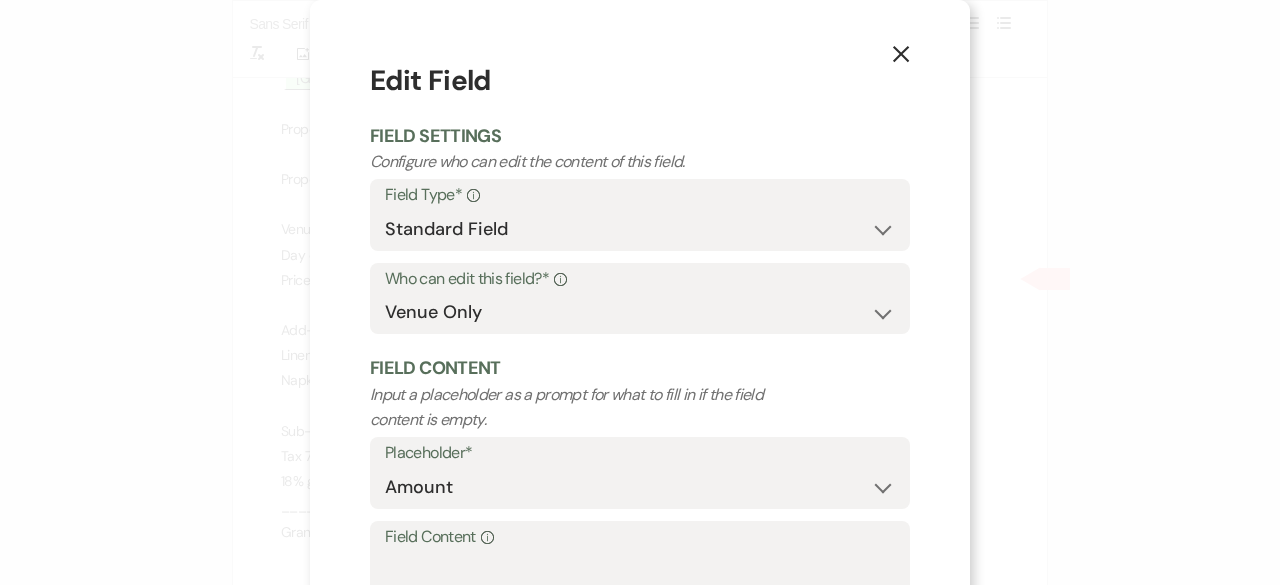 type 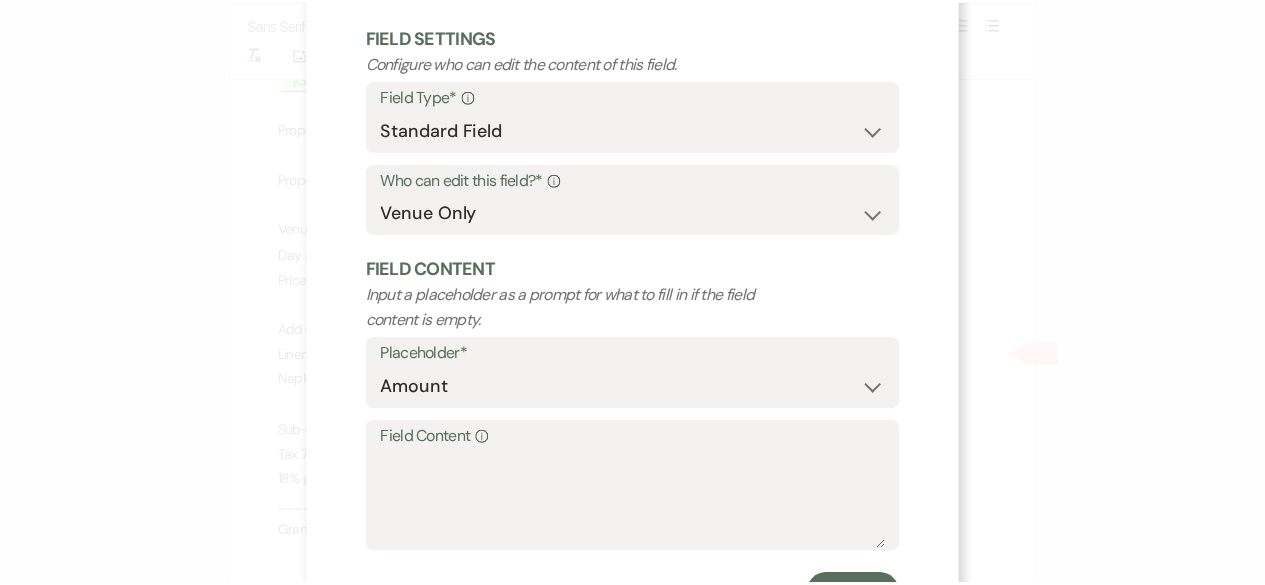 scroll, scrollTop: 190, scrollLeft: 0, axis: vertical 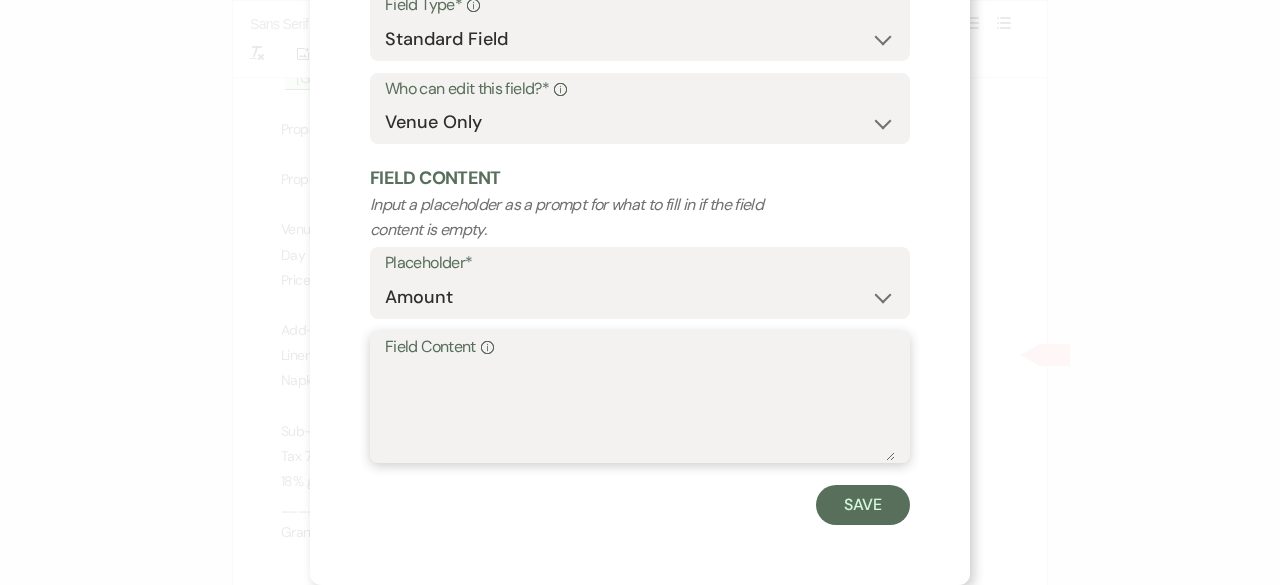 click on "Field Content Info" at bounding box center (640, 411) 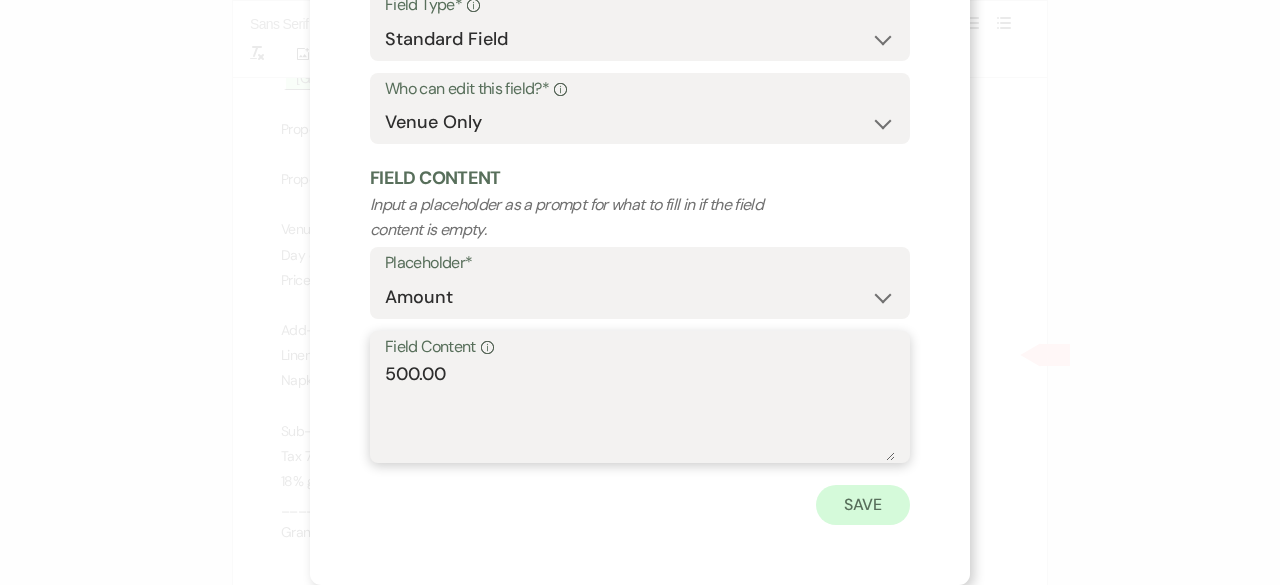 type on "500.00" 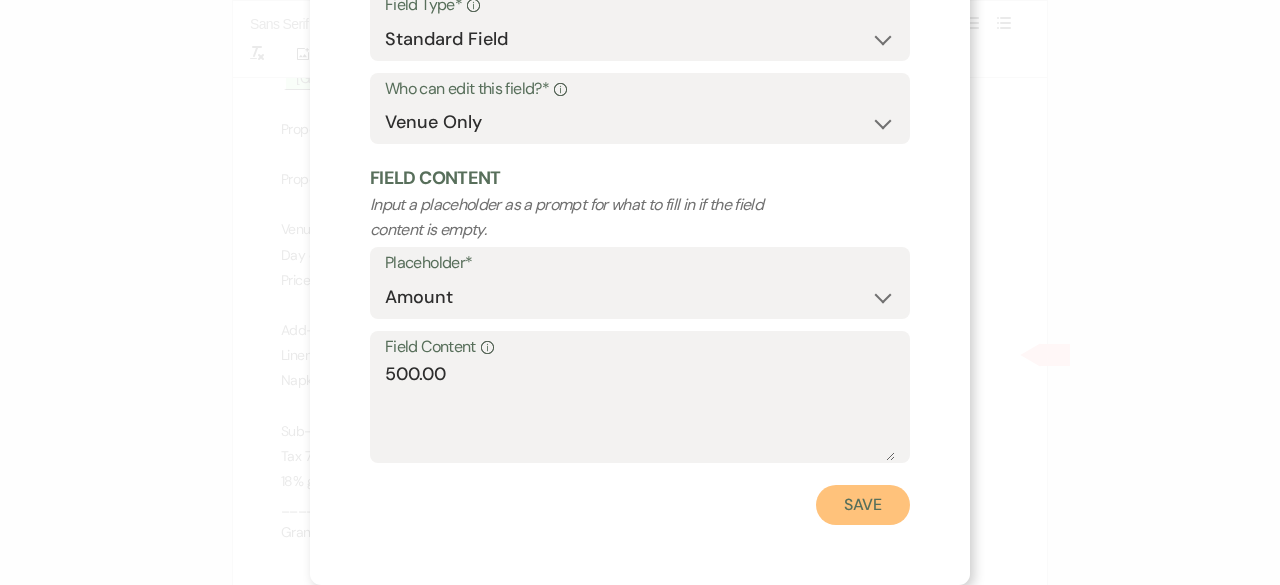 click on "Save" at bounding box center [863, 505] 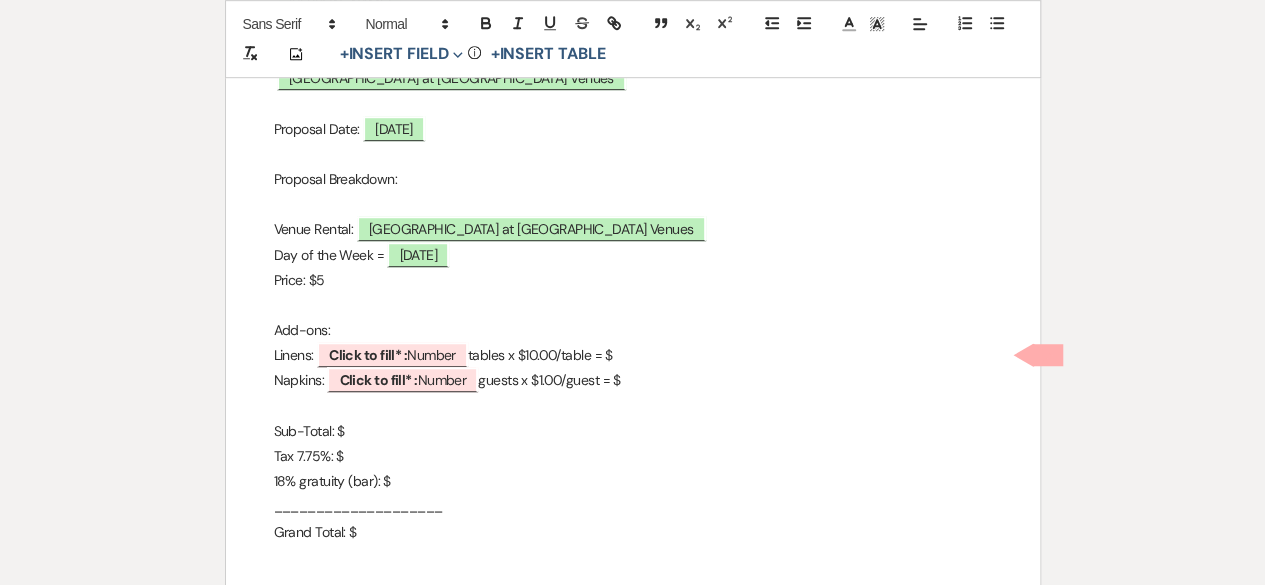 click on "Price: $5" at bounding box center (633, 280) 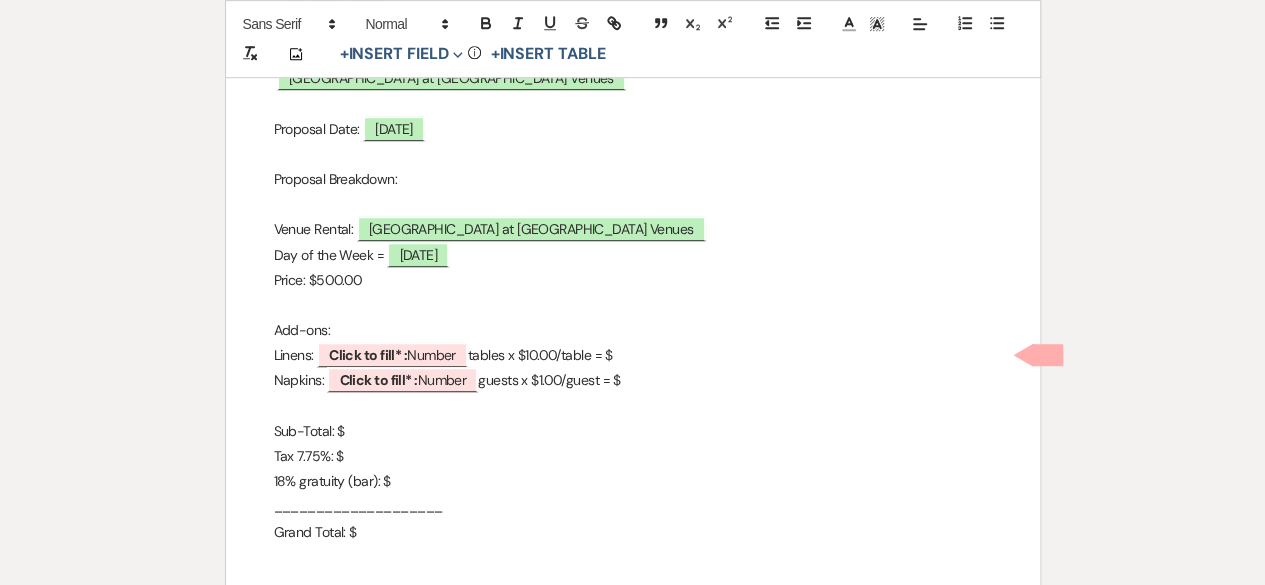drag, startPoint x: 646, startPoint y: 380, endPoint x: 229, endPoint y: 355, distance: 417.74872 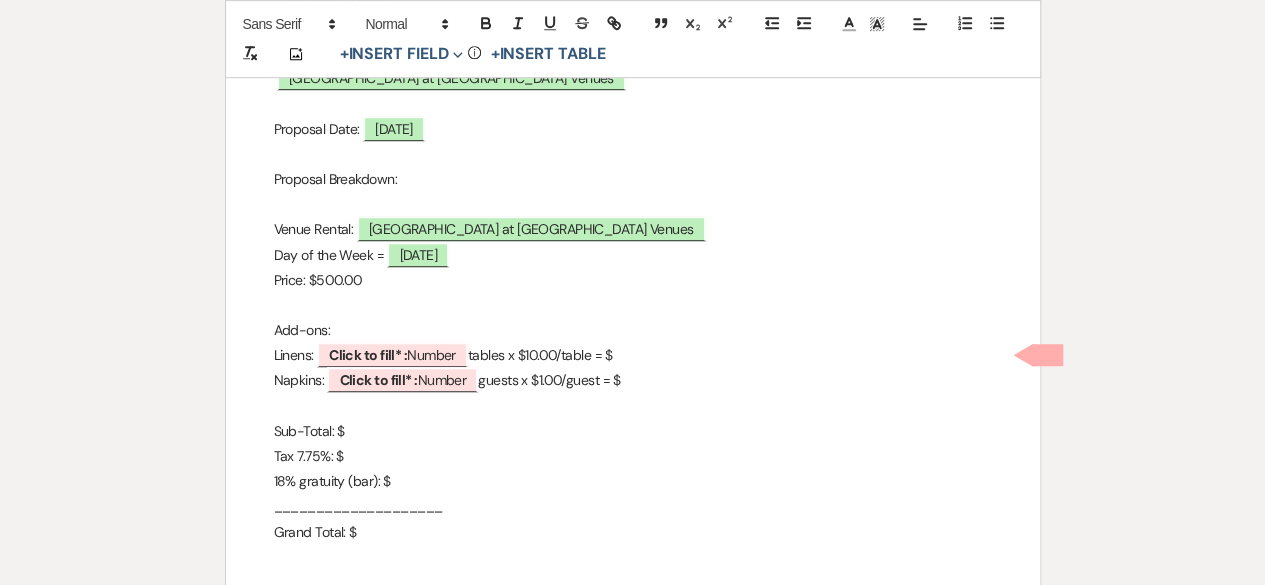 click on "City View Event Center Quote  [STREET_ADDRESS] 419-345-3802 [EMAIL_ADDRESS][DOMAIN_NAME] _____________________________________________________________________________ Client Information: ﻿
[PERSON_NAME]
﻿   ﻿
[DATE]
﻿   ﻿
Brunch
﻿   ﻿
[GEOGRAPHIC_DATA] at [GEOGRAPHIC_DATA] Venues
﻿      Proposal Date:
[DATE]
Proposal Breakdown:  Venue Rental:  ﻿
[GEOGRAPHIC_DATA] at [GEOGRAPHIC_DATA] Venues
﻿   Day of the Week =
[DATE]
Price: $500.00 Add-ons:  Linens:  ﻿
Click to fill* :
Number
﻿  tables x $10.00/table = $ Napkins:  ﻿
Click to fill* :
Number
﻿  guests x $1.00/guest = $ Sub-Total: $ Tax 7.75%: $ 18% gratuity (bar): $ ____________________ Grand Total: $" at bounding box center (633, 194) 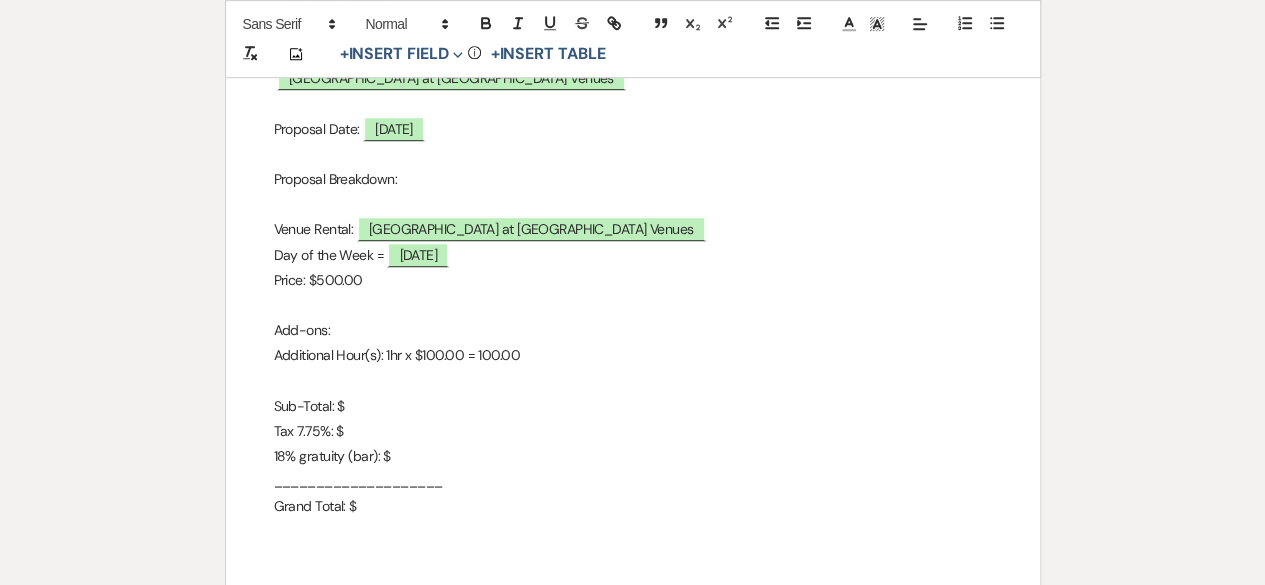 click on "Sub-Total: $" at bounding box center [633, 406] 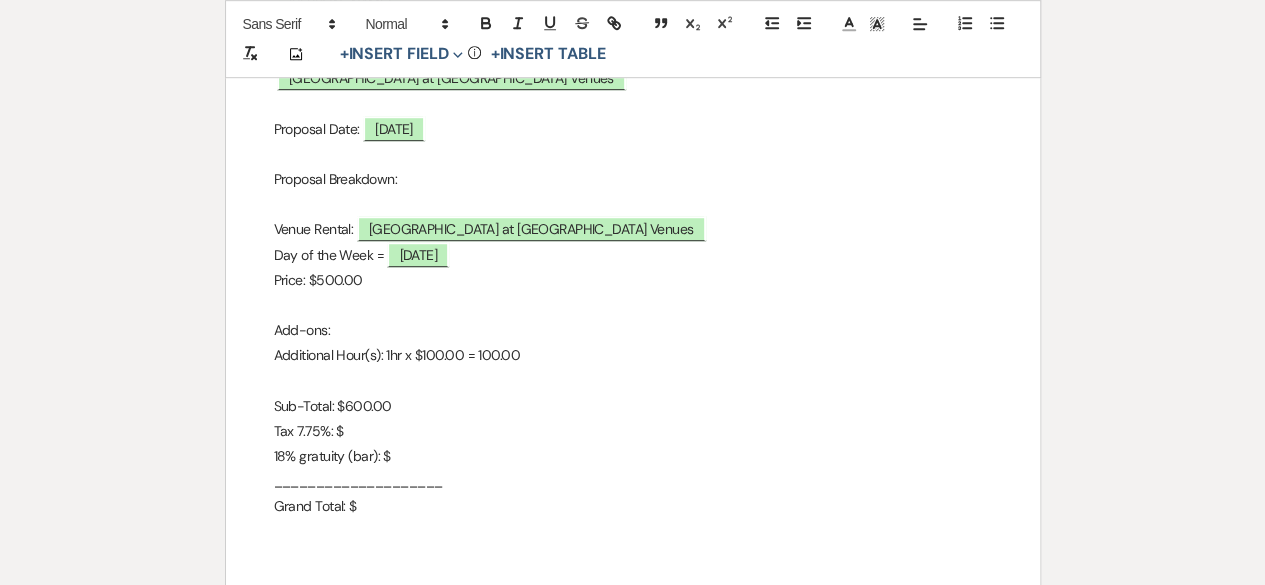 click on "Sub-Total: $600.00" at bounding box center (633, 406) 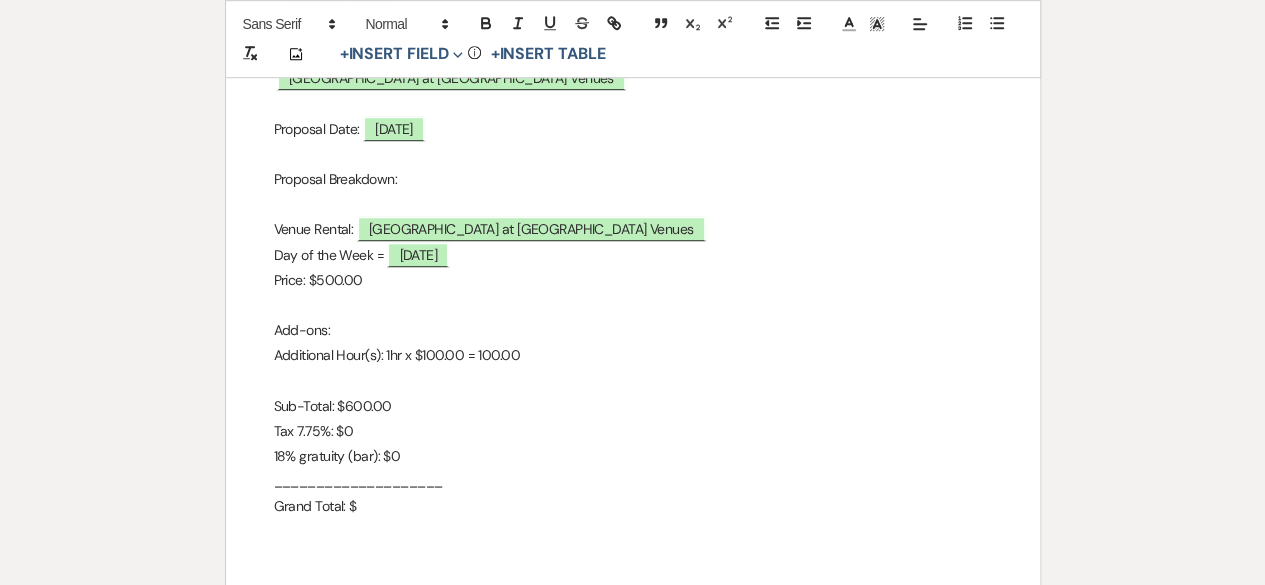click on "Grand Total: $" at bounding box center [633, 506] 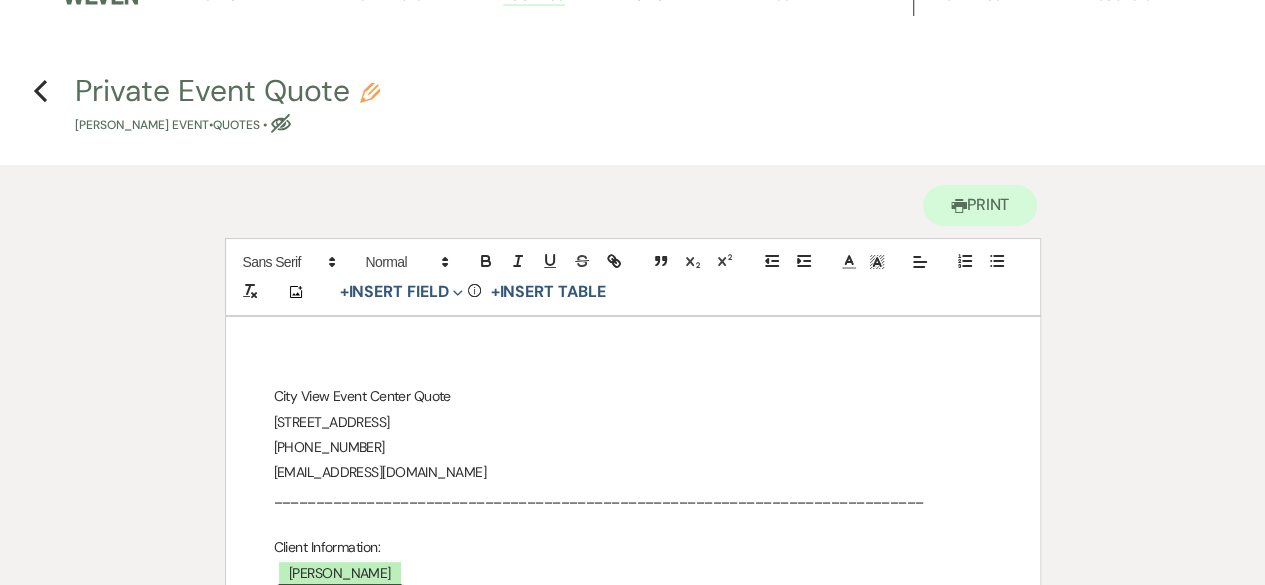 scroll, scrollTop: 0, scrollLeft: 0, axis: both 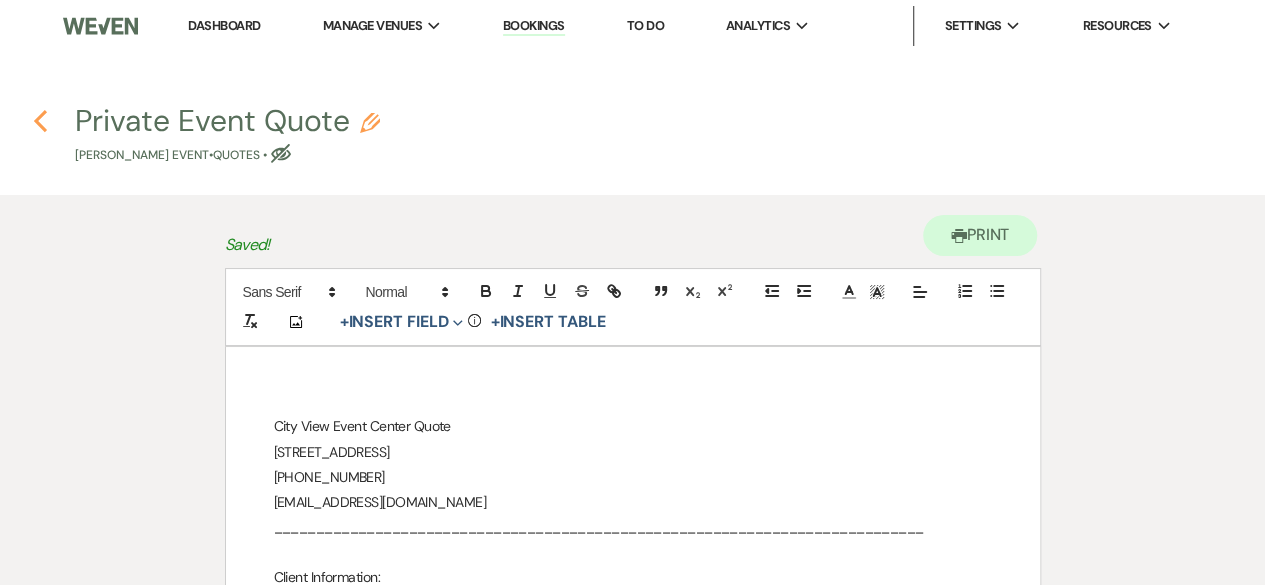 click 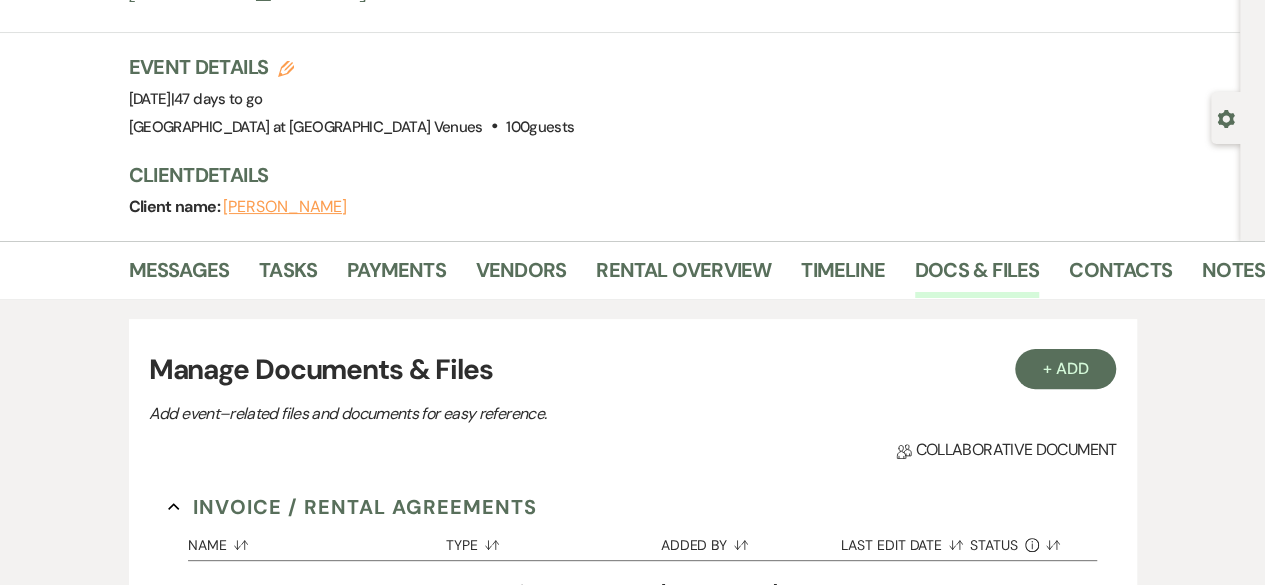 scroll, scrollTop: 0, scrollLeft: 0, axis: both 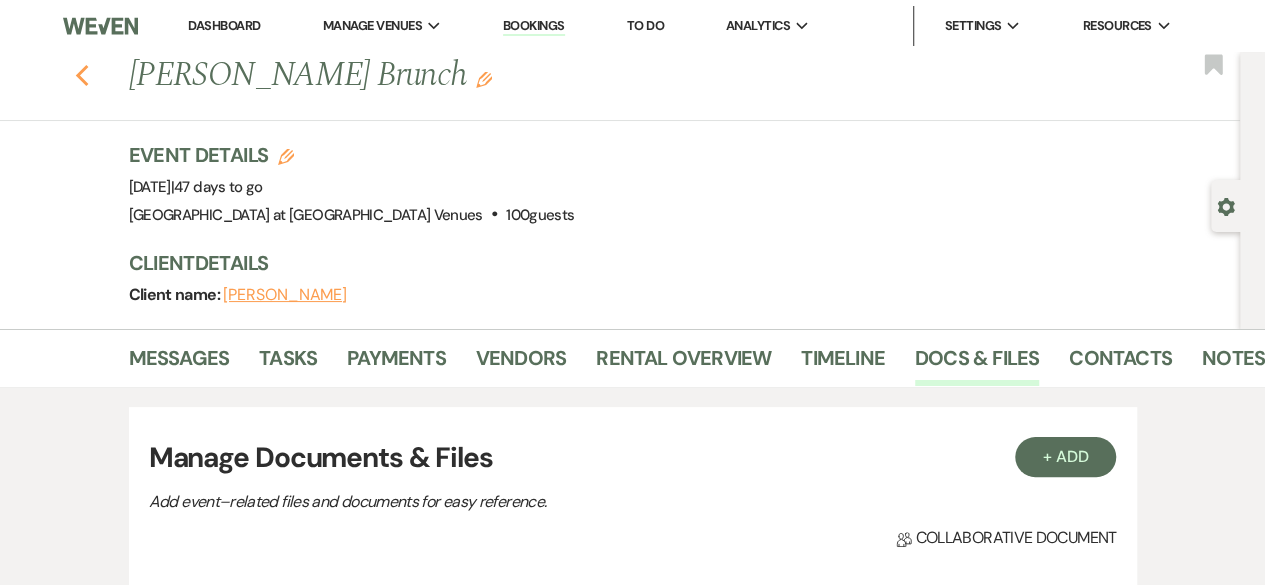 click 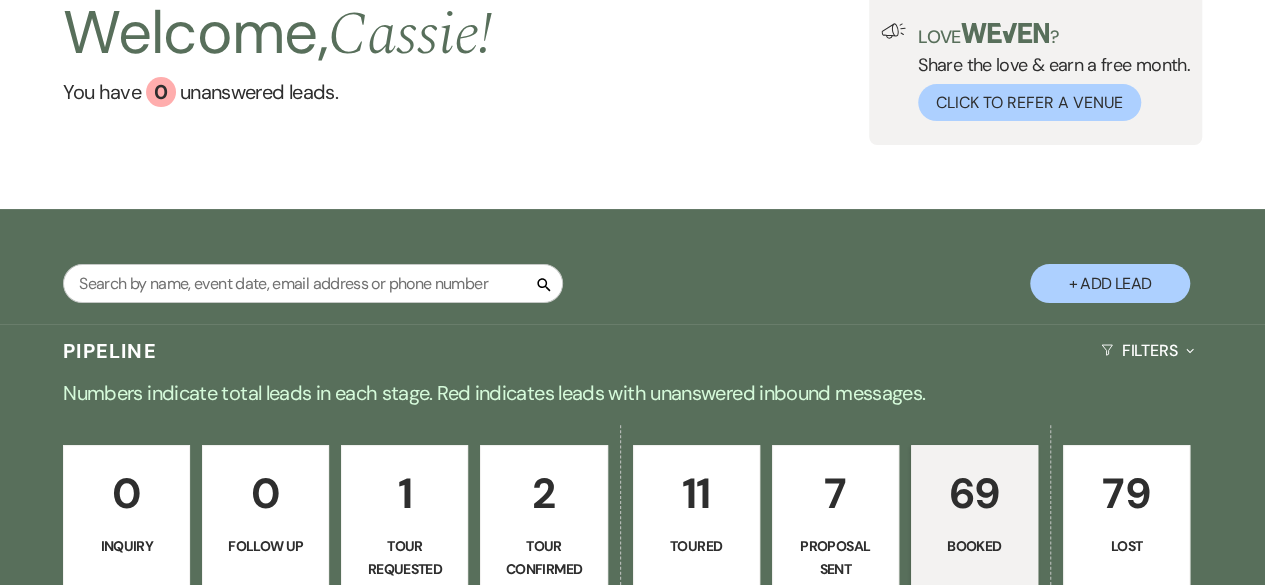 scroll, scrollTop: 300, scrollLeft: 0, axis: vertical 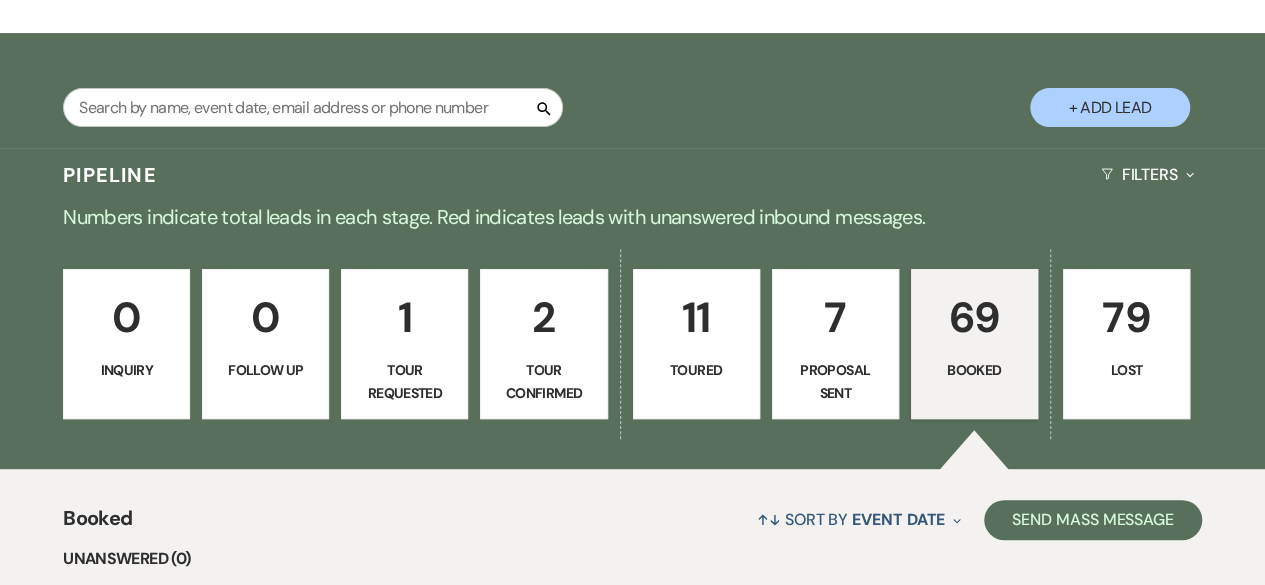click on "0" at bounding box center [126, 317] 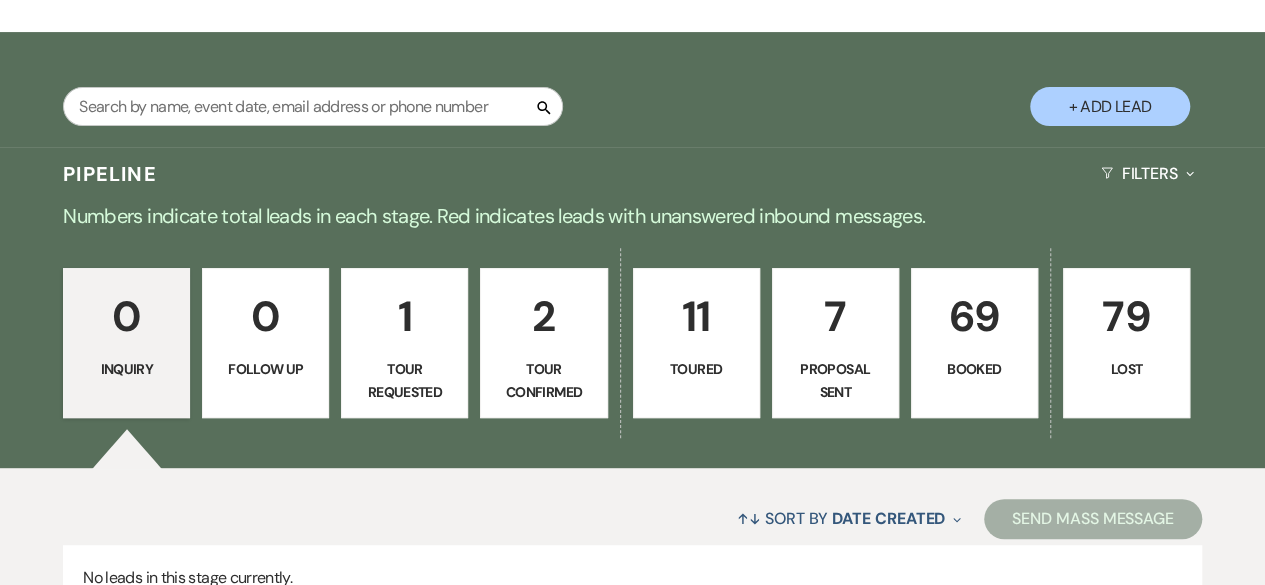 scroll, scrollTop: 178, scrollLeft: 0, axis: vertical 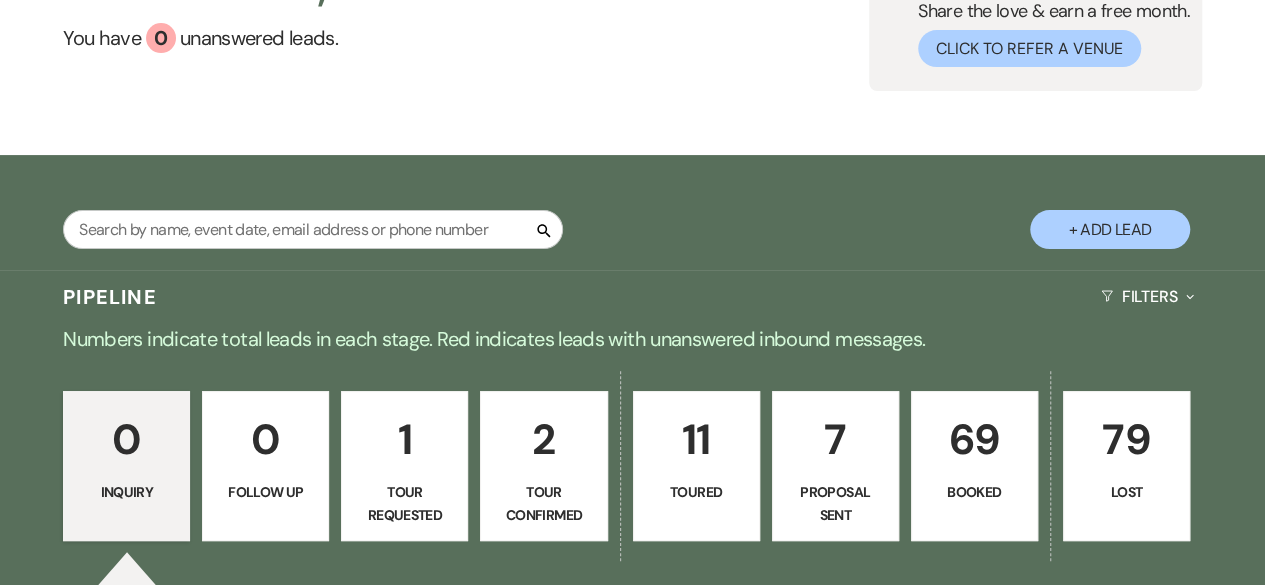 click on "+ Add Lead" at bounding box center (1110, 229) 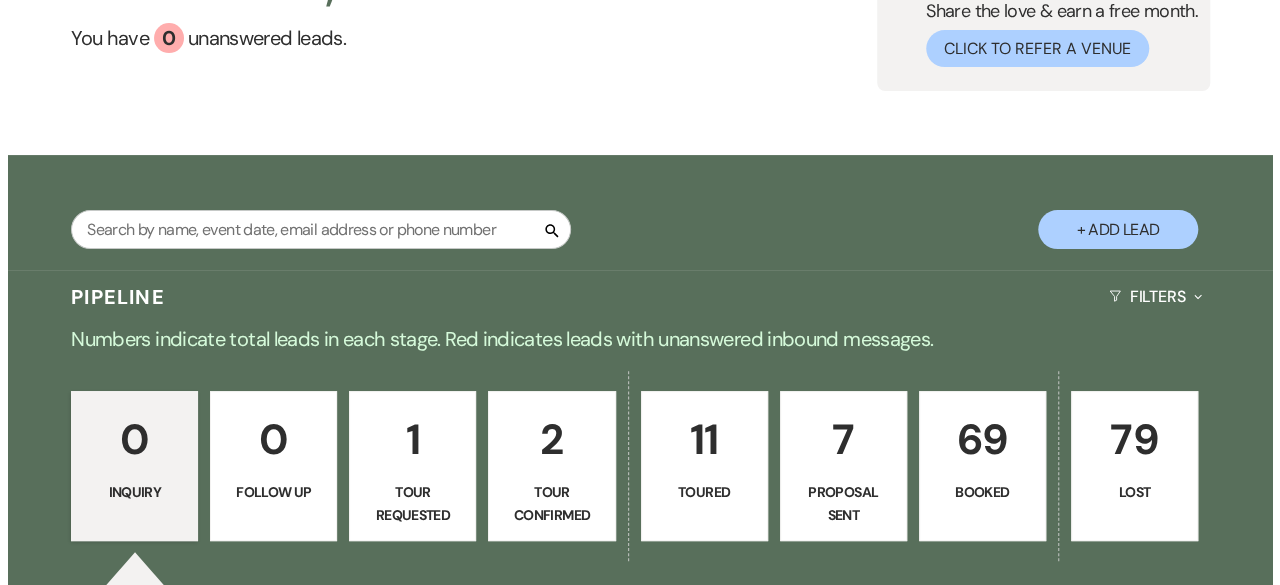 scroll, scrollTop: 179, scrollLeft: 0, axis: vertical 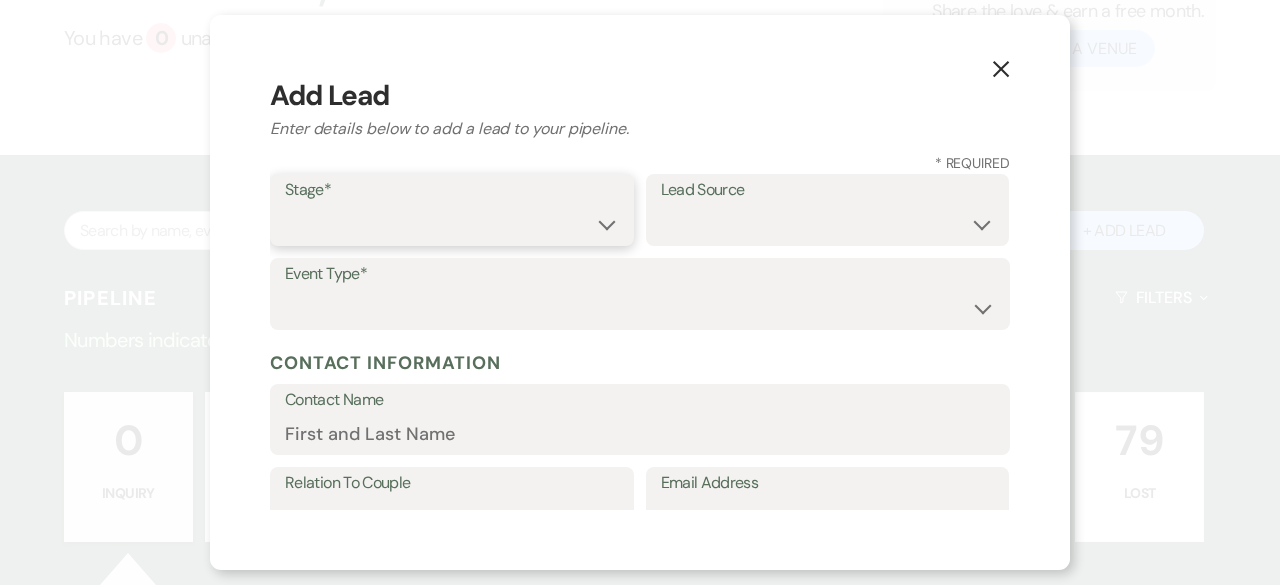 click on "Inquiry Follow Up Tour Requested Tour Confirmed Toured Proposal Sent Booked Lost" at bounding box center (452, 224) 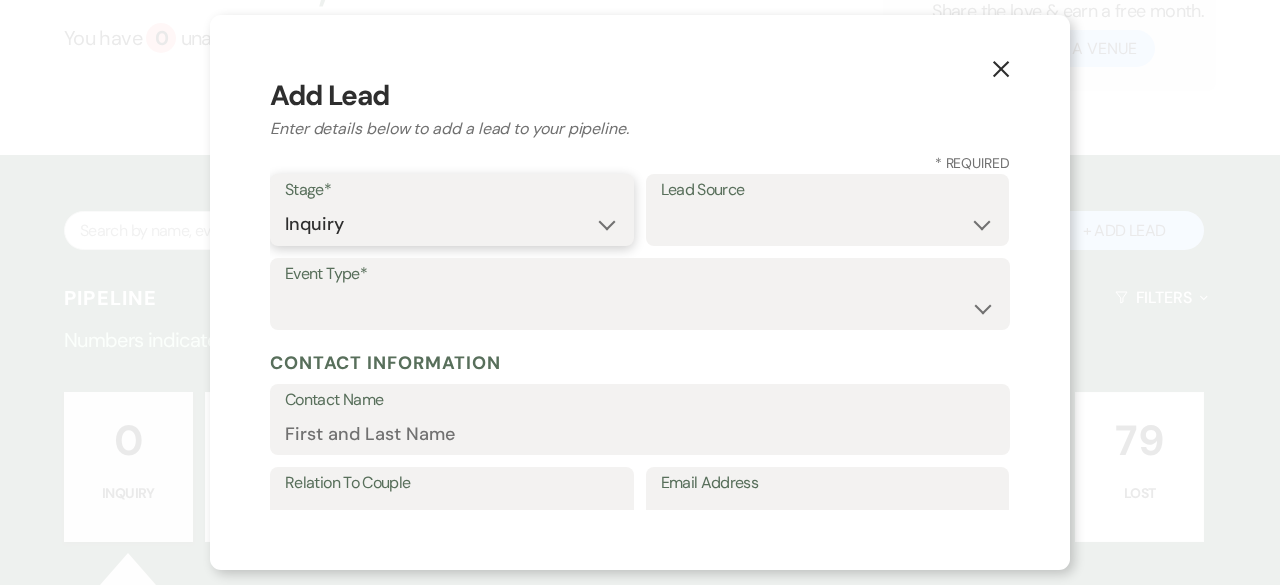 click on "Inquiry Follow Up Tour Requested Tour Confirmed Toured Proposal Sent Booked Lost" at bounding box center (452, 224) 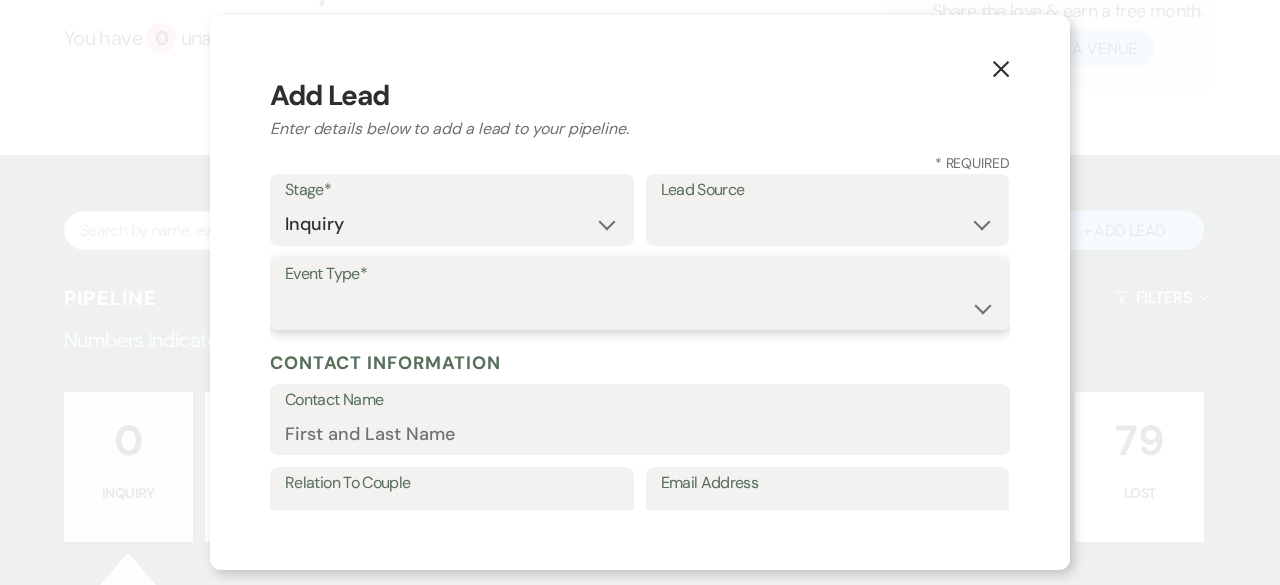 click on "Wedding Anniversary Party Baby Shower Bachelorette / Bachelor Party Birthday Party Bridal Shower Brunch Community Event Concert Corporate Event Elopement End of Life Celebration Engagement Party Fundraiser Graduation Party Micro Wedding Prom Quinceañera Rehearsal Dinner Religious Event Retreat Other" at bounding box center [640, 308] 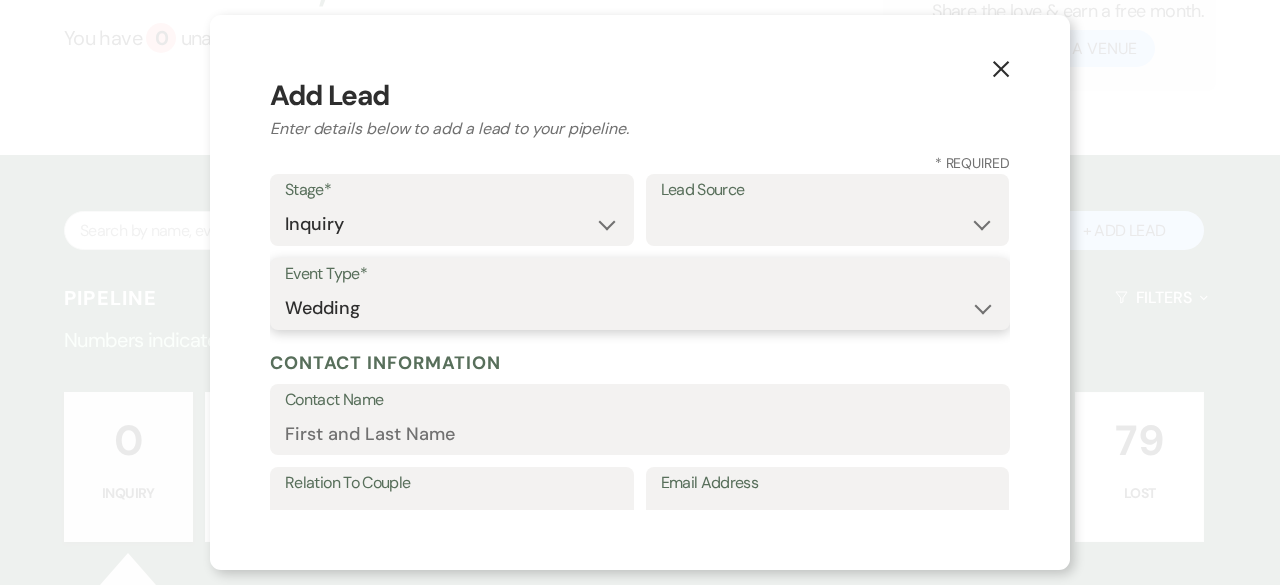 click on "Wedding Anniversary Party Baby Shower Bachelorette / Bachelor Party Birthday Party Bridal Shower Brunch Community Event Concert Corporate Event Elopement End of Life Celebration Engagement Party Fundraiser Graduation Party Micro Wedding Prom Quinceañera Rehearsal Dinner Religious Event Retreat Other" at bounding box center (640, 308) 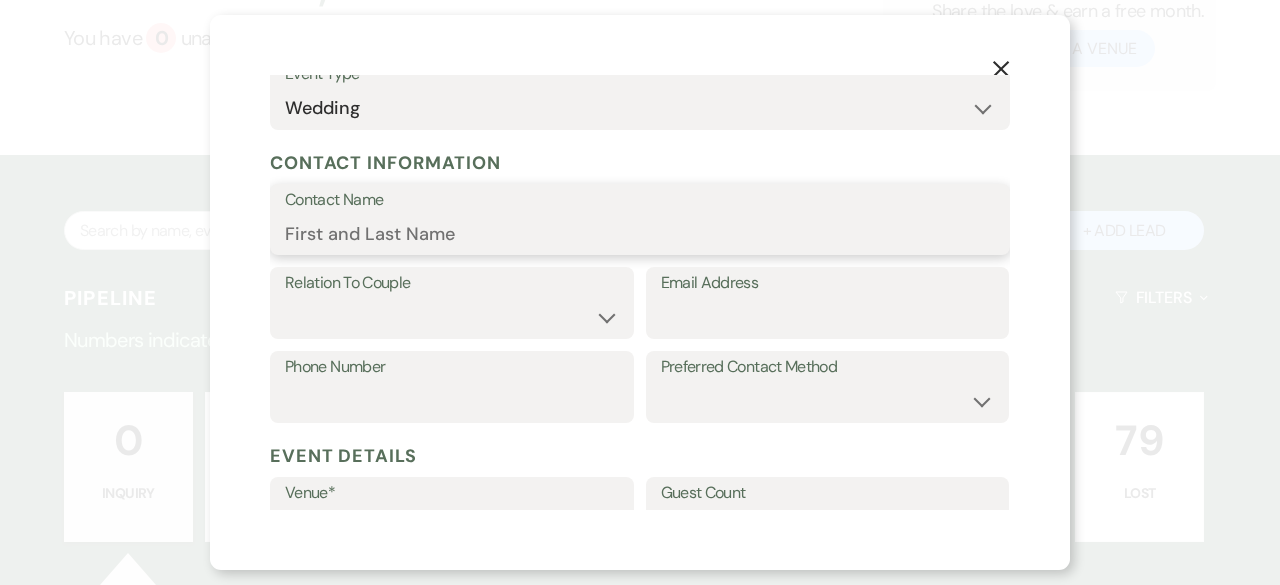 click on "Contact Name" at bounding box center [640, 233] 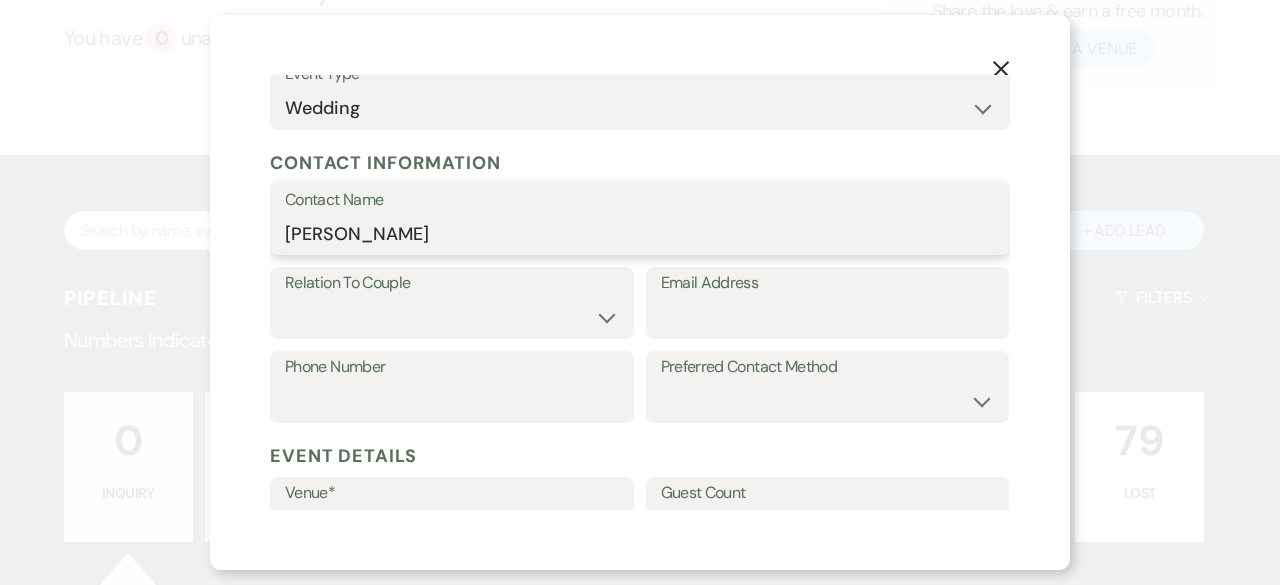 click on "[PERSON_NAME]" at bounding box center (640, 233) 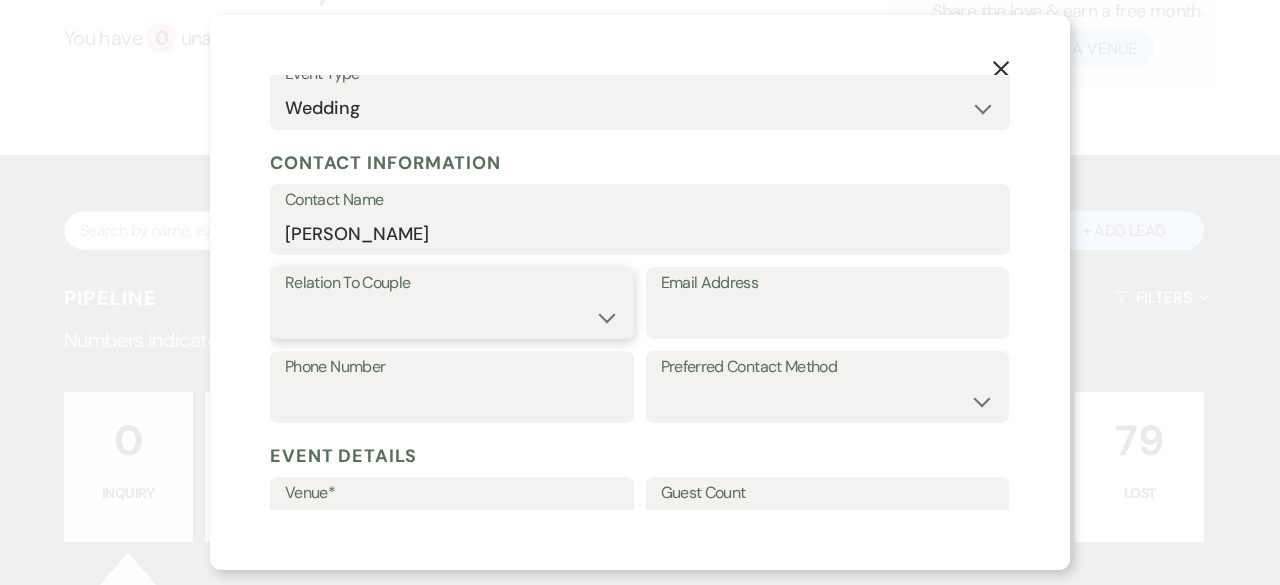 click on "Couple Planner Parent of Couple Family Member Friend Other" at bounding box center [452, 317] 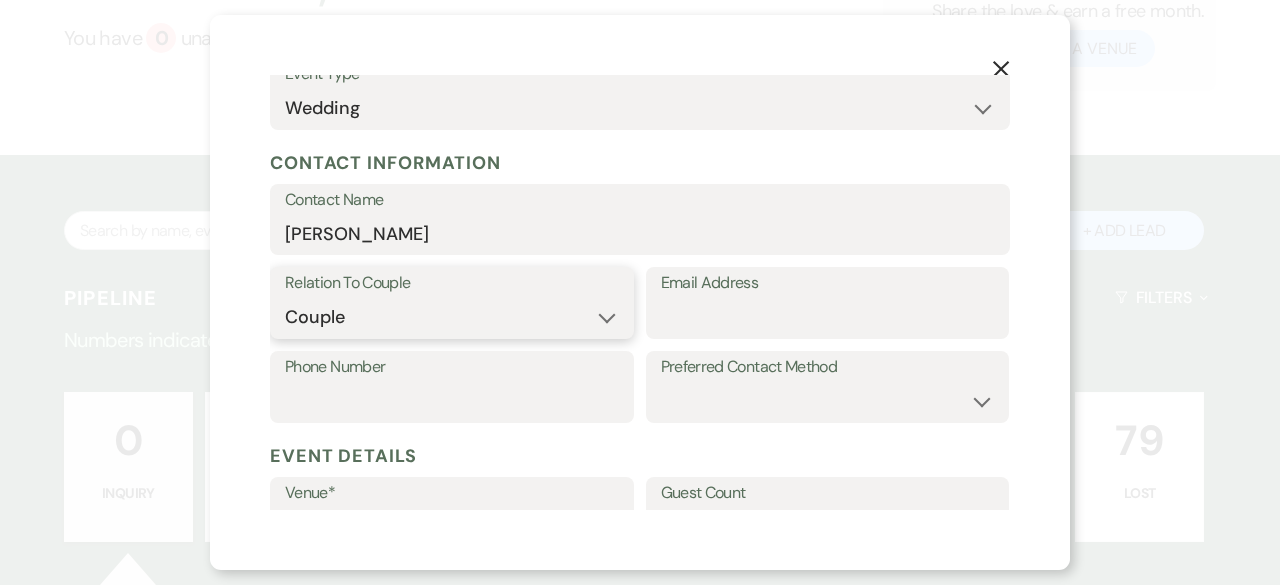 click on "Couple Planner Parent of Couple Family Member Friend Other" at bounding box center [452, 317] 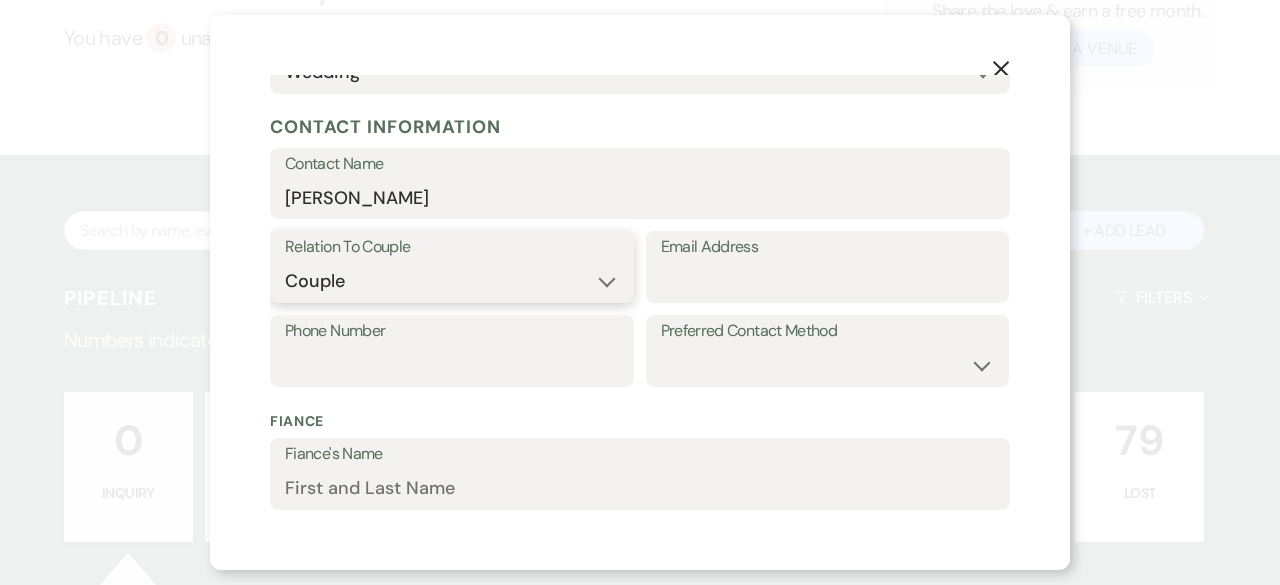 scroll, scrollTop: 100, scrollLeft: 0, axis: vertical 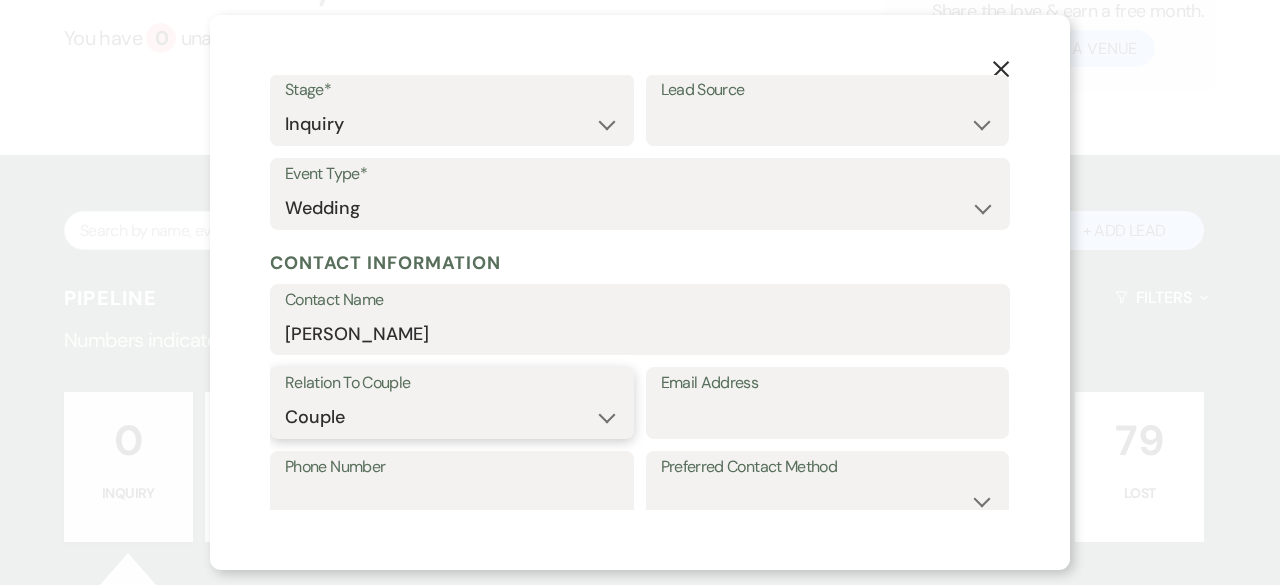 click on "Couple Planner Parent of Couple Family Member Friend Other" at bounding box center (452, 417) 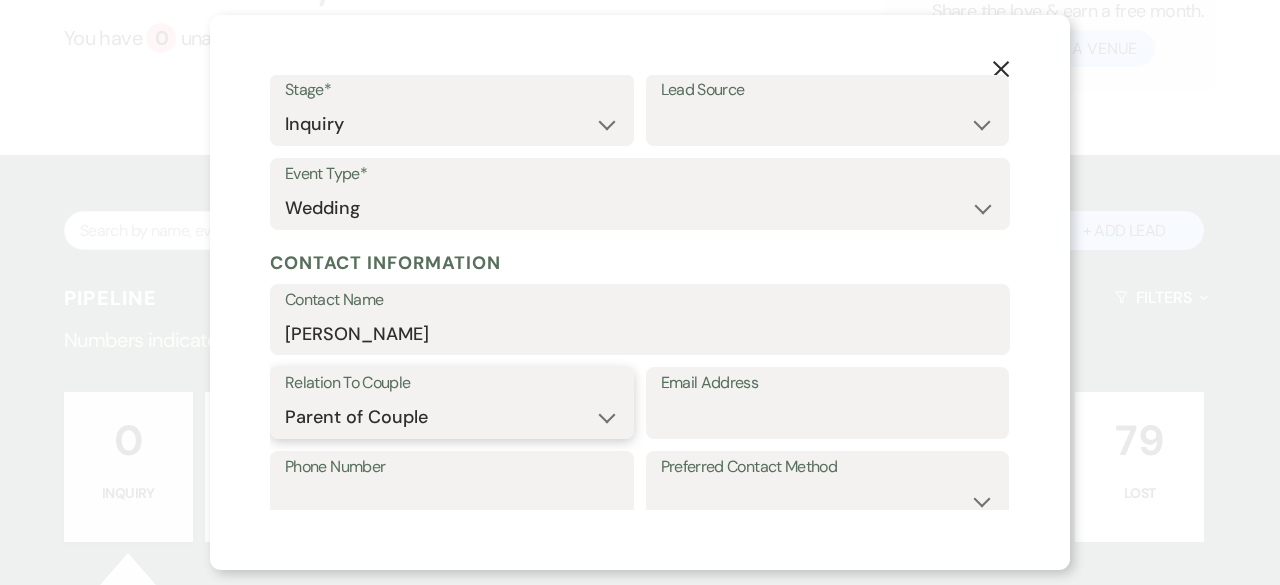 click on "Couple Planner Parent of Couple Family Member Friend Other" at bounding box center (452, 417) 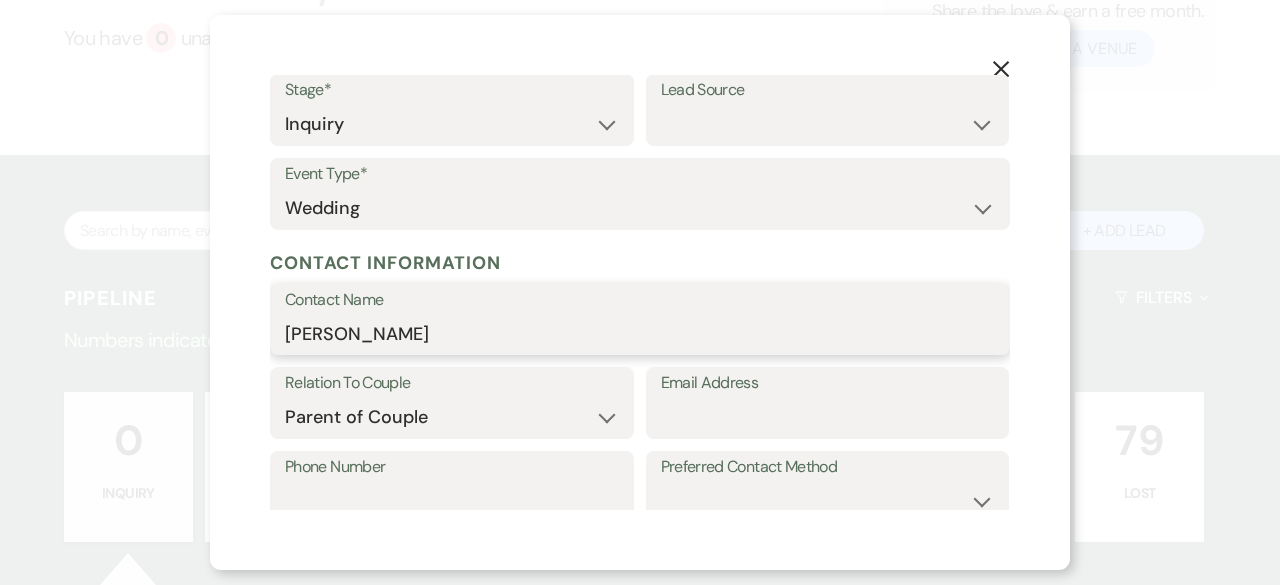 click on "[PERSON_NAME]" at bounding box center [640, 333] 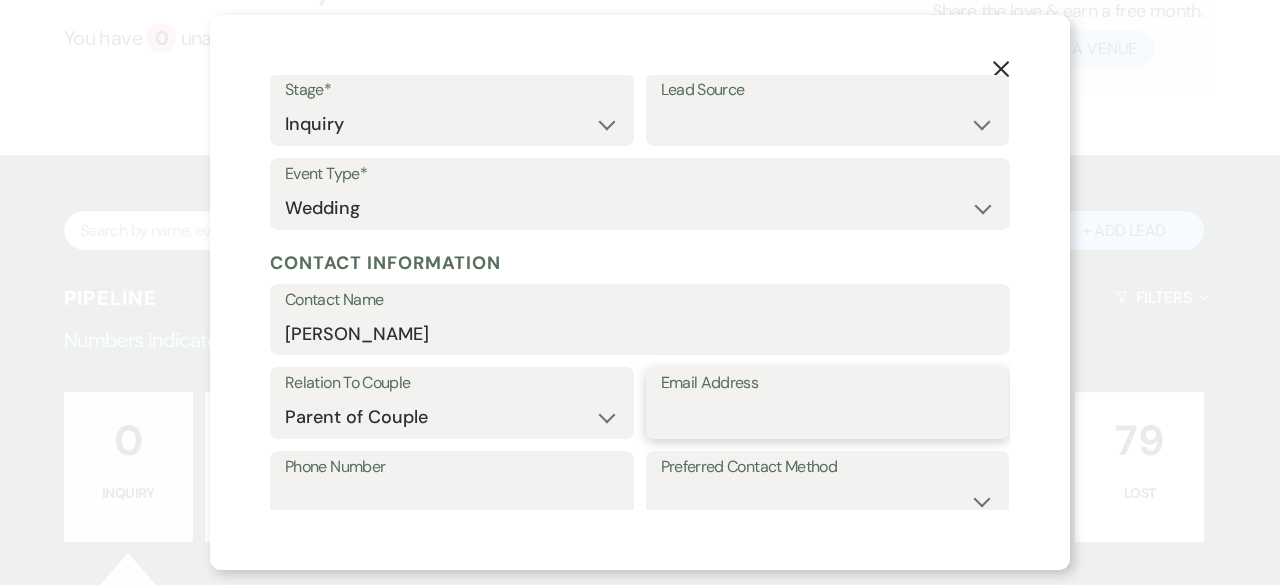 click on "Email Address" at bounding box center (828, 417) 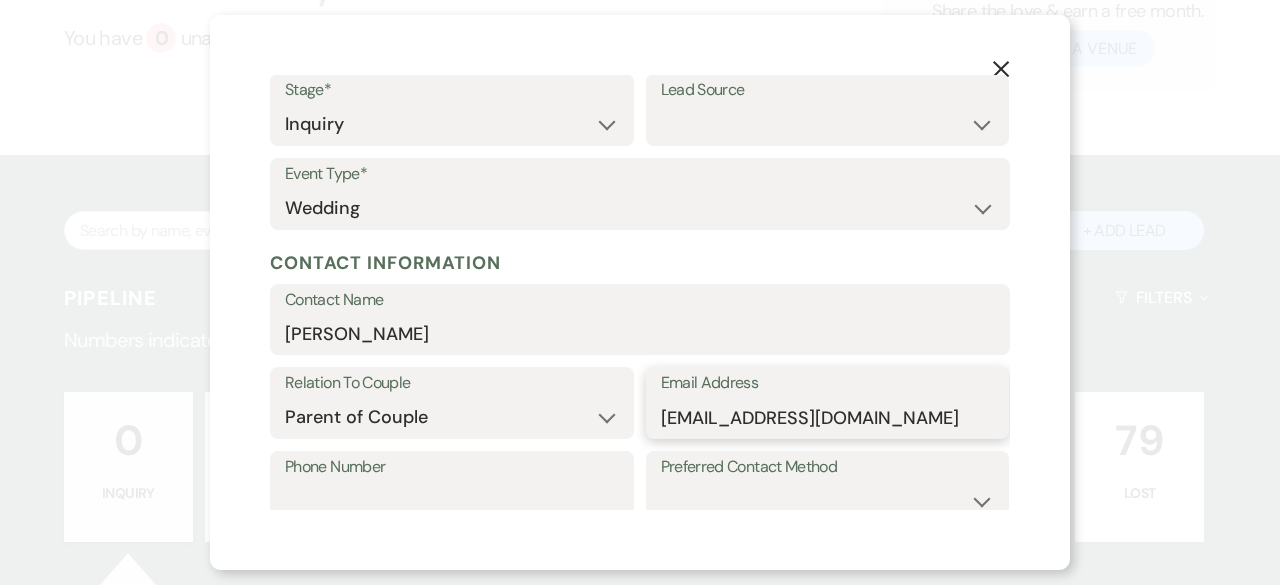 type on "[EMAIL_ADDRESS][DOMAIN_NAME]" 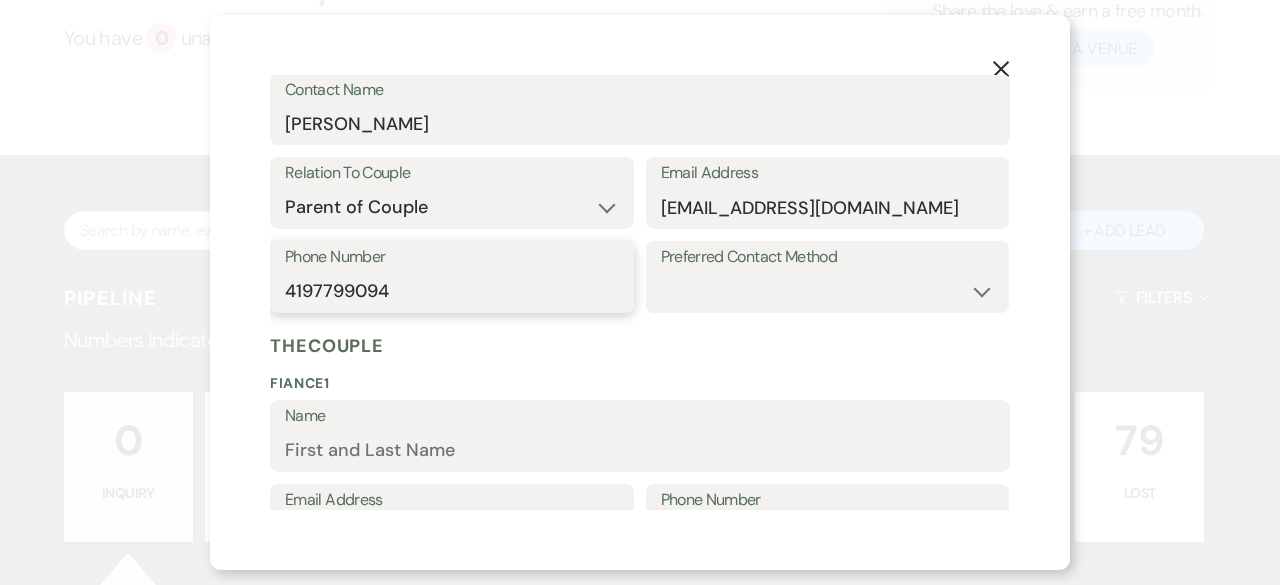 scroll, scrollTop: 510, scrollLeft: 0, axis: vertical 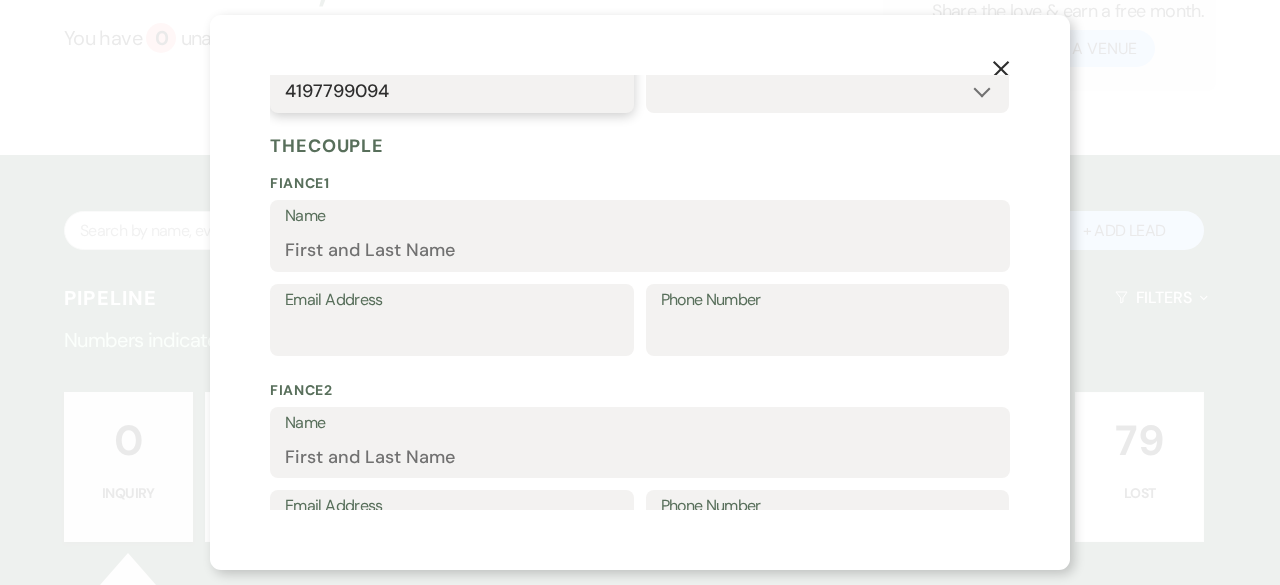 type on "4197799094" 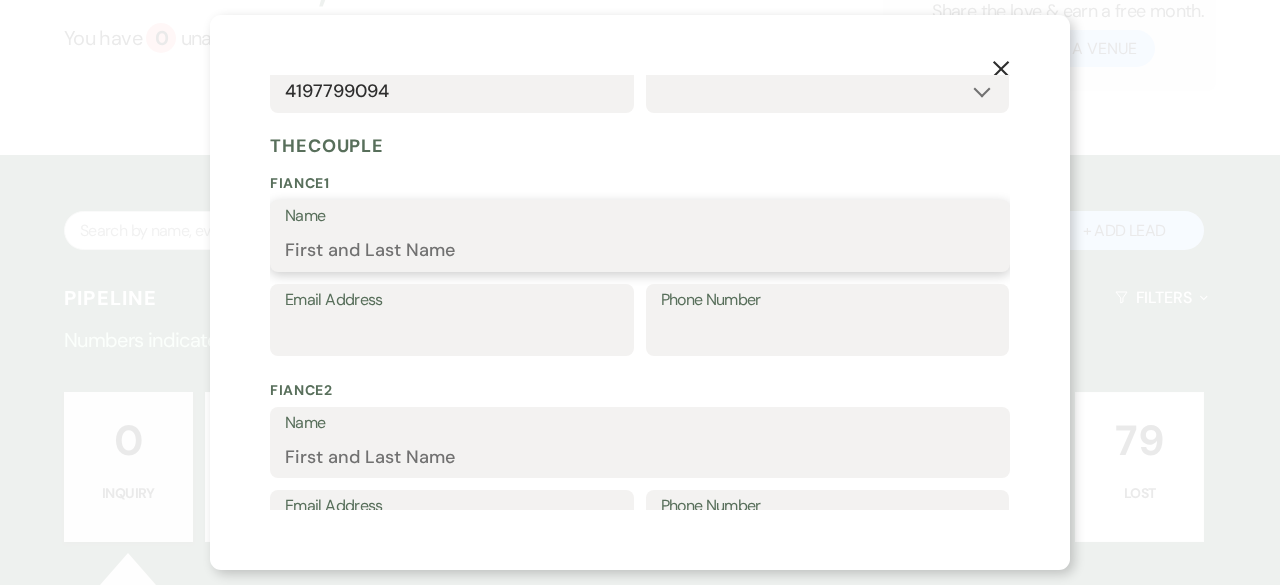 click on "Name" at bounding box center (640, 250) 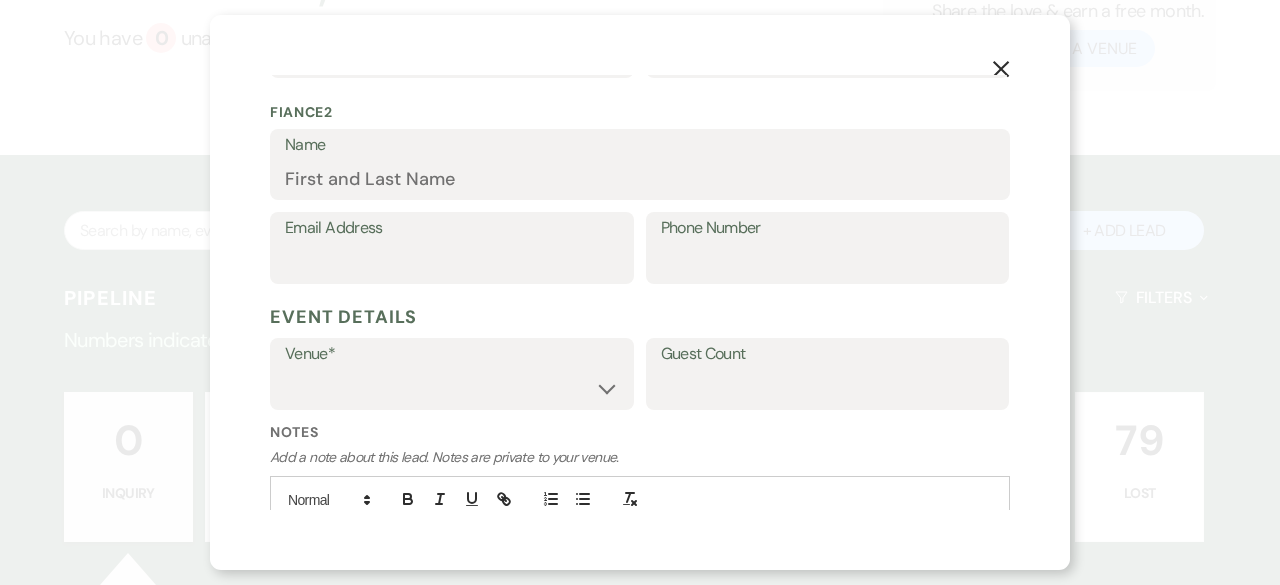 scroll, scrollTop: 810, scrollLeft: 0, axis: vertical 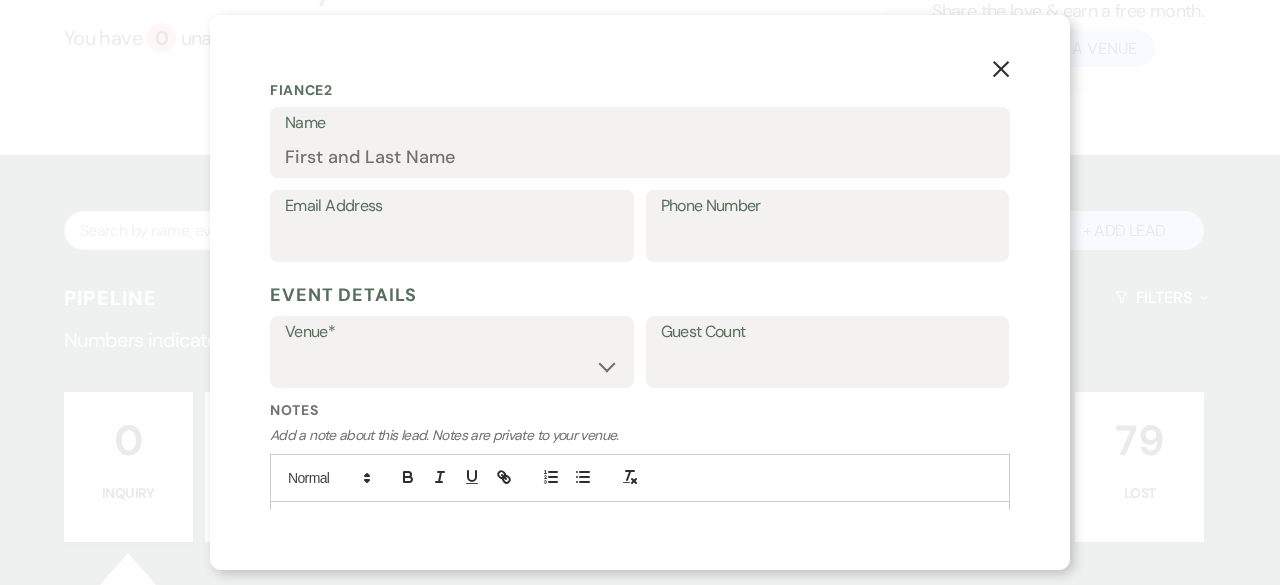 type on "[PERSON_NAME]" 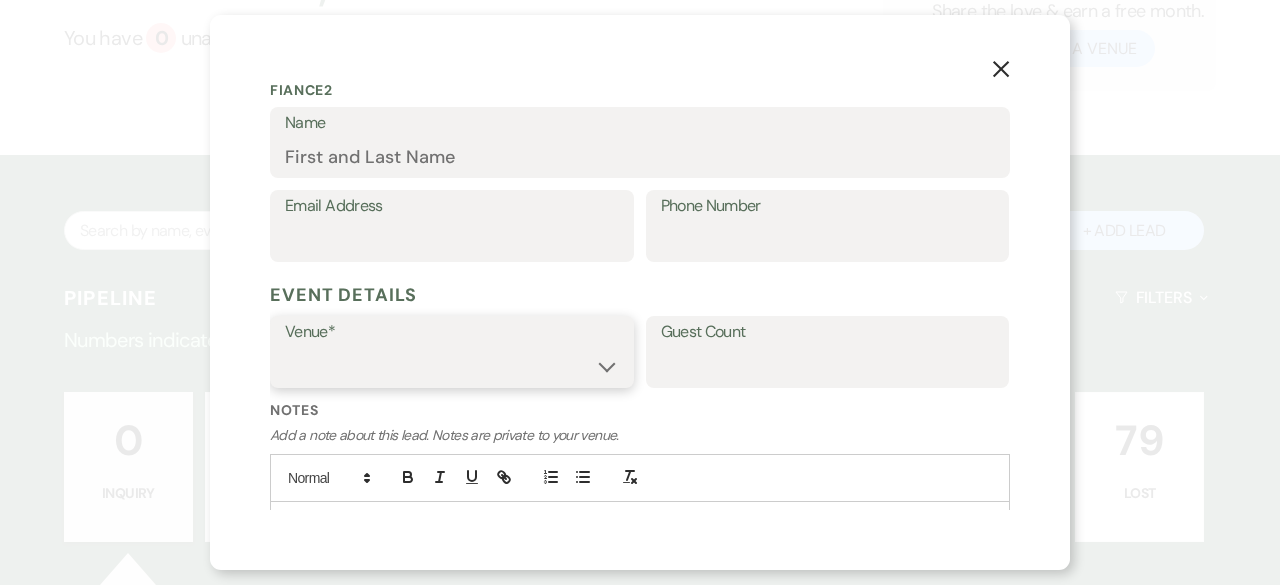 click on "[GEOGRAPHIC_DATA] at [GEOGRAPHIC_DATA] Venues [GEOGRAPHIC_DATA] at [GEOGRAPHIC_DATA] Venues" at bounding box center [452, 366] 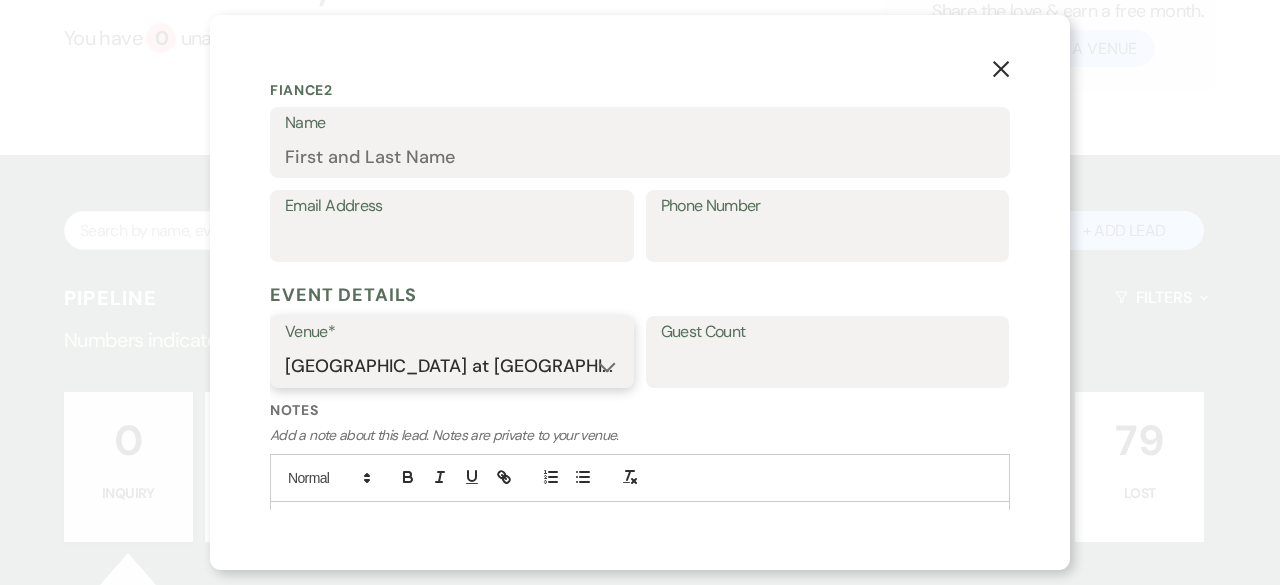 click on "[GEOGRAPHIC_DATA] at [GEOGRAPHIC_DATA] Venues [GEOGRAPHIC_DATA] at [GEOGRAPHIC_DATA] Venues" at bounding box center [452, 366] 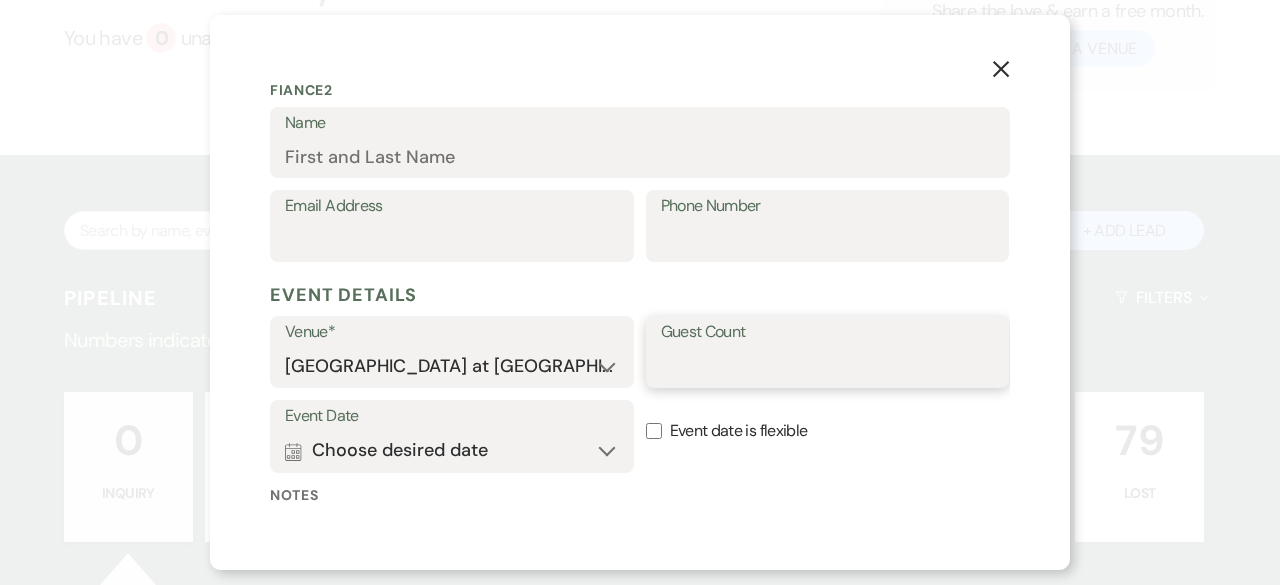 click on "Guest Count" at bounding box center [828, 366] 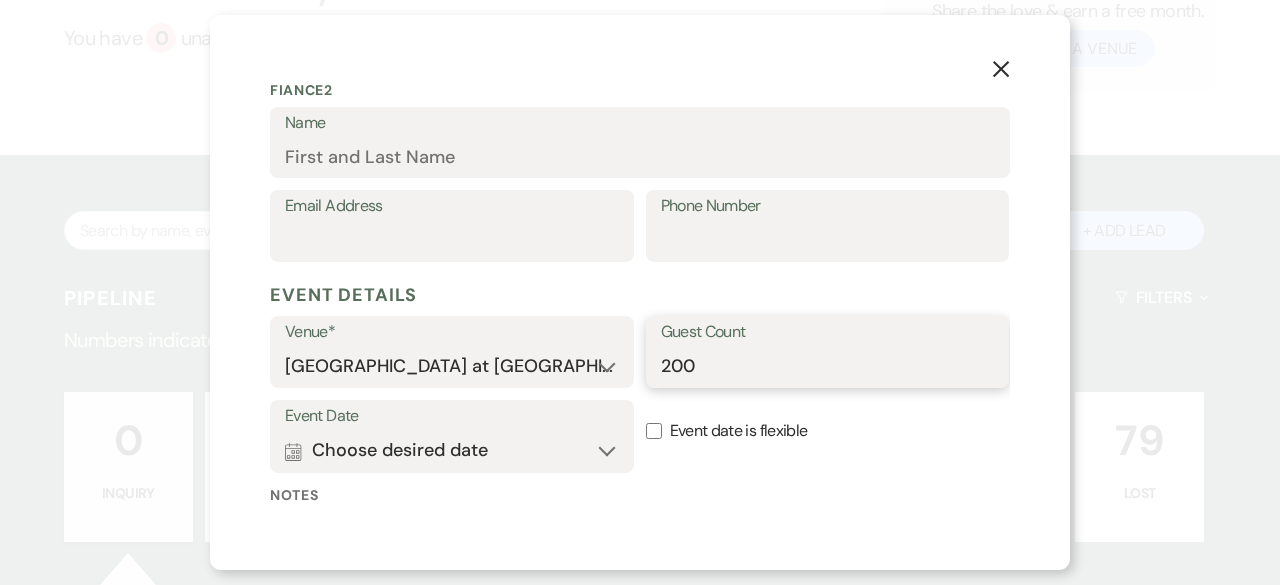 type on "200" 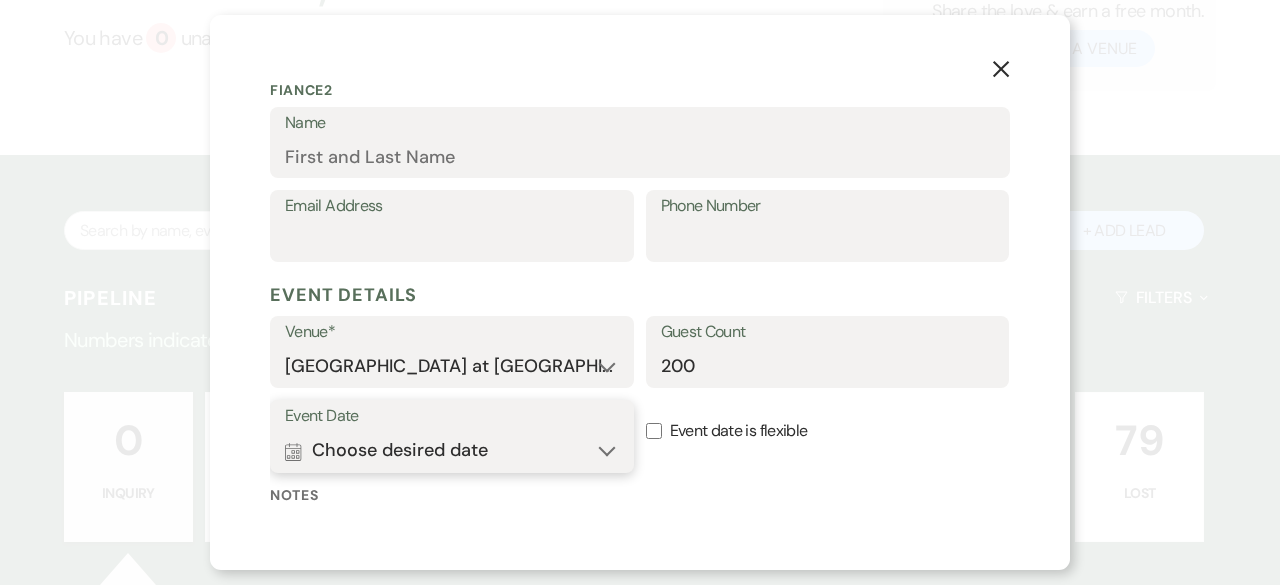 click on "Calendar Choose desired date Expand" at bounding box center [452, 451] 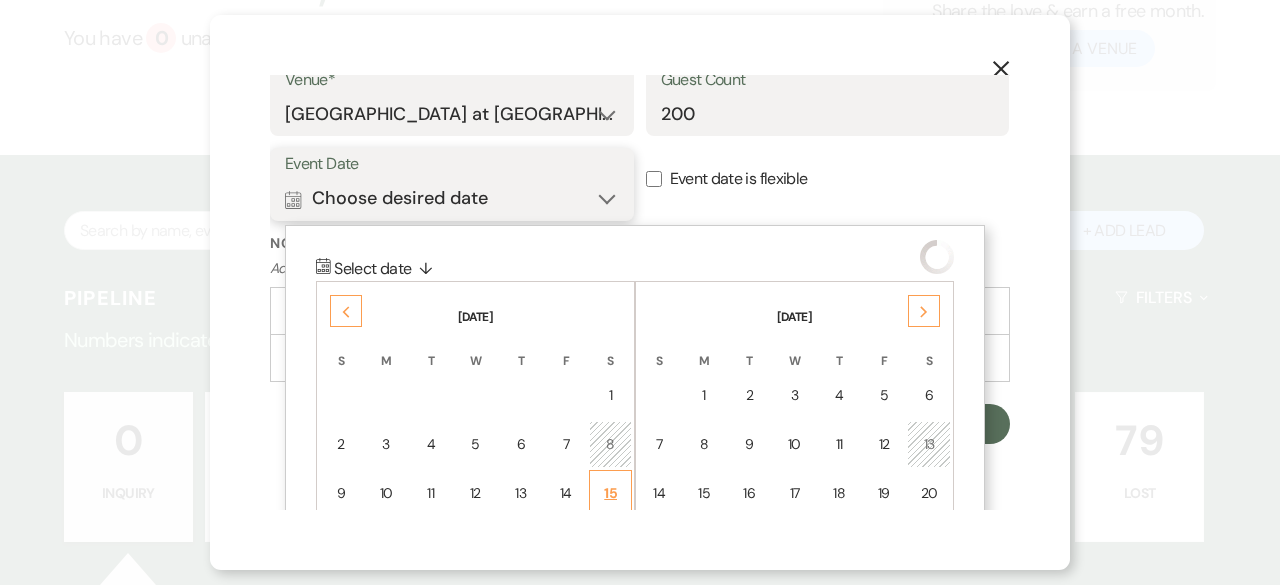 scroll, scrollTop: 1228, scrollLeft: 0, axis: vertical 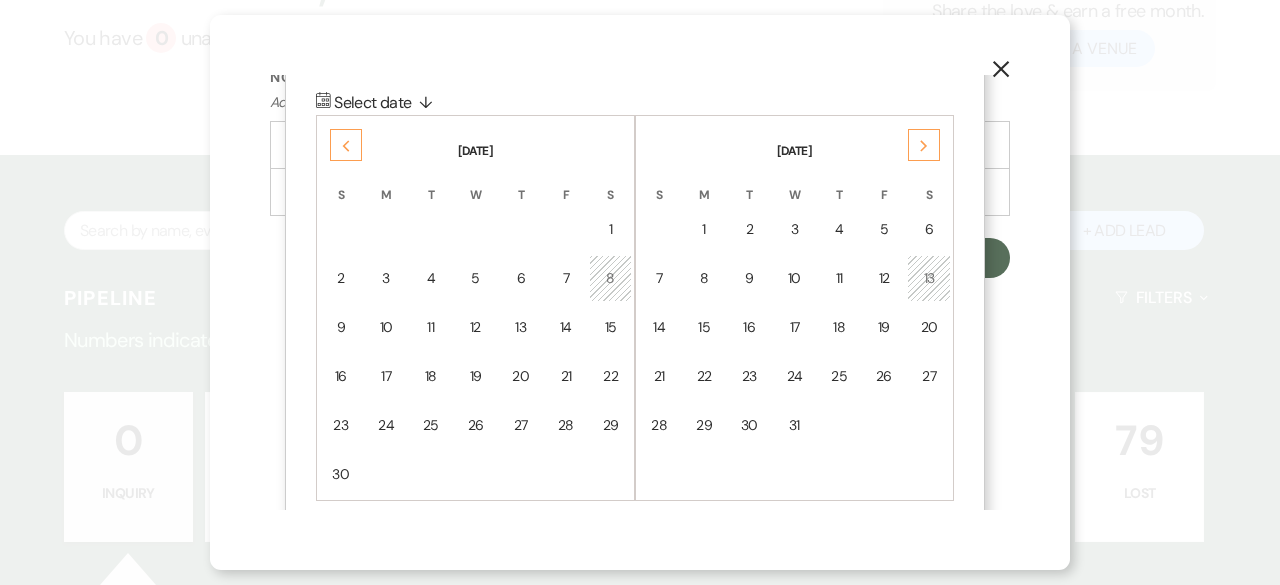 click on "Next" 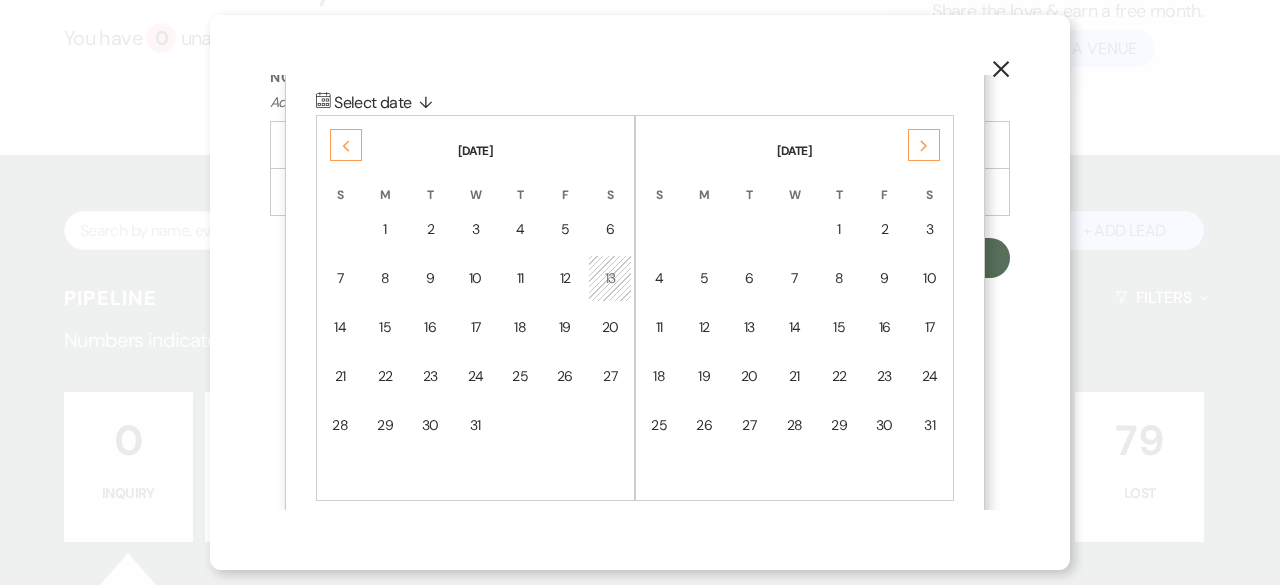click on "Next" 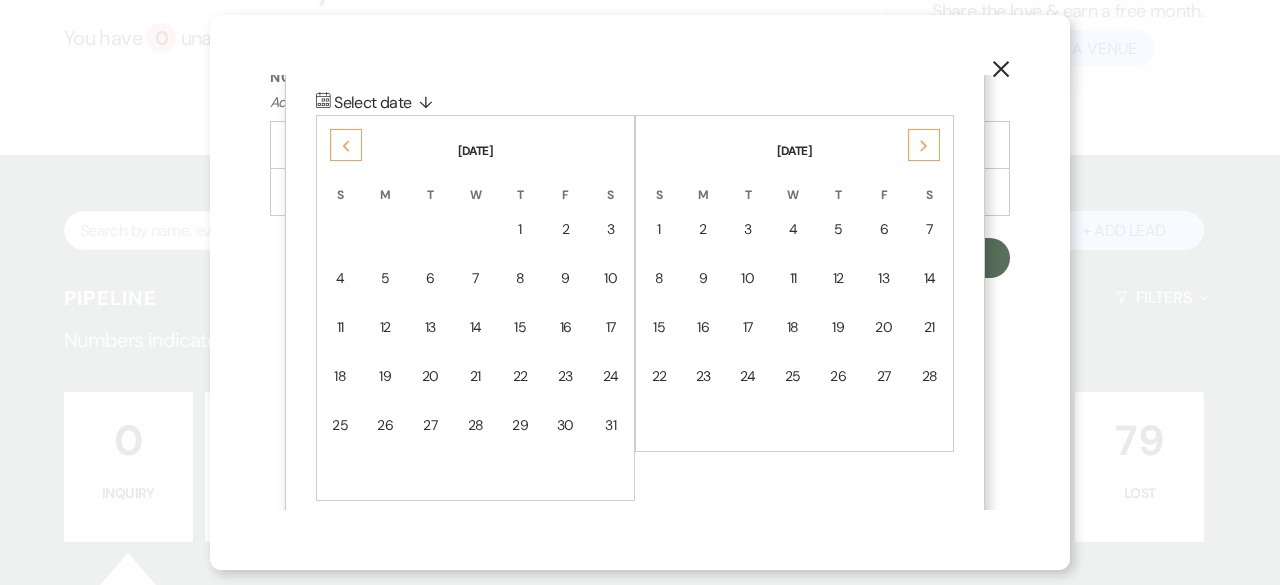 click on "Next" 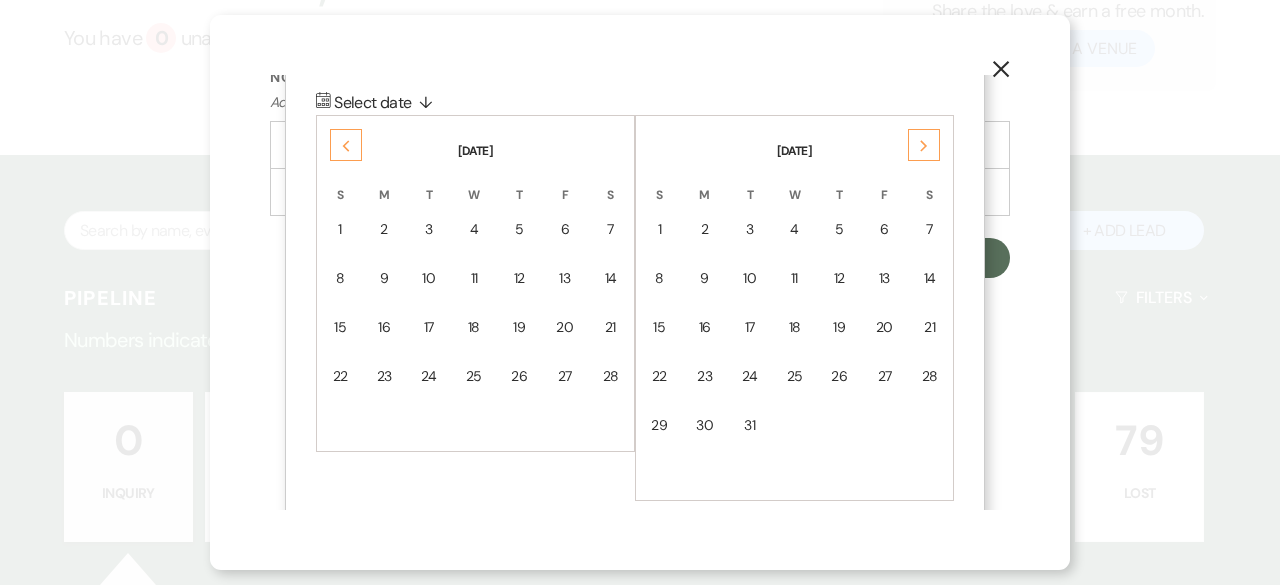 click on "Next" 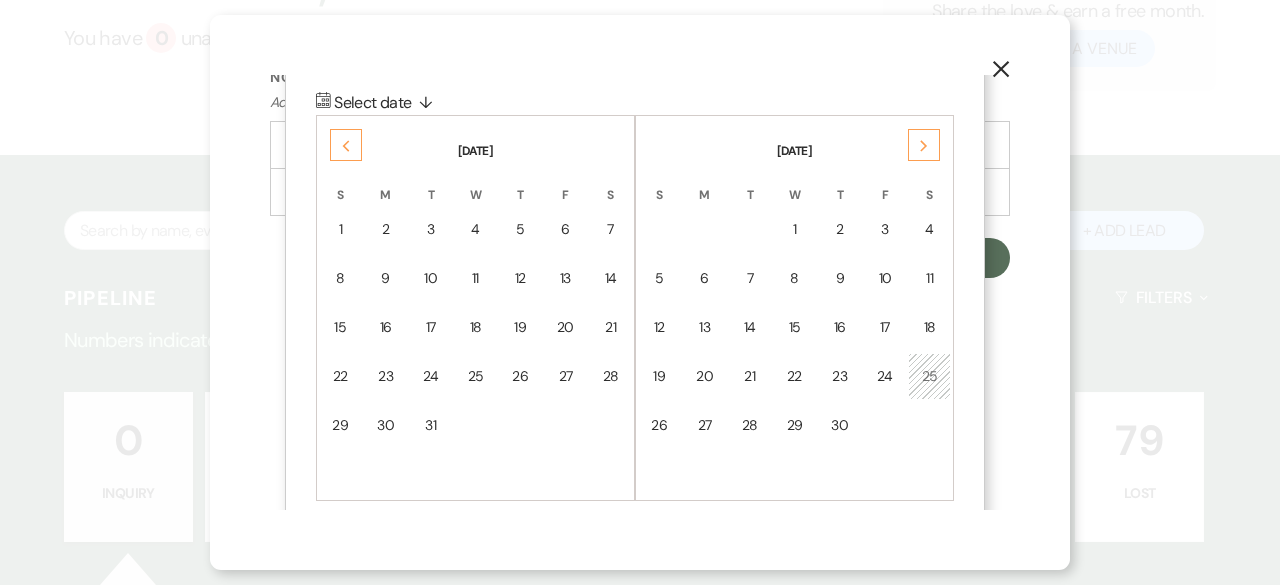 click on "Next" 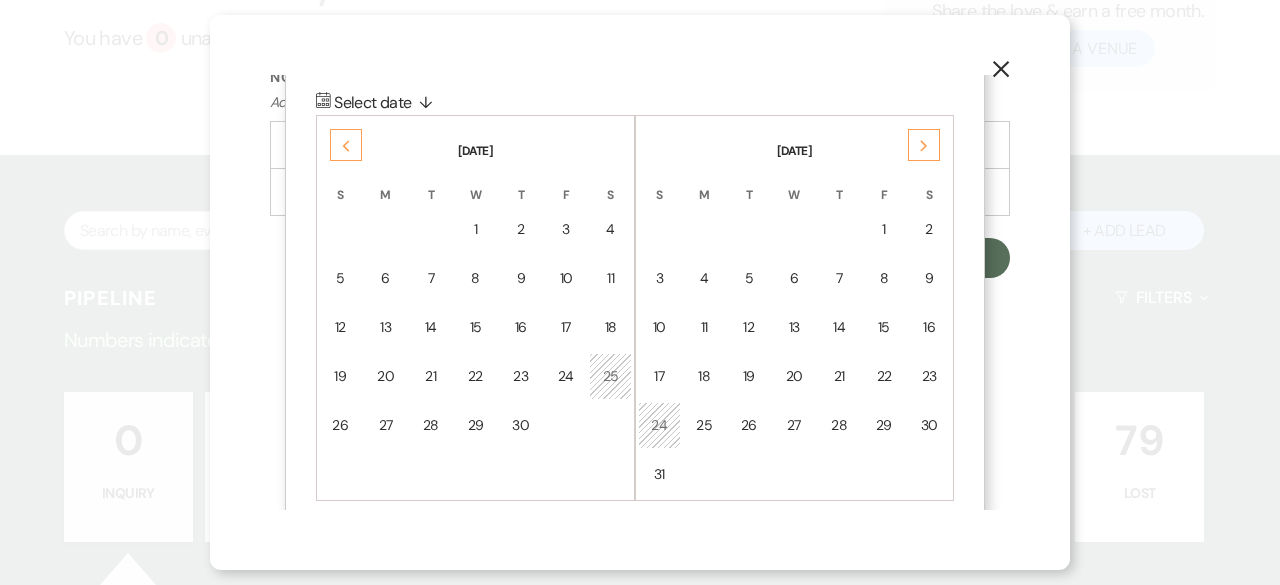 click on "Next" 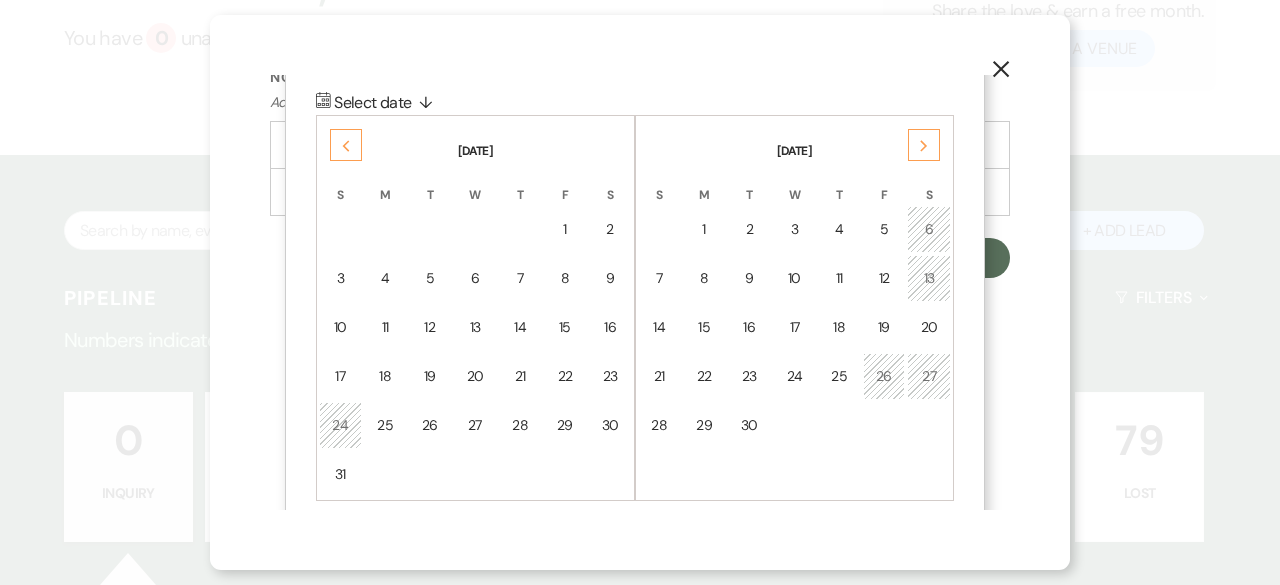 click on "Next" 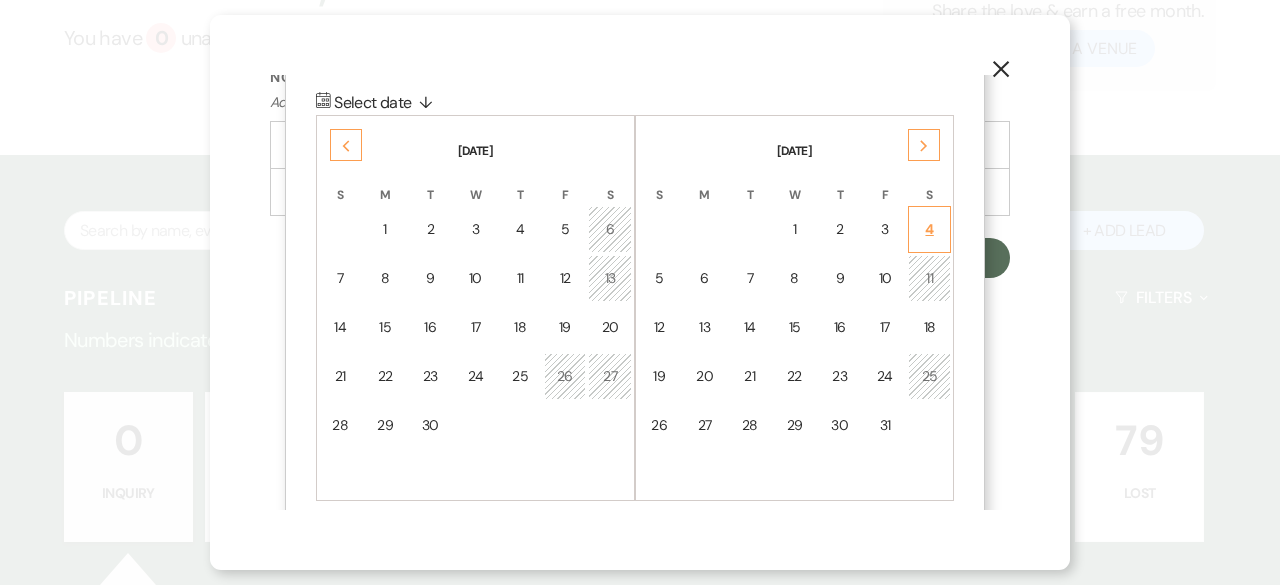 click on "4" at bounding box center (929, 229) 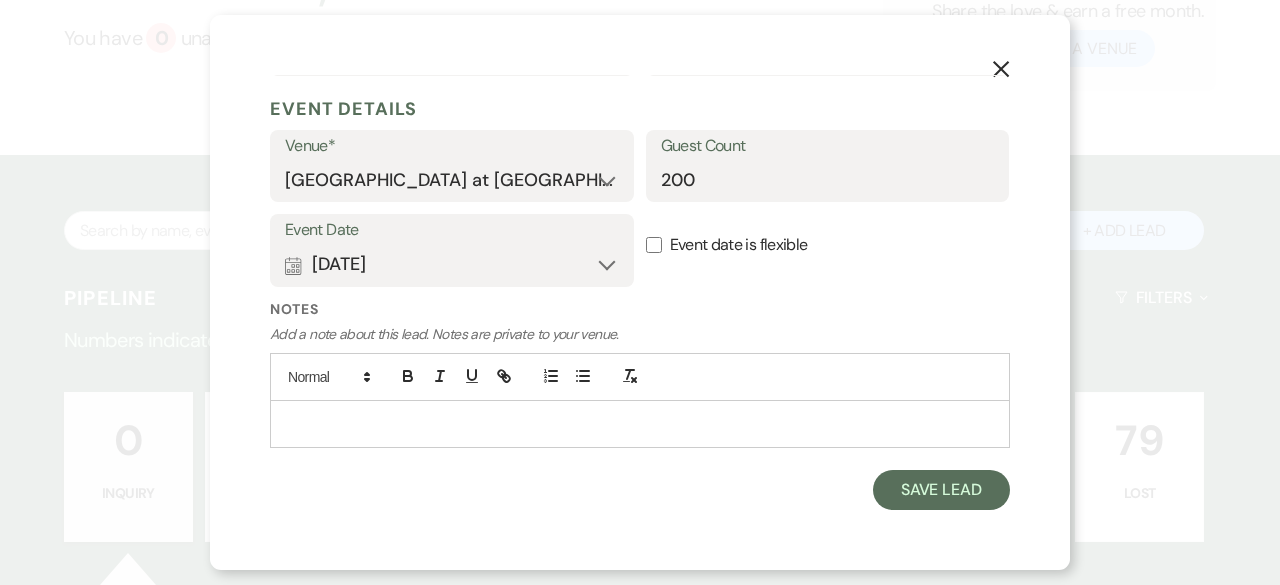 scroll, scrollTop: 994, scrollLeft: 0, axis: vertical 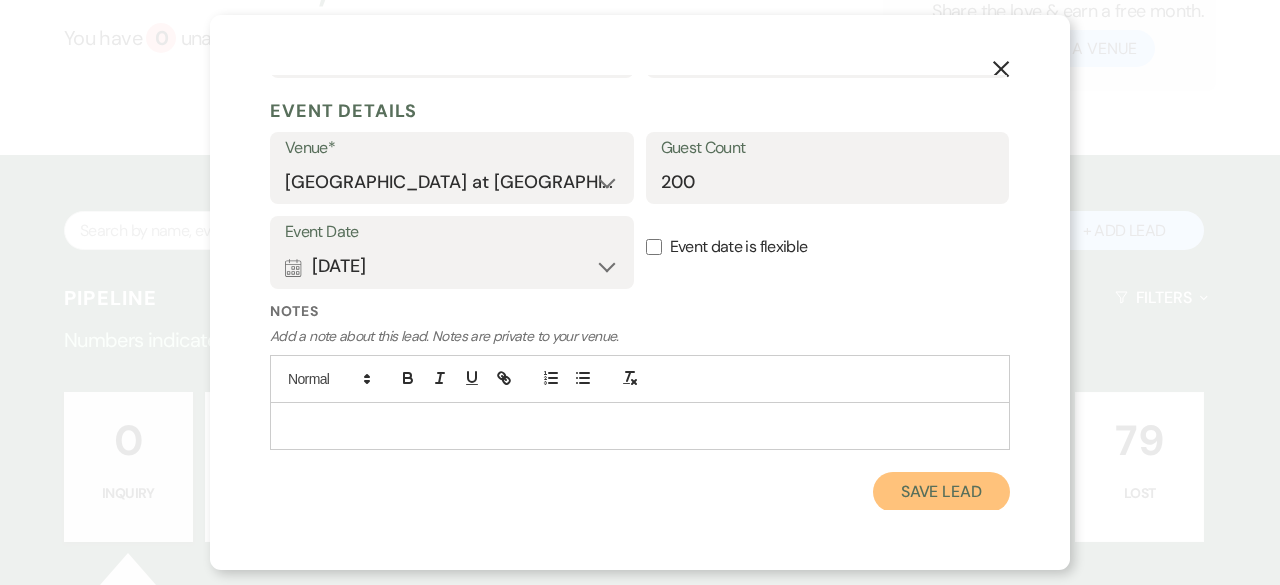 click on "Save Lead" at bounding box center (941, 492) 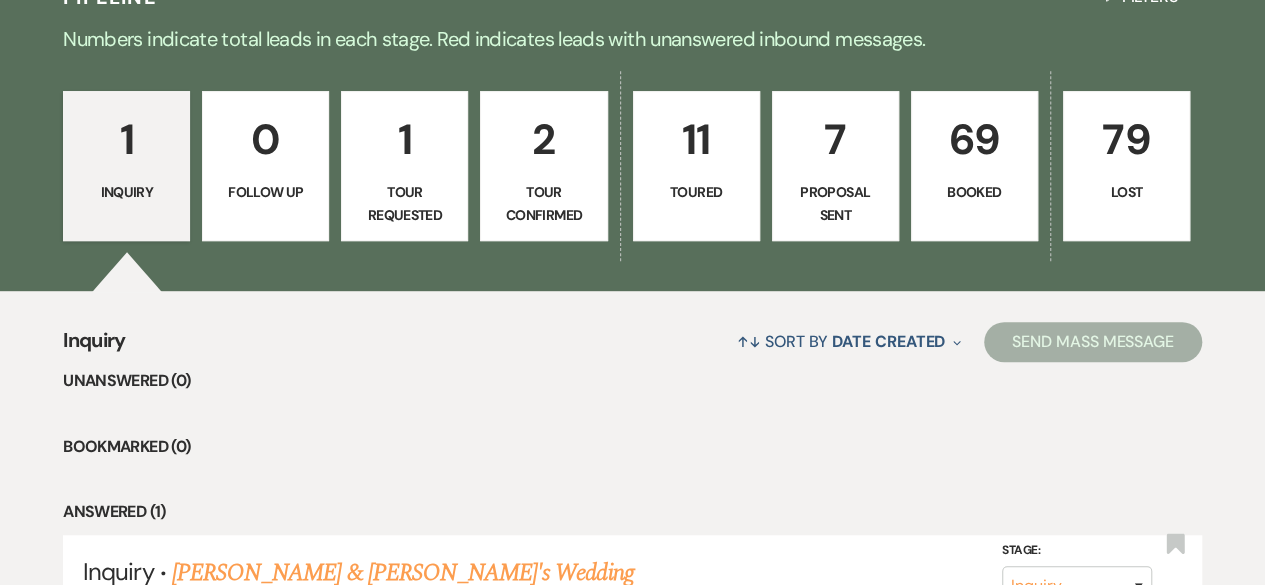 scroll, scrollTop: 690, scrollLeft: 0, axis: vertical 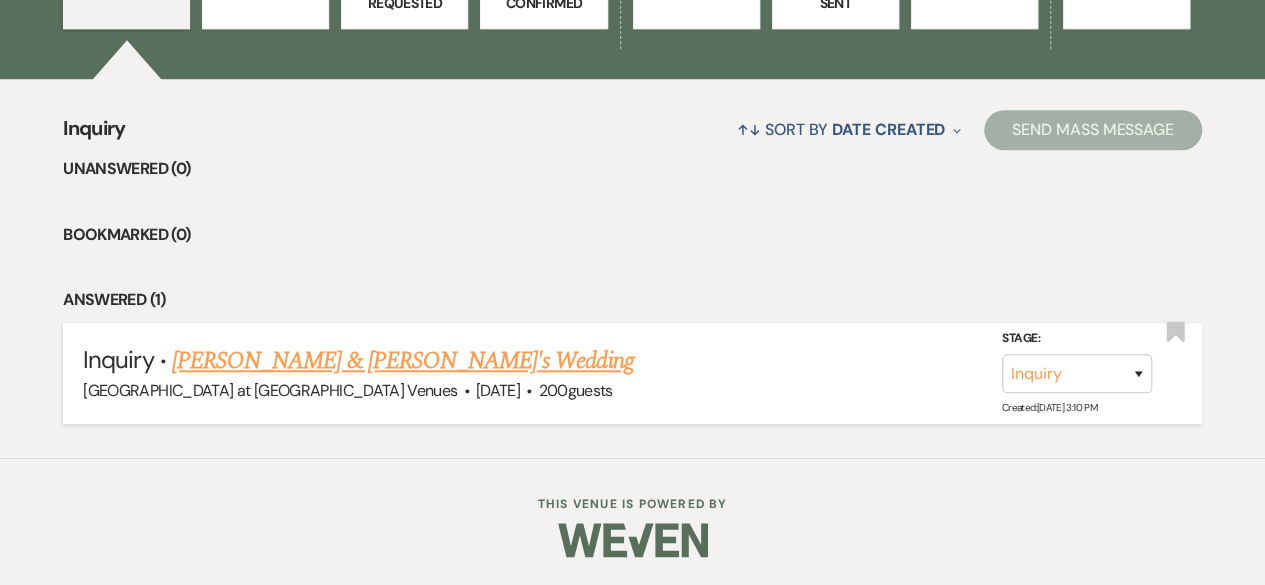 click on "[PERSON_NAME] & [PERSON_NAME]'s Wedding" at bounding box center [403, 361] 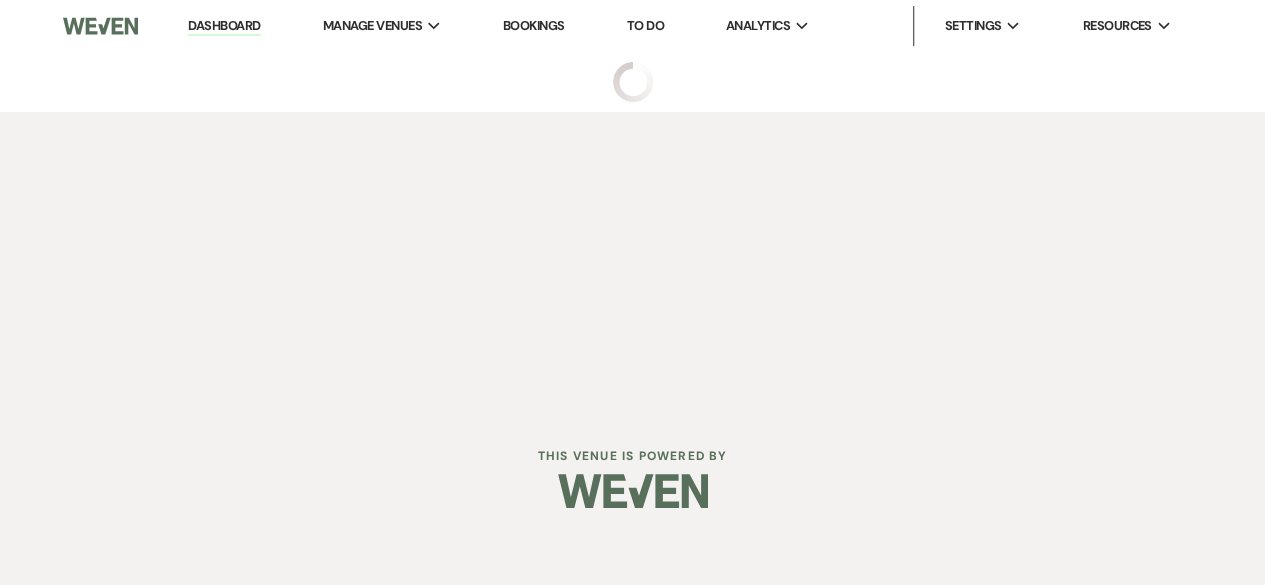 scroll, scrollTop: 0, scrollLeft: 0, axis: both 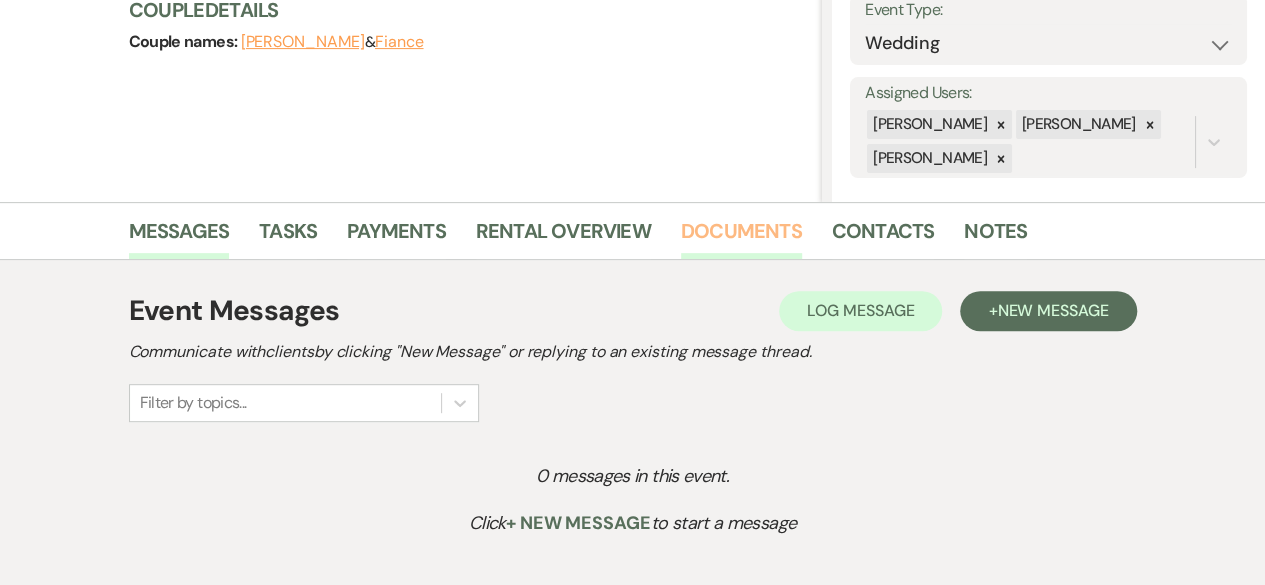 click on "Documents" at bounding box center (741, 237) 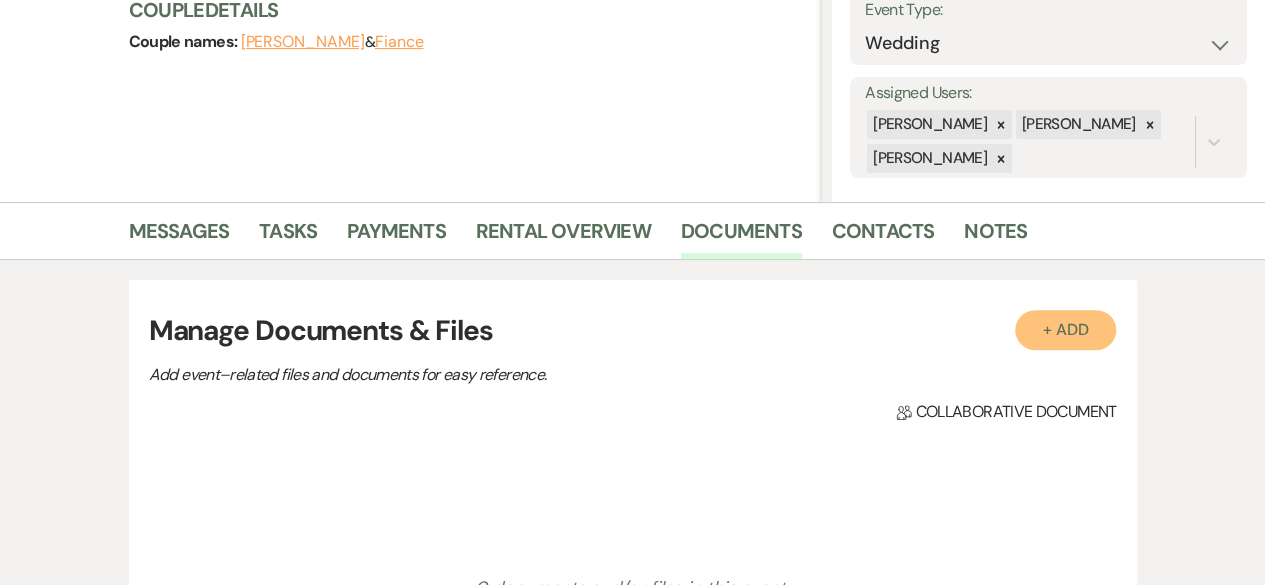 click on "+ Add" at bounding box center [1066, 330] 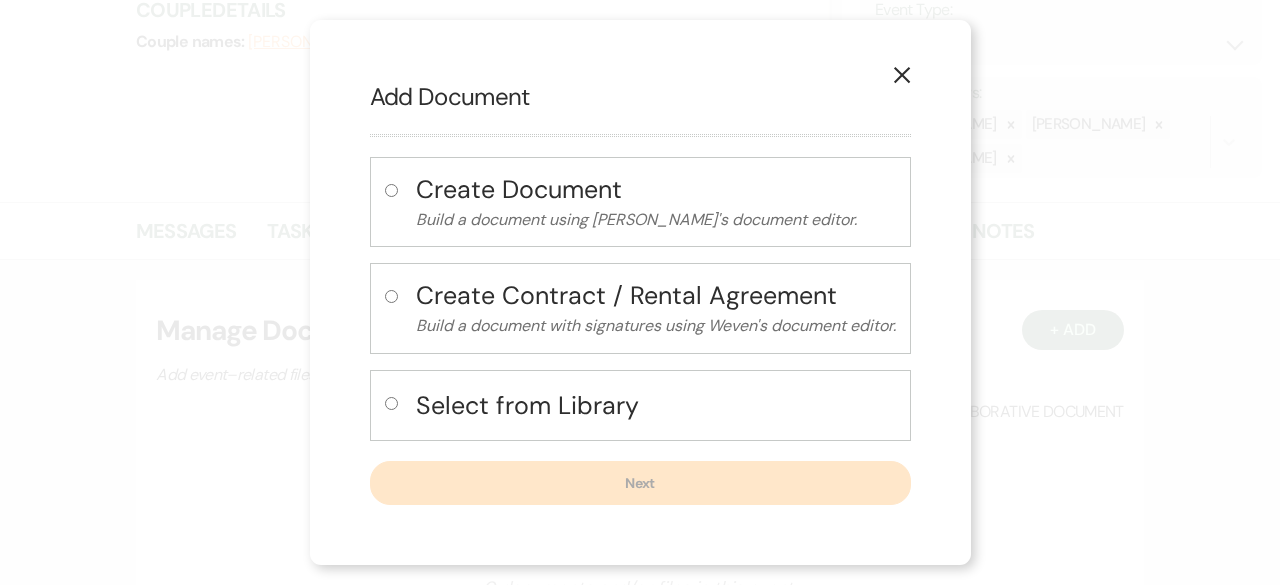 click at bounding box center [391, 403] 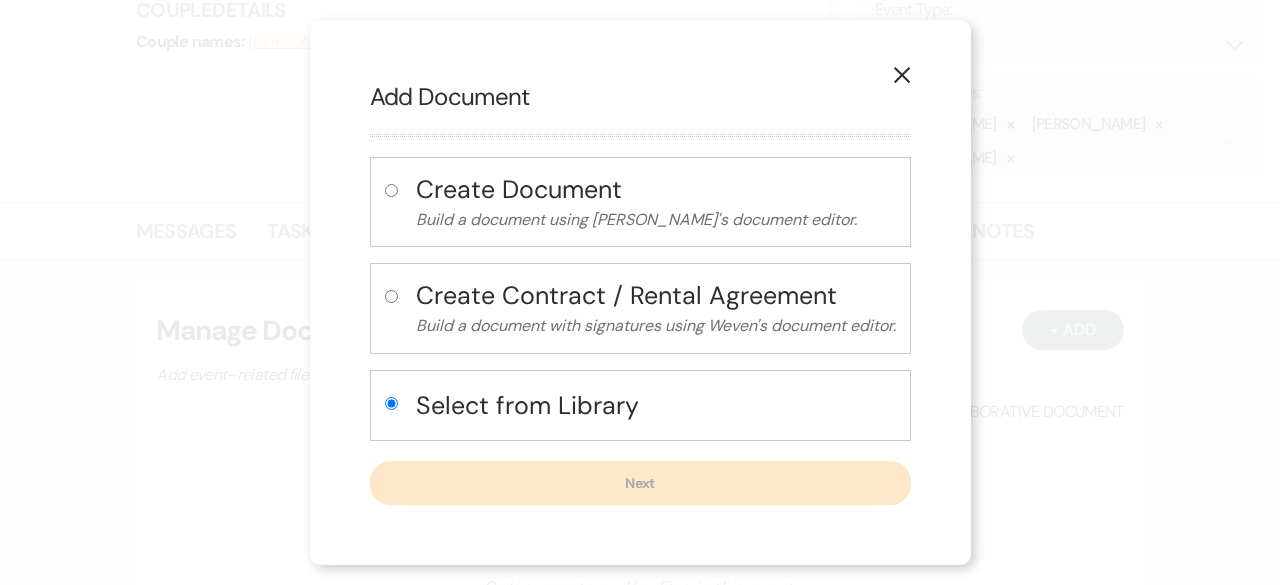 radio on "true" 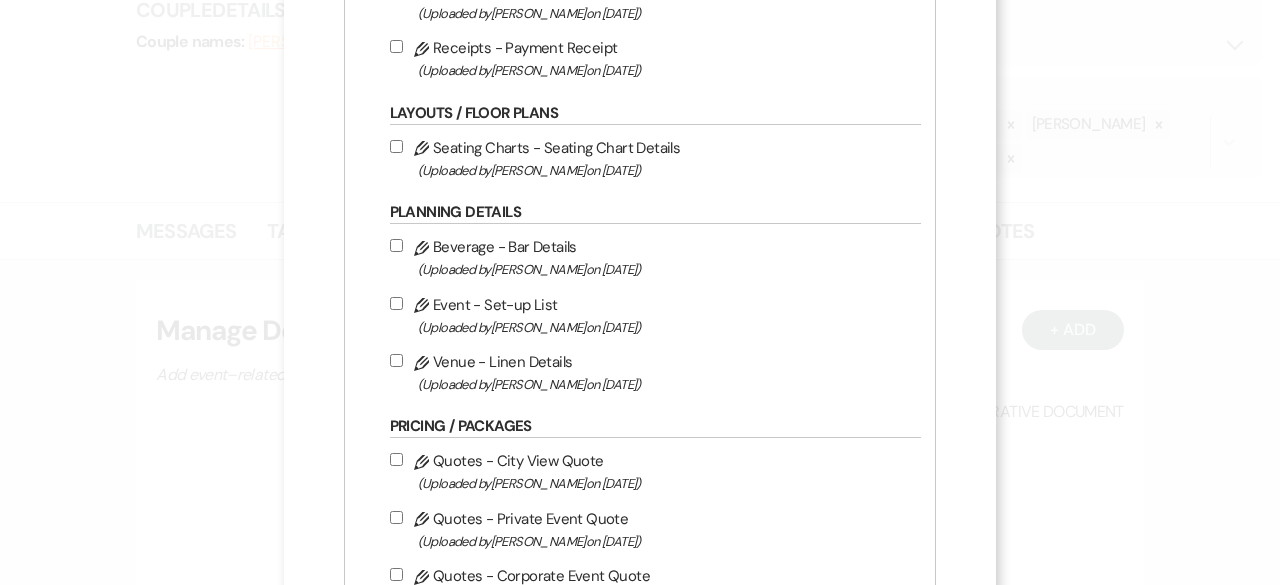 scroll, scrollTop: 900, scrollLeft: 0, axis: vertical 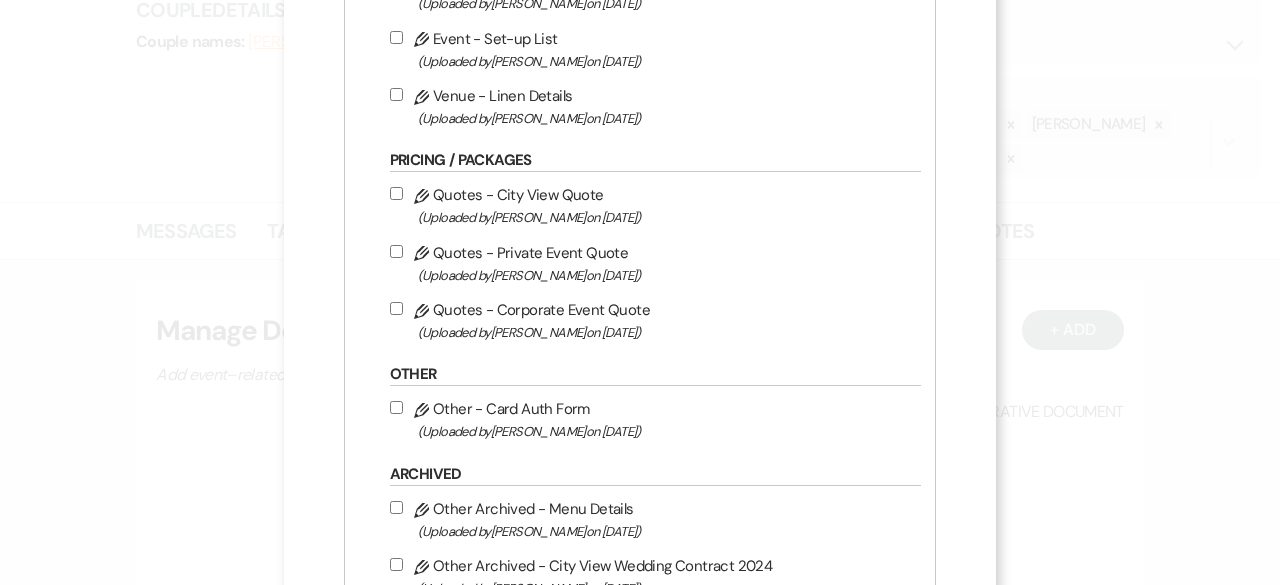 click on "Pencil Quotes - City View Quote (Uploaded by  [PERSON_NAME]  on   [DATE] )" at bounding box center (396, 193) 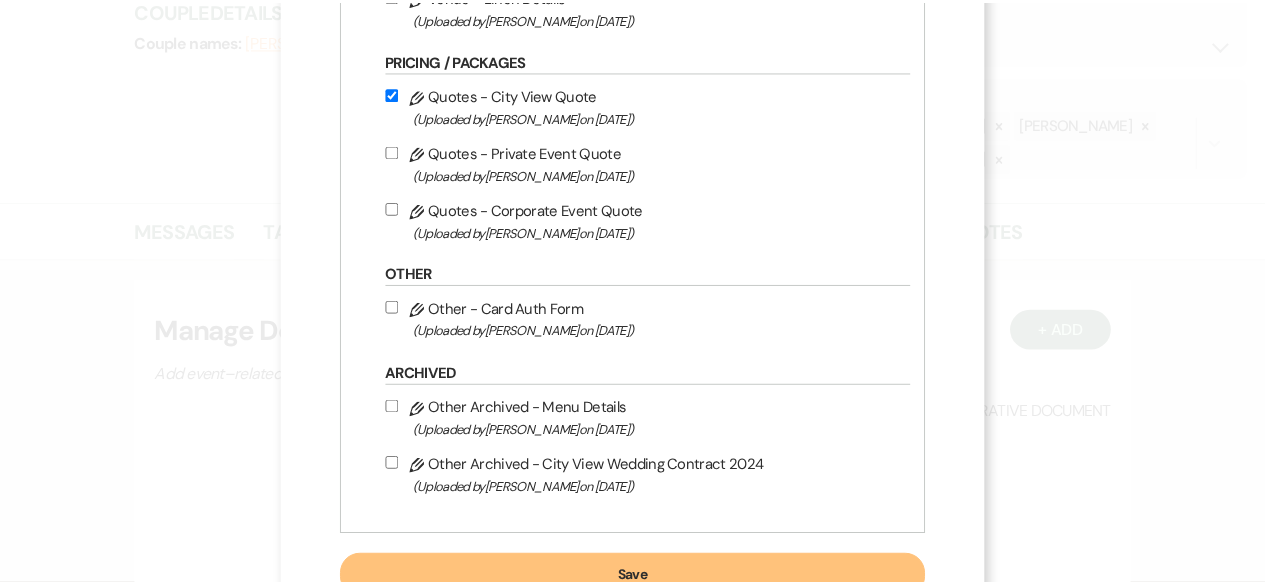 scroll, scrollTop: 1069, scrollLeft: 0, axis: vertical 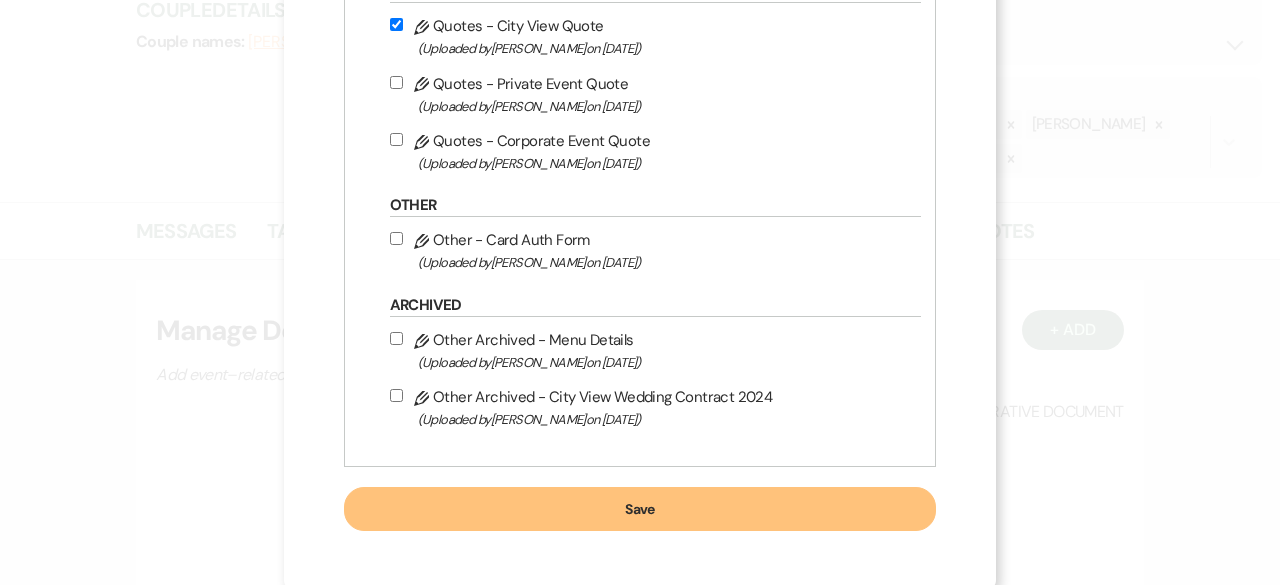 click on "Save" at bounding box center (640, 509) 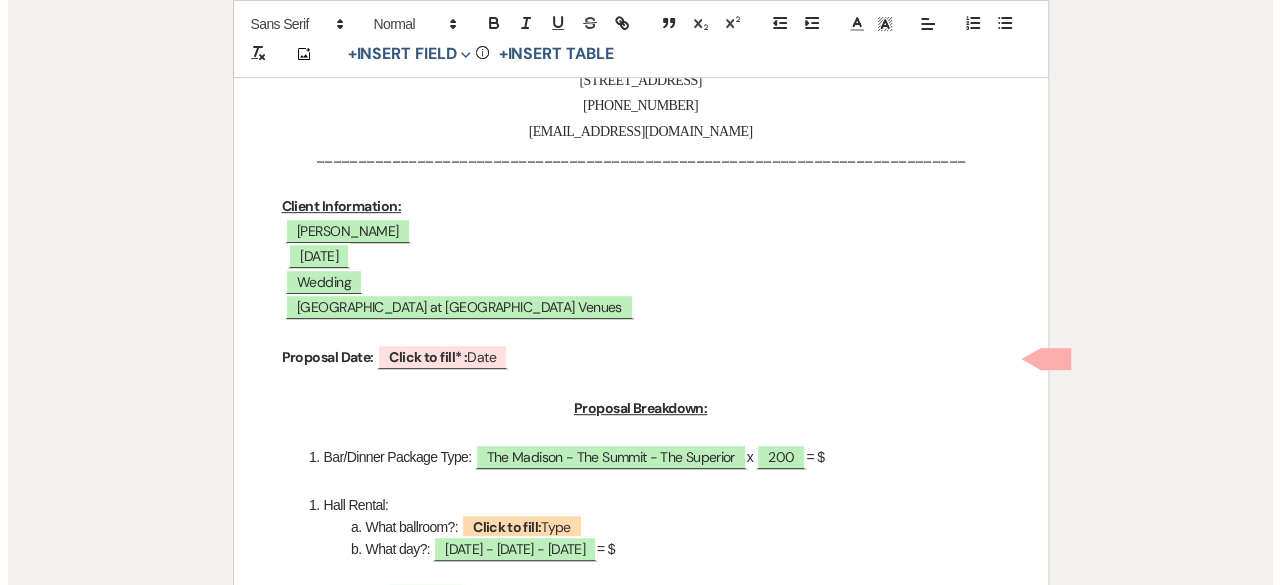 scroll, scrollTop: 400, scrollLeft: 0, axis: vertical 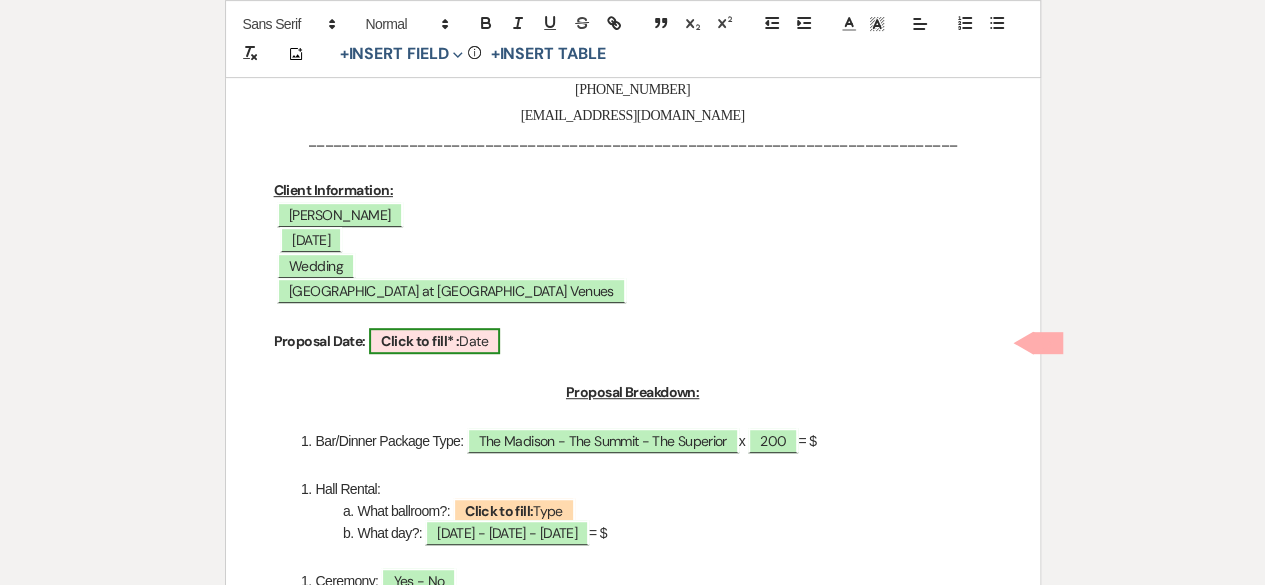 click on "Click to fill* :" at bounding box center [420, 341] 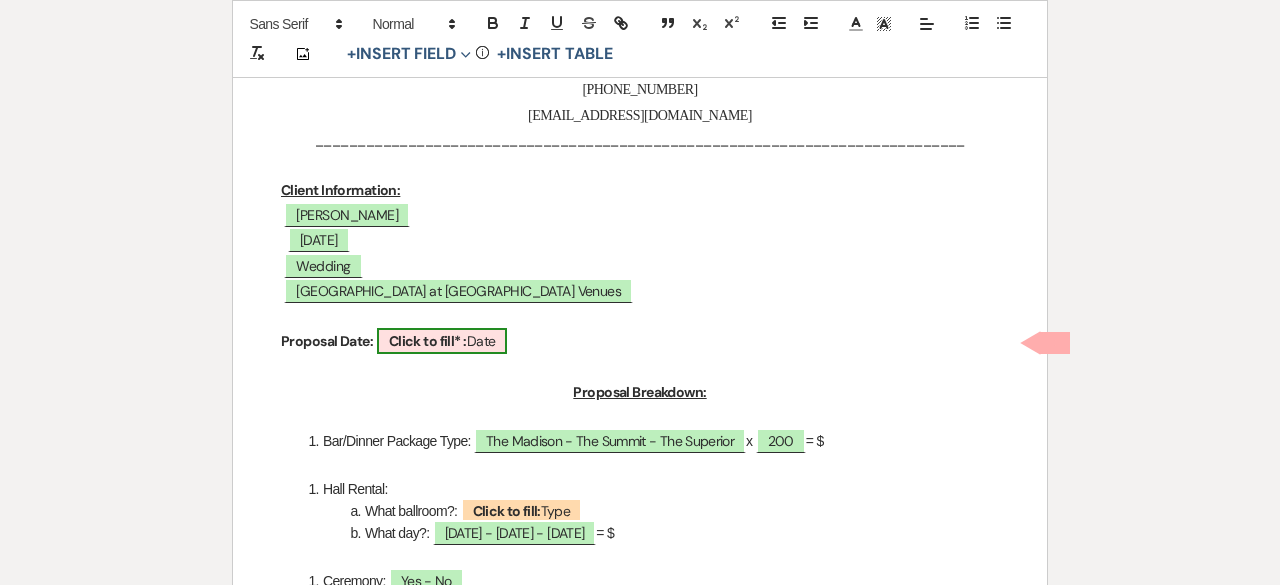 select on "owner" 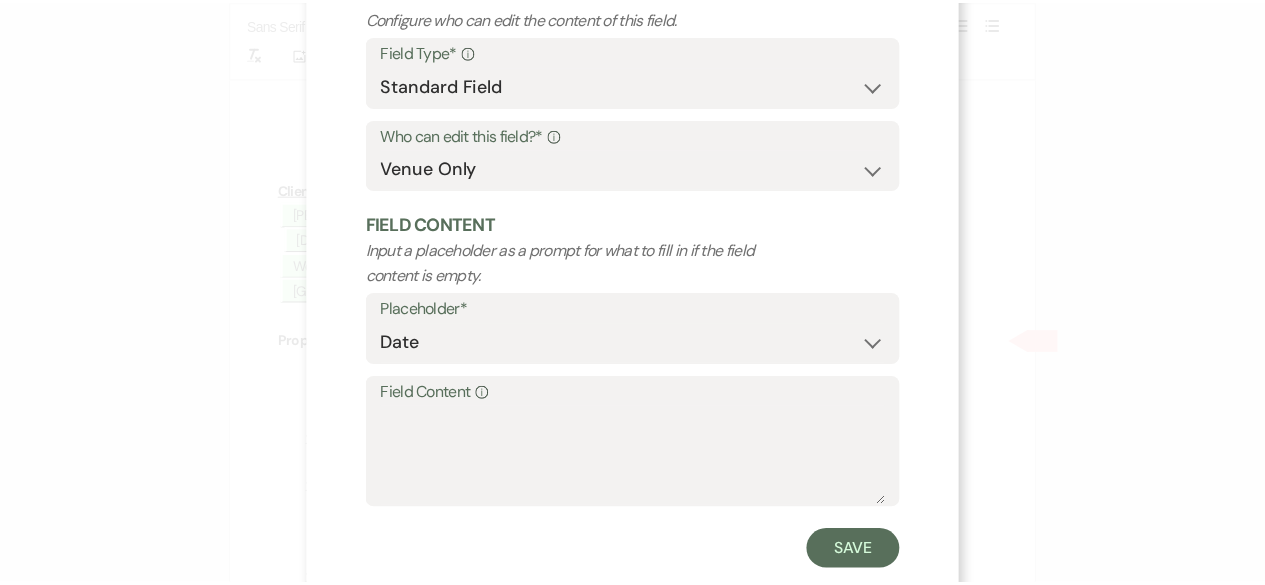 scroll, scrollTop: 190, scrollLeft: 0, axis: vertical 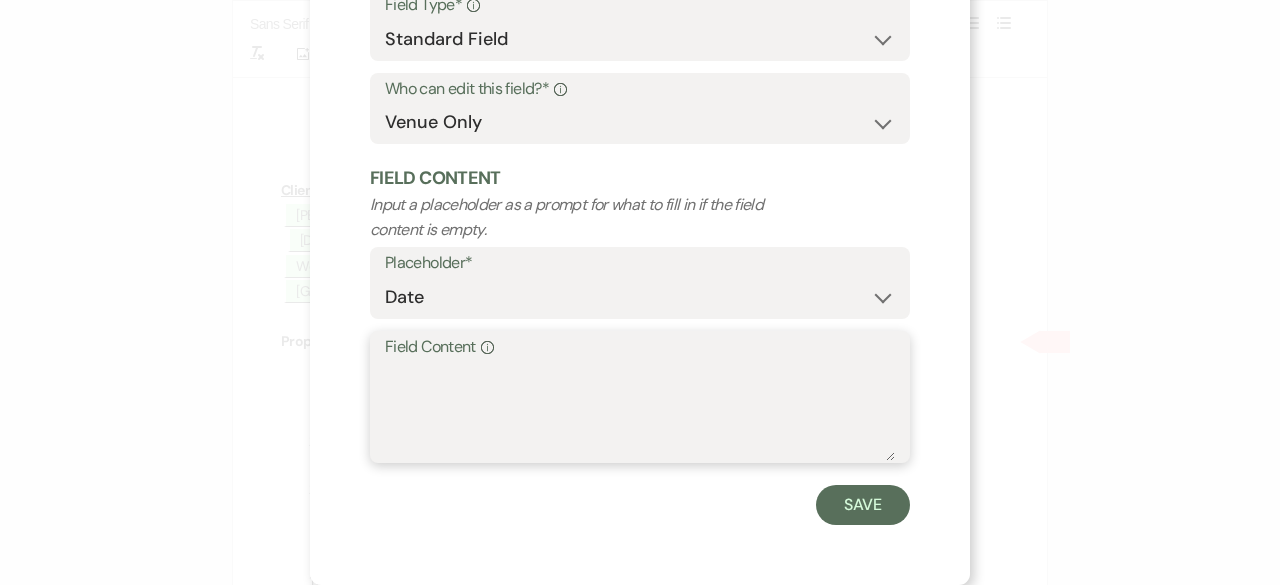click on "Field Content Info" at bounding box center (640, 411) 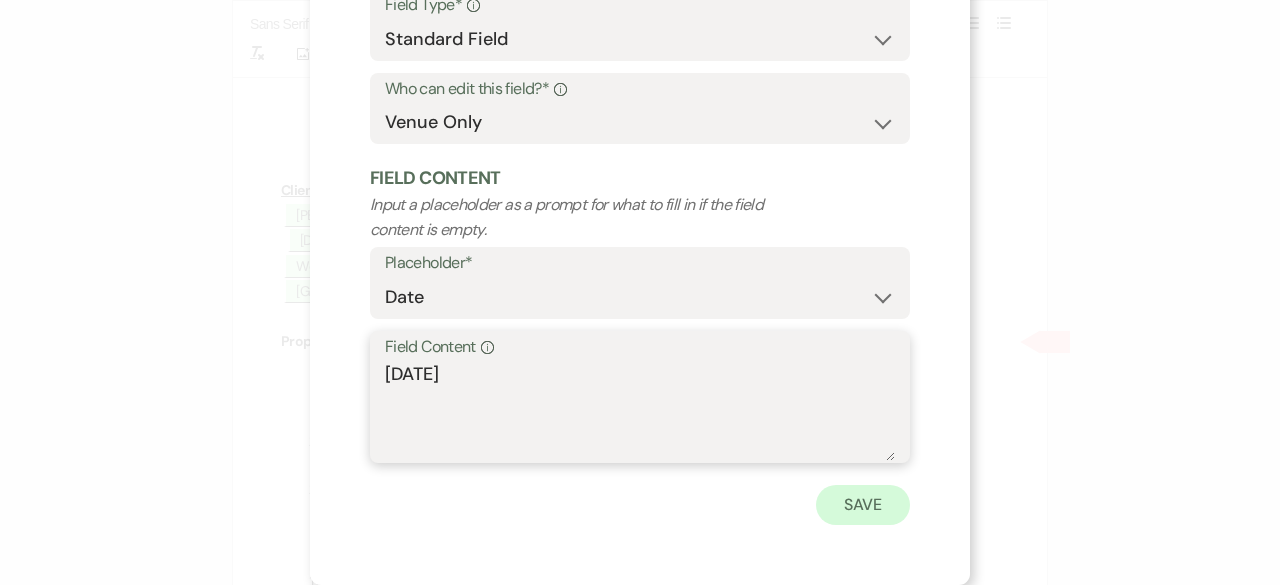 type on "[DATE]" 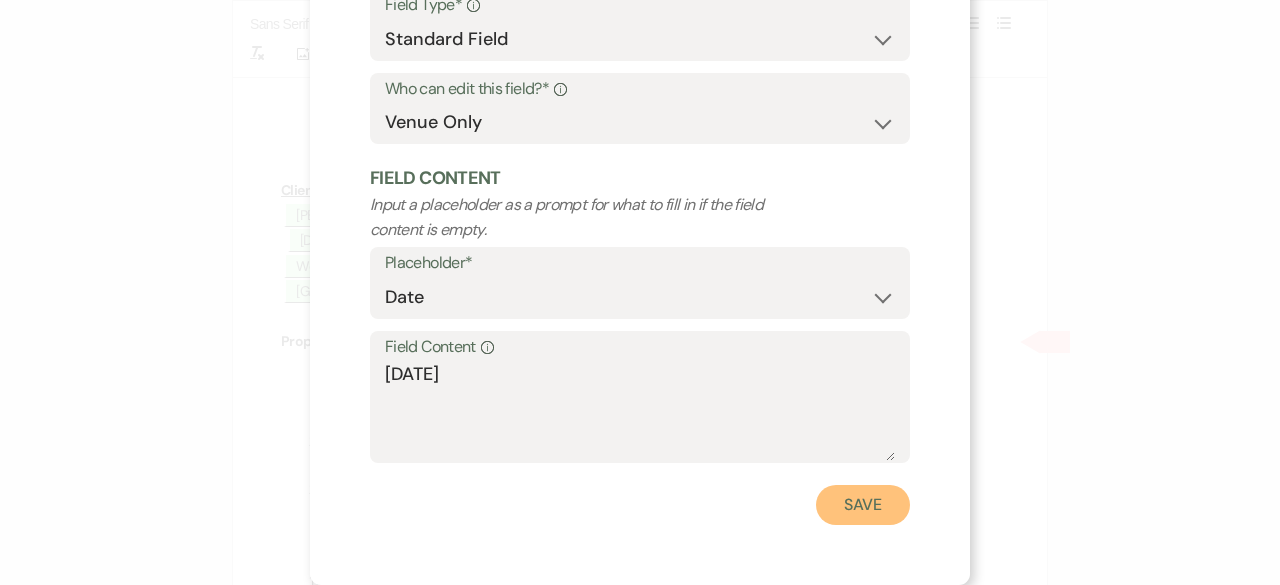 click on "Save" at bounding box center (863, 505) 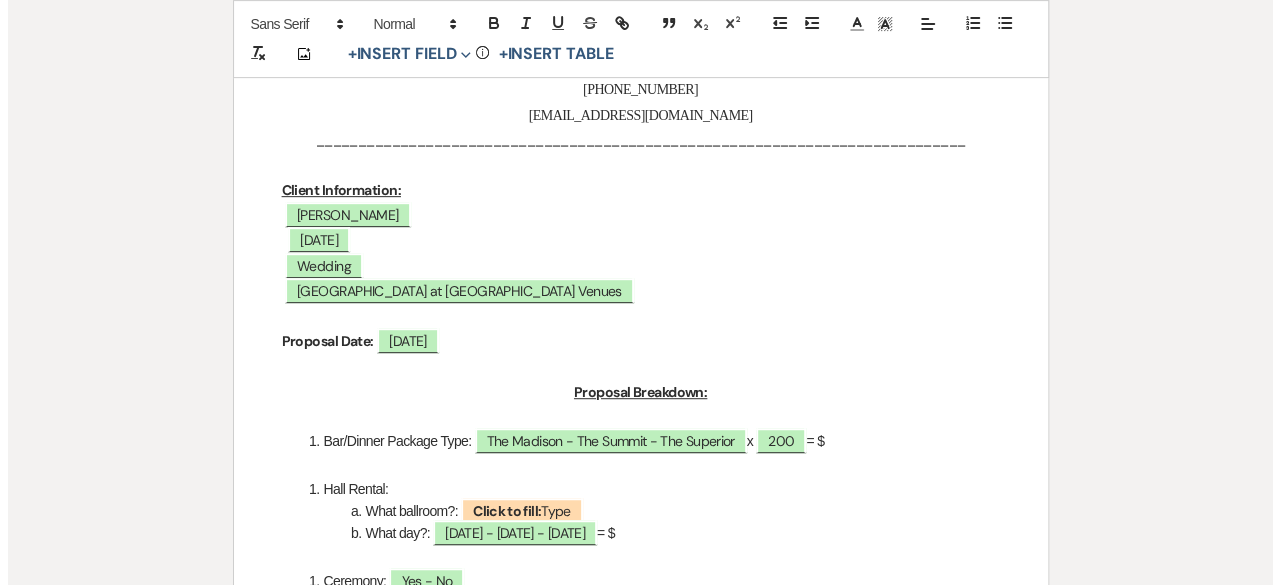 scroll, scrollTop: 500, scrollLeft: 0, axis: vertical 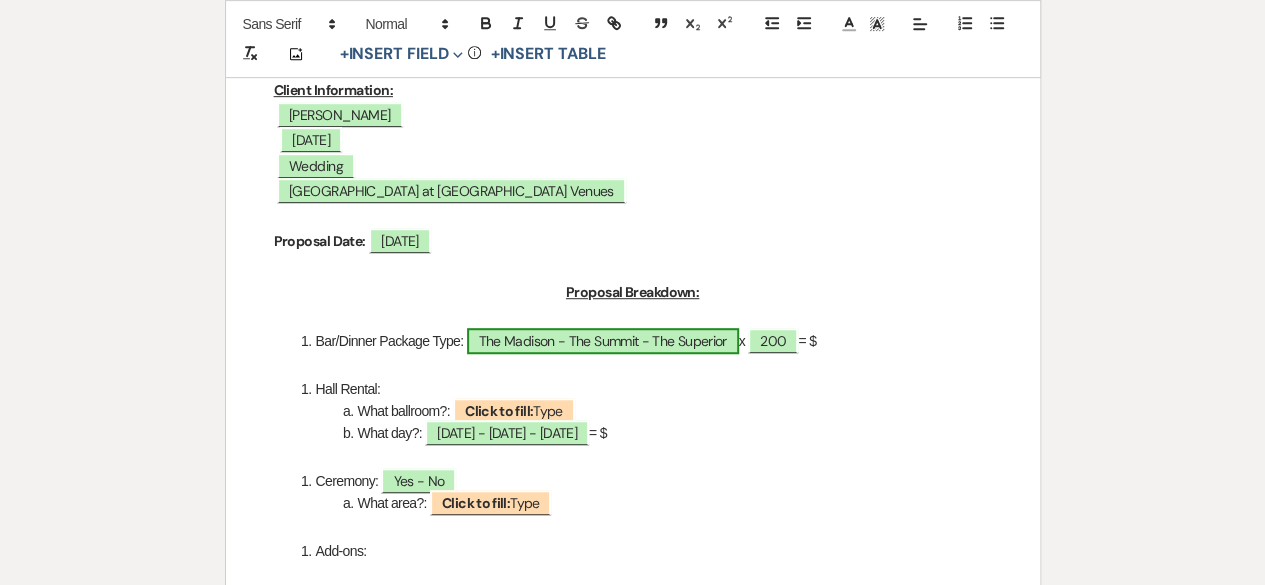 click on "The Madison - The Summit - The Superior" at bounding box center (603, 341) 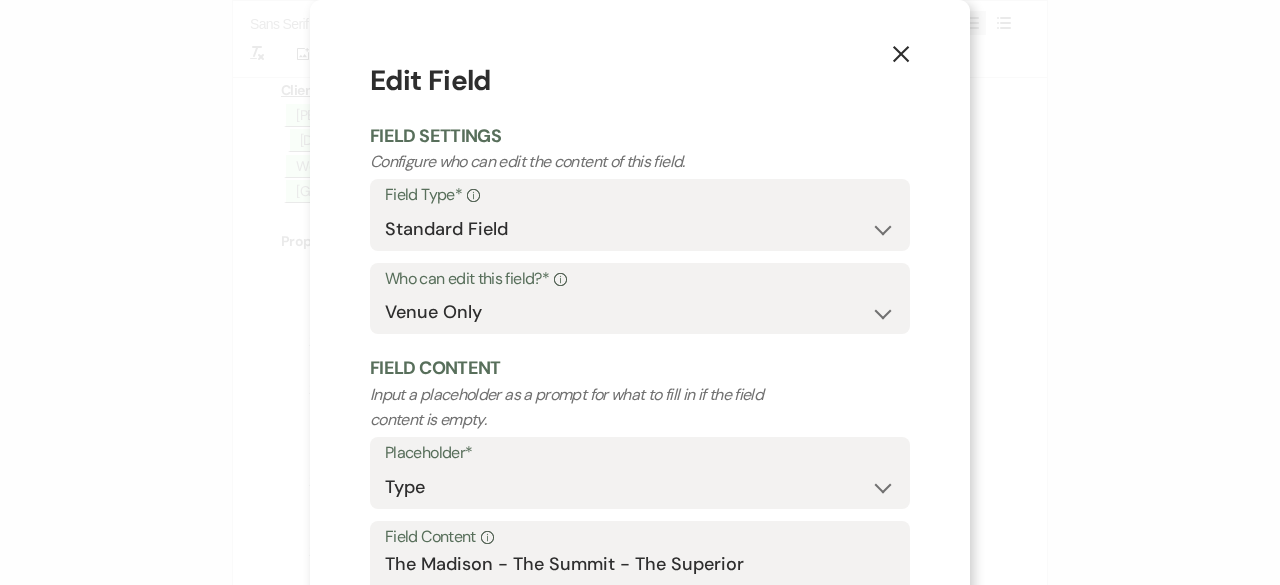 scroll, scrollTop: 190, scrollLeft: 0, axis: vertical 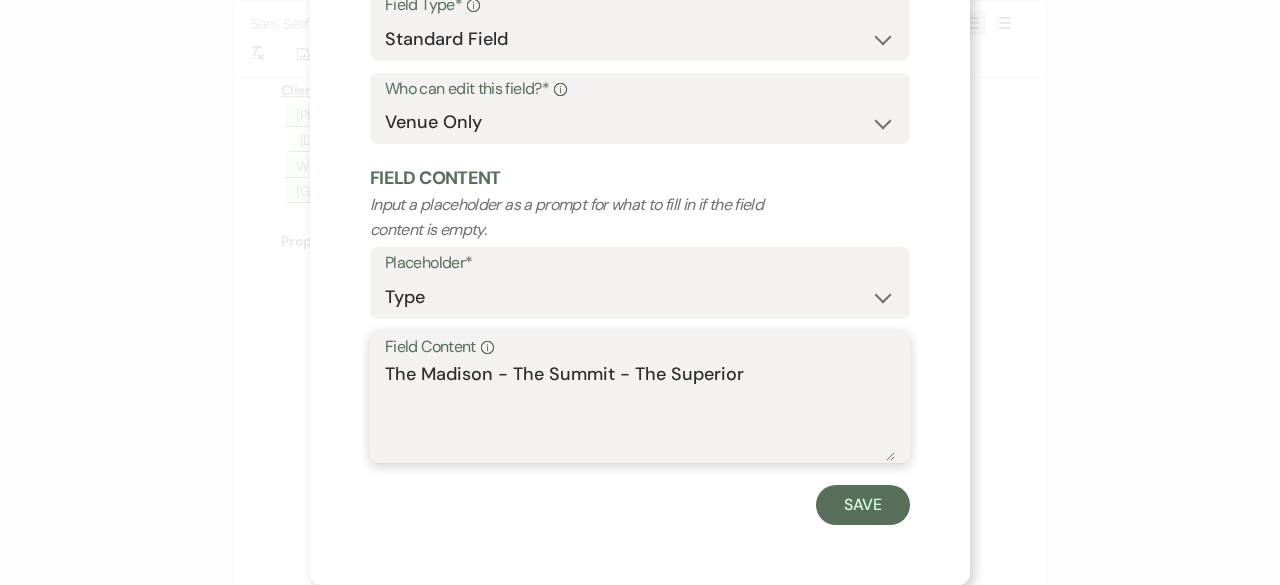 drag, startPoint x: 748, startPoint y: 378, endPoint x: 491, endPoint y: 376, distance: 257.00778 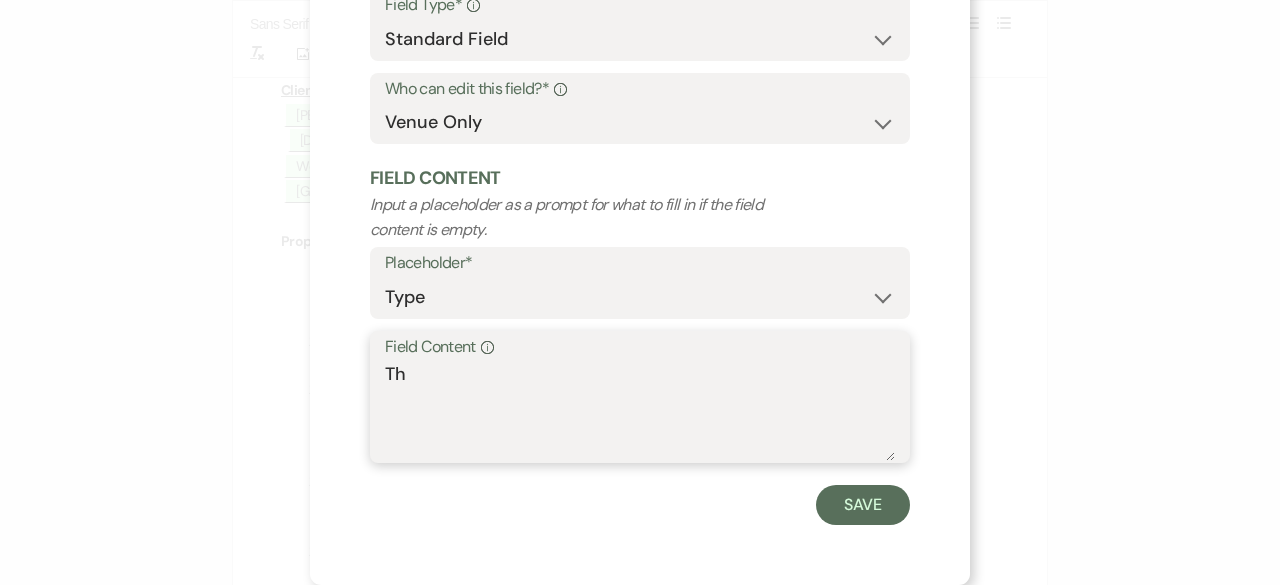 type on "T" 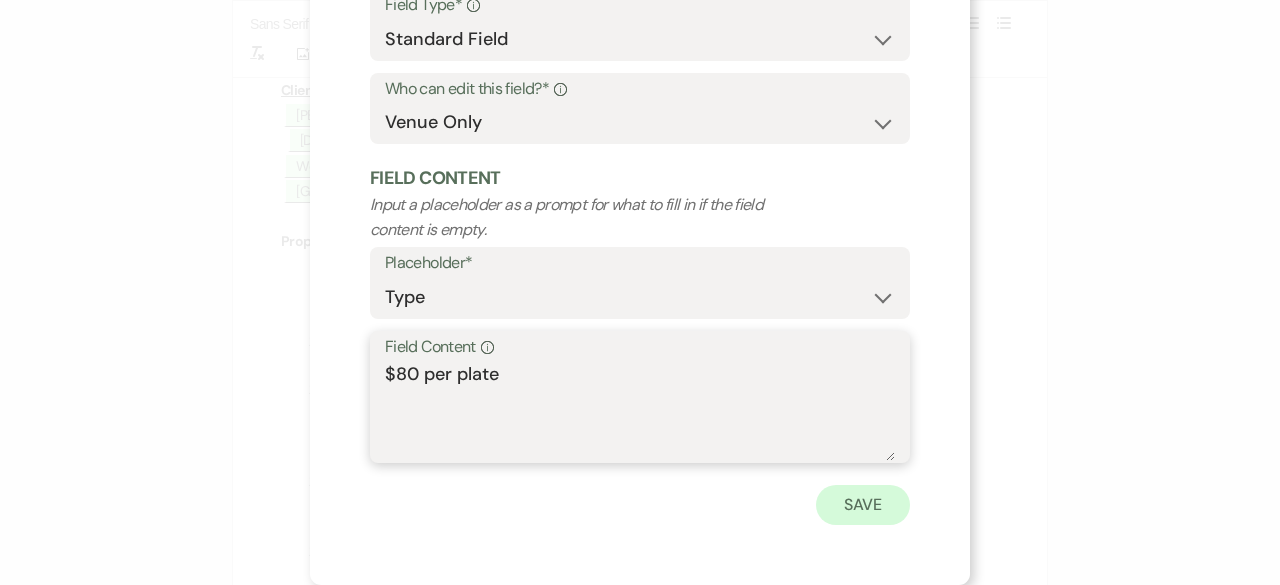 type on "$80 per plate" 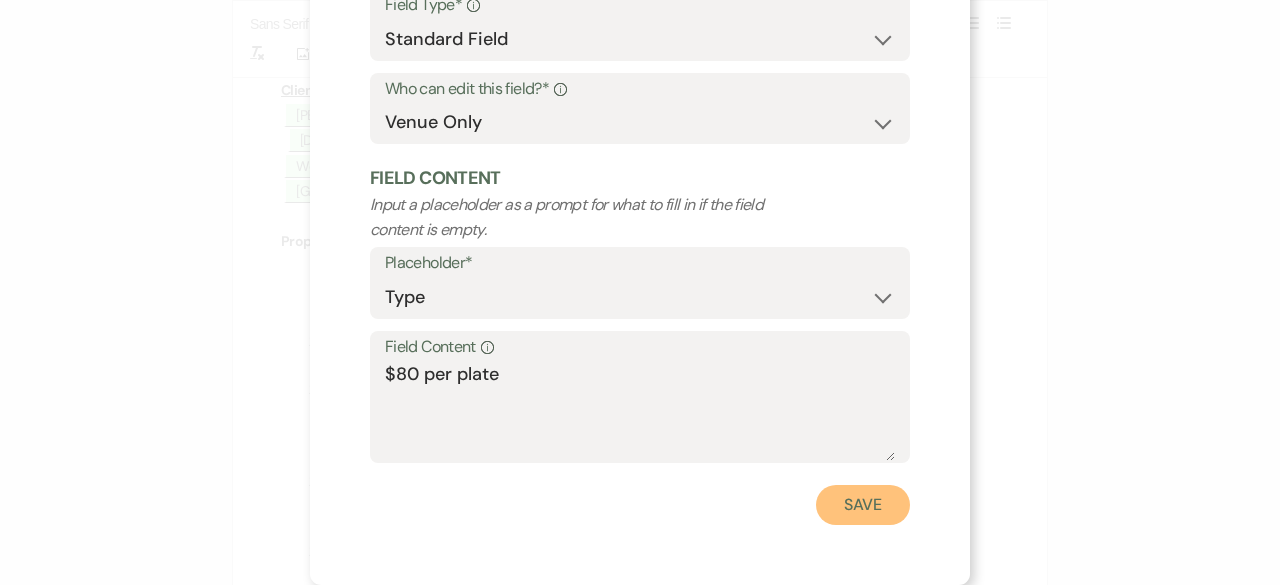 click on "Save" at bounding box center (863, 505) 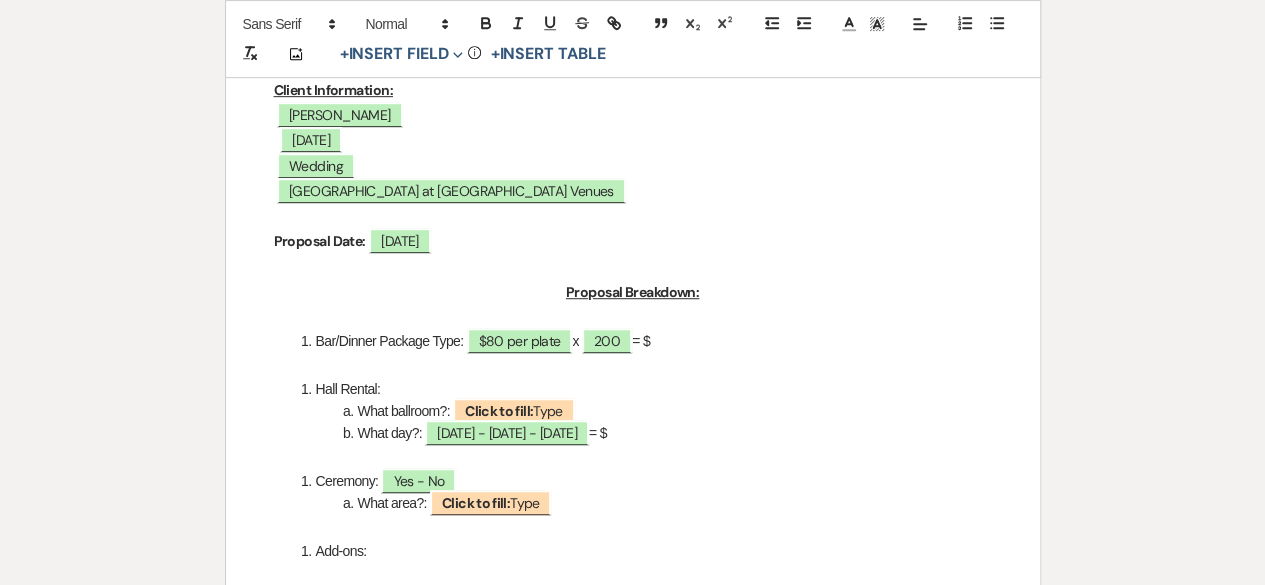 drag, startPoint x: 716, startPoint y: 365, endPoint x: 778, endPoint y: 441, distance: 98.0816 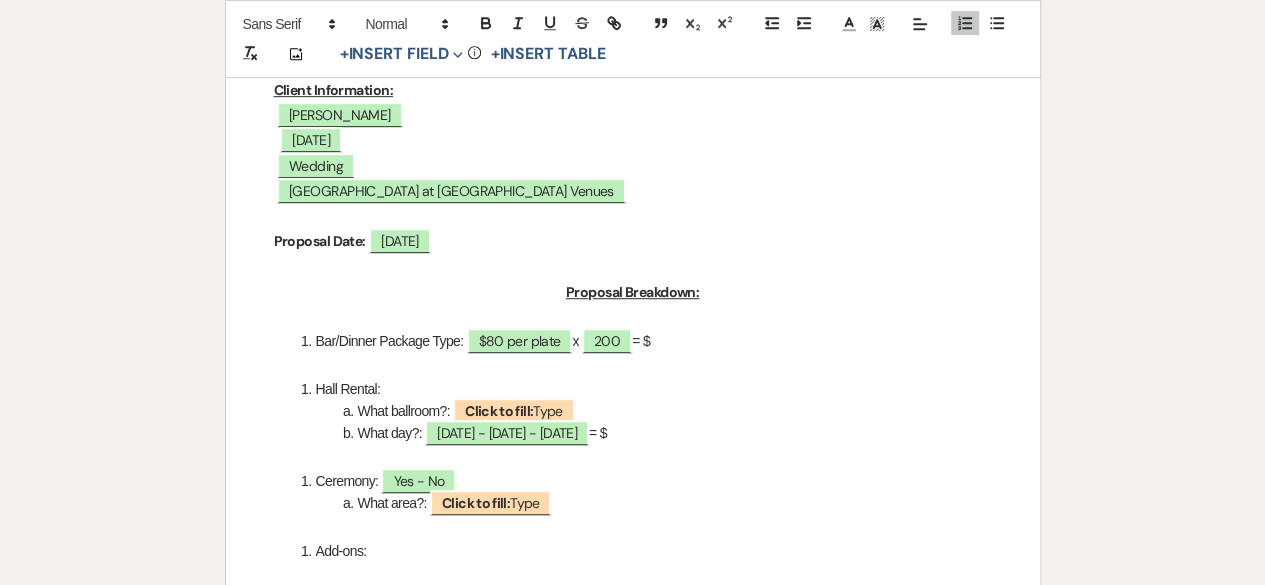 type 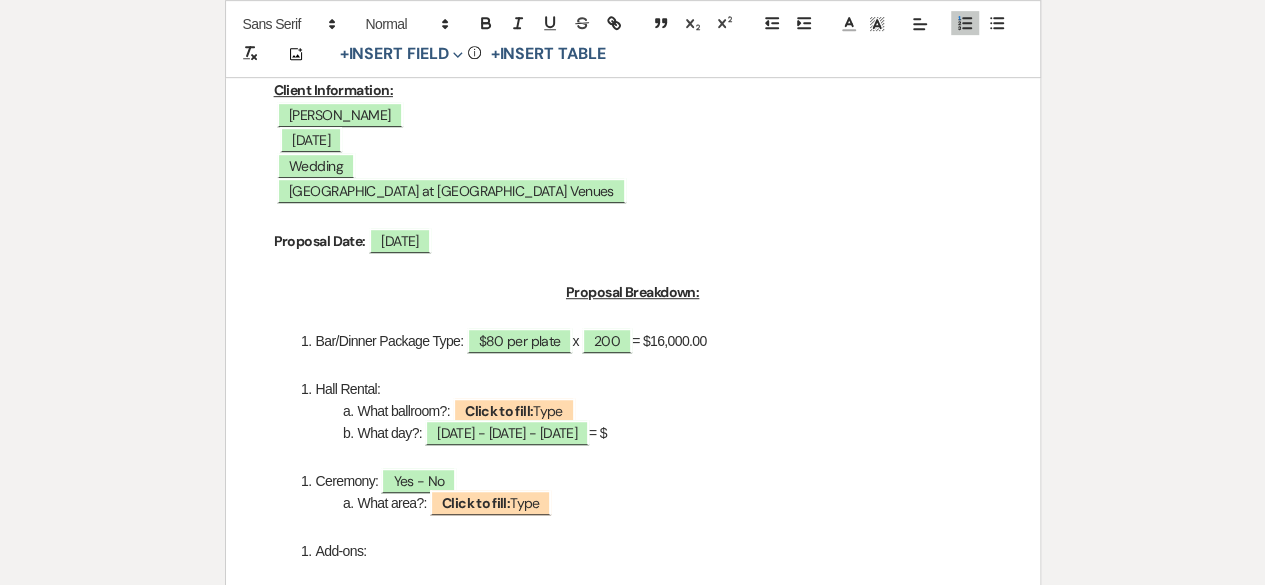 click on "Hall Rental:" at bounding box center [643, 389] 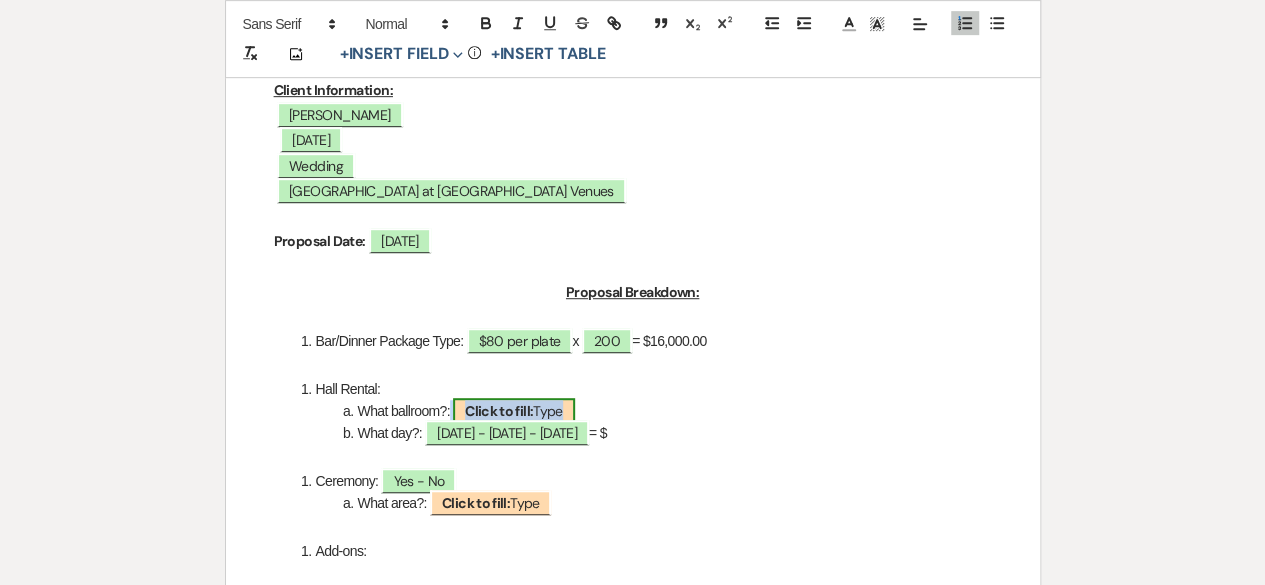 click on "Click to fill:" at bounding box center (499, 411) 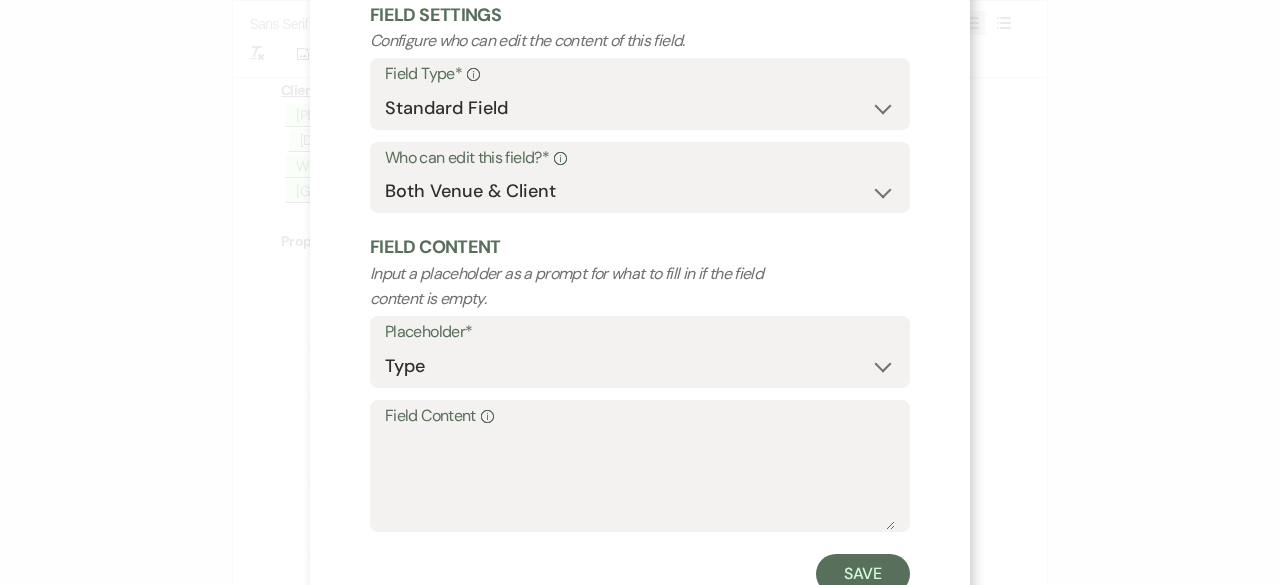 scroll, scrollTop: 190, scrollLeft: 0, axis: vertical 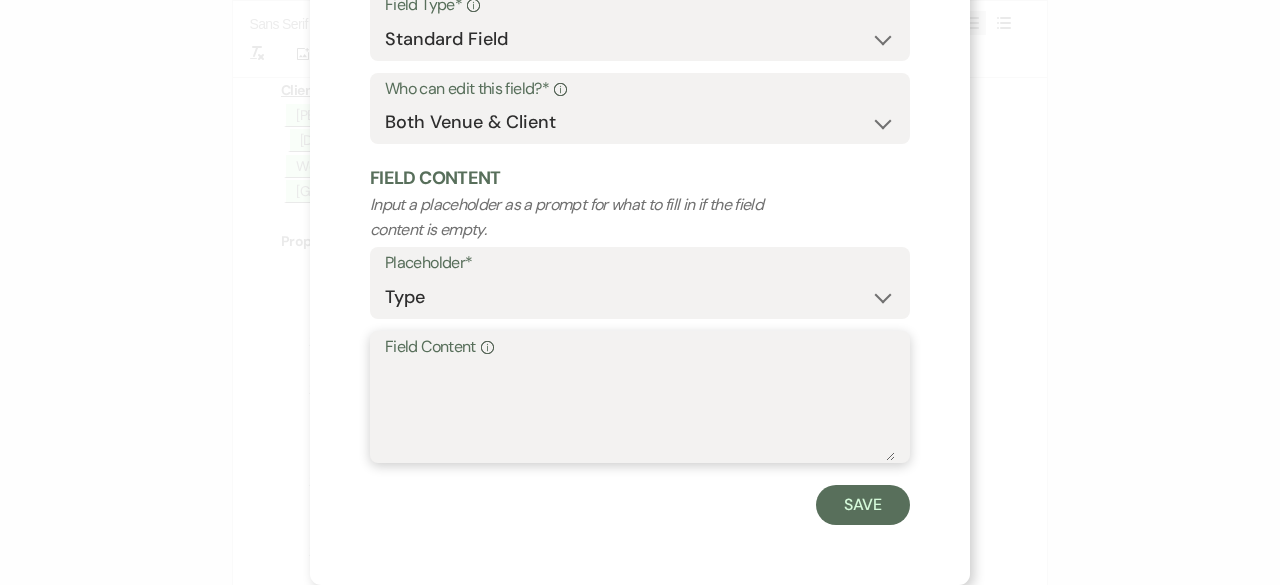 click on "Field Content Info" at bounding box center (640, 411) 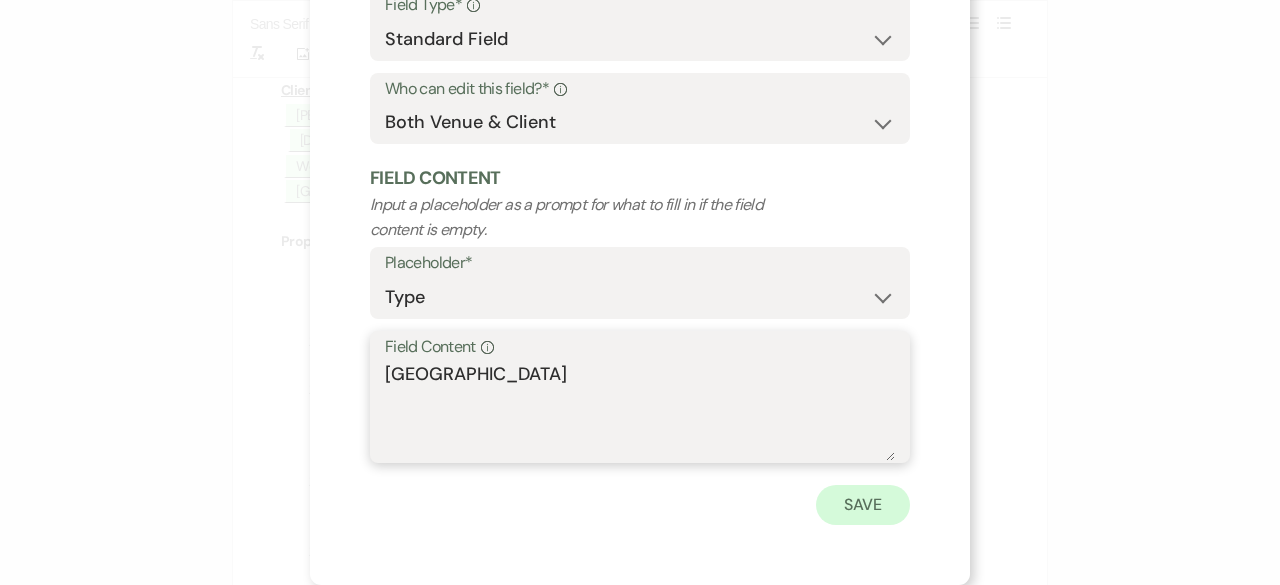 type on "[GEOGRAPHIC_DATA]" 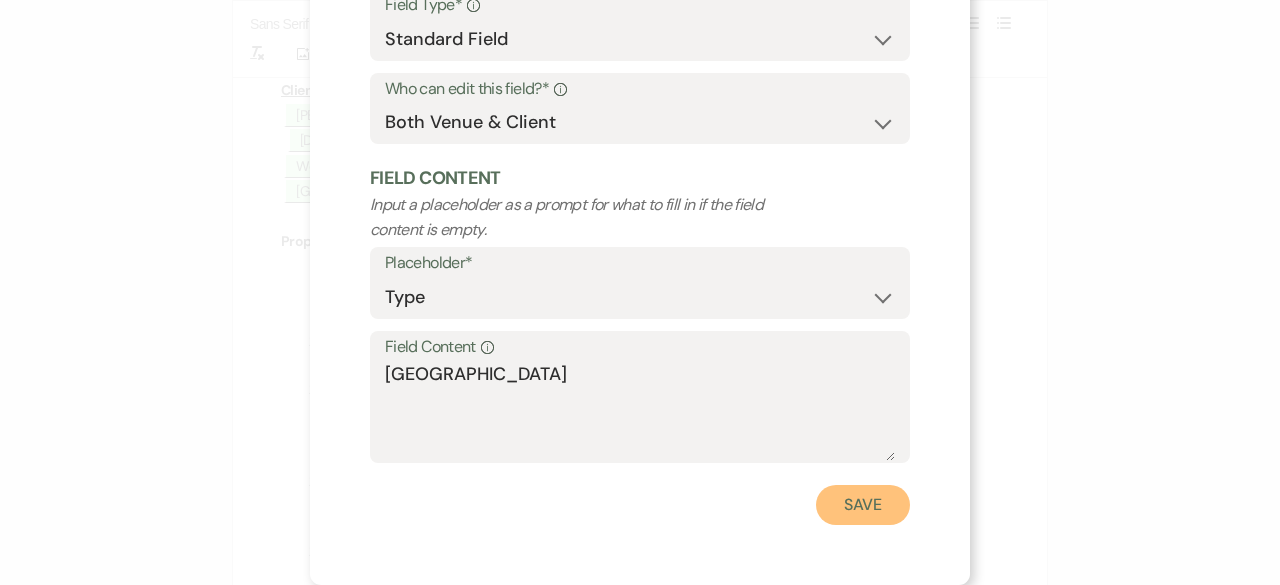 click on "Save" at bounding box center (863, 505) 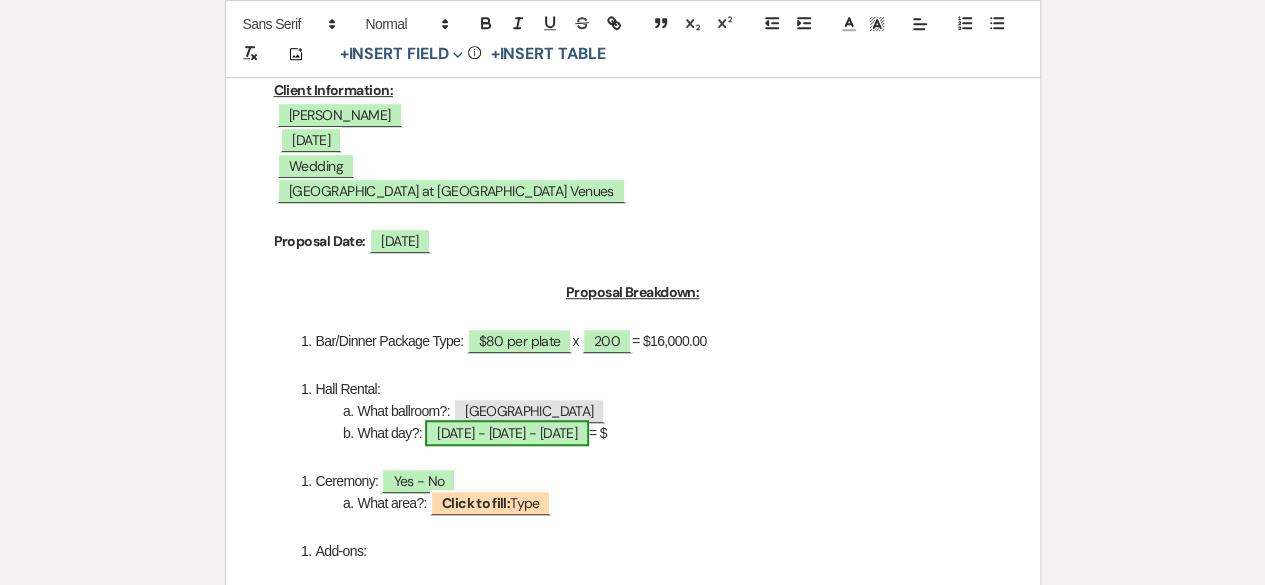 click on "[DATE] - [DATE] - [DATE]" at bounding box center [507, 433] 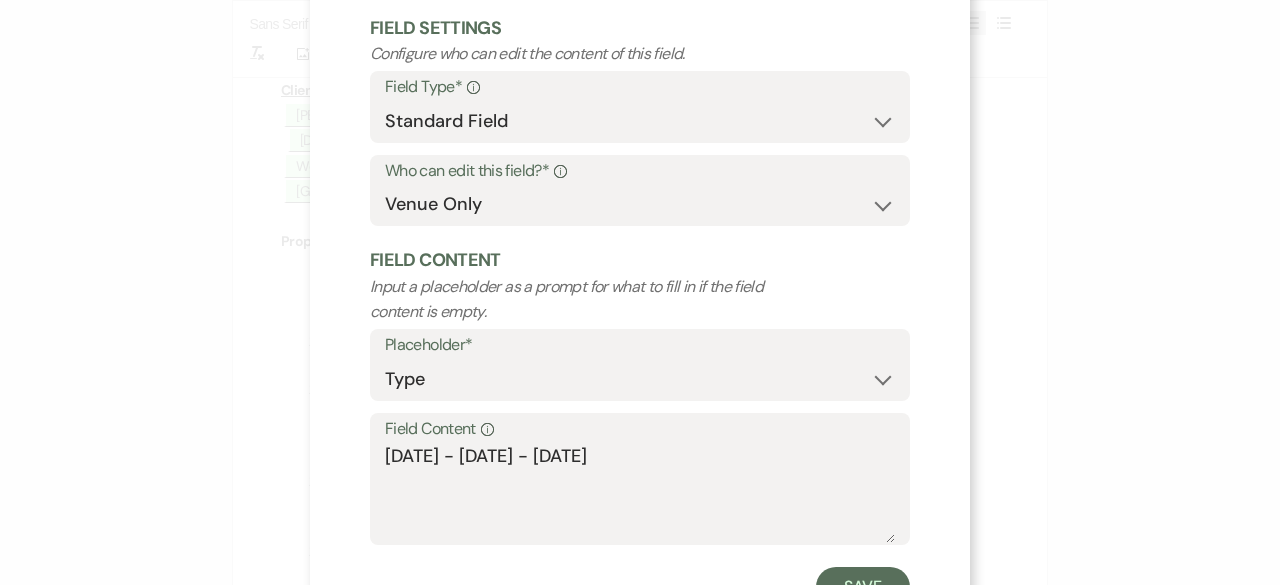 scroll, scrollTop: 190, scrollLeft: 0, axis: vertical 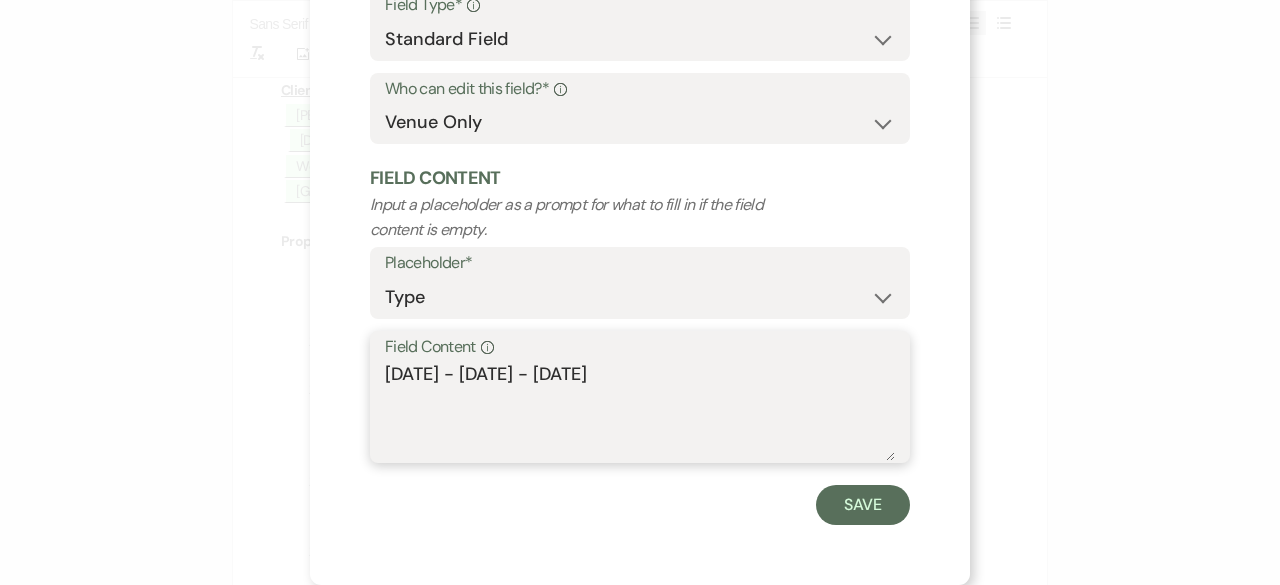 drag, startPoint x: 452, startPoint y: 380, endPoint x: 278, endPoint y: 348, distance: 176.91806 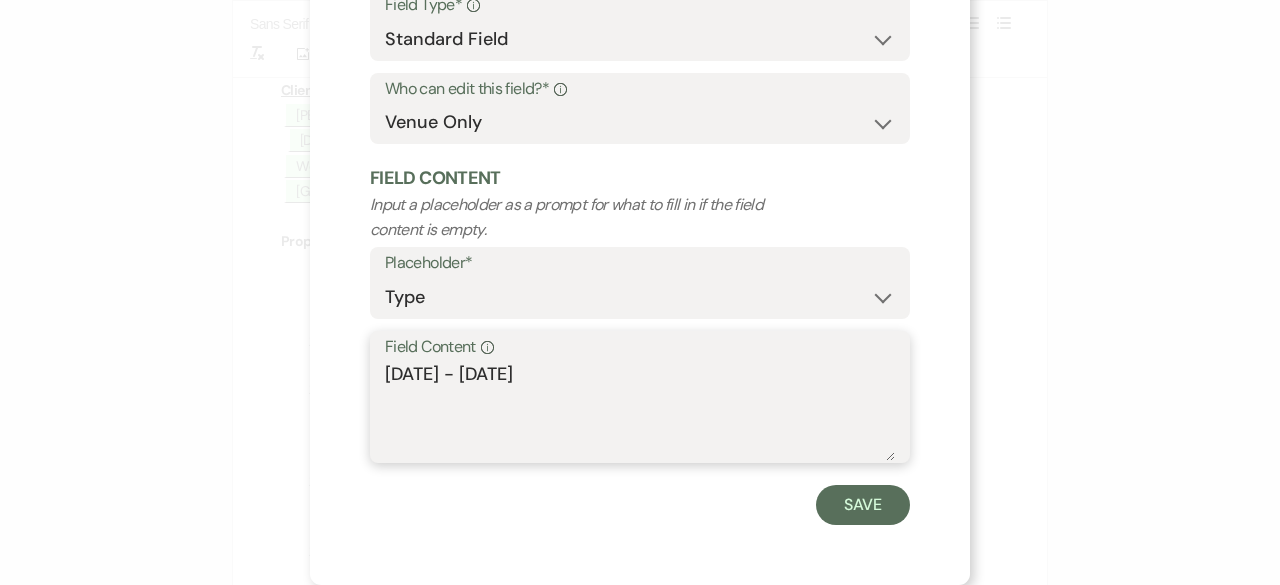 drag, startPoint x: 454, startPoint y: 377, endPoint x: 708, endPoint y: 387, distance: 254.19678 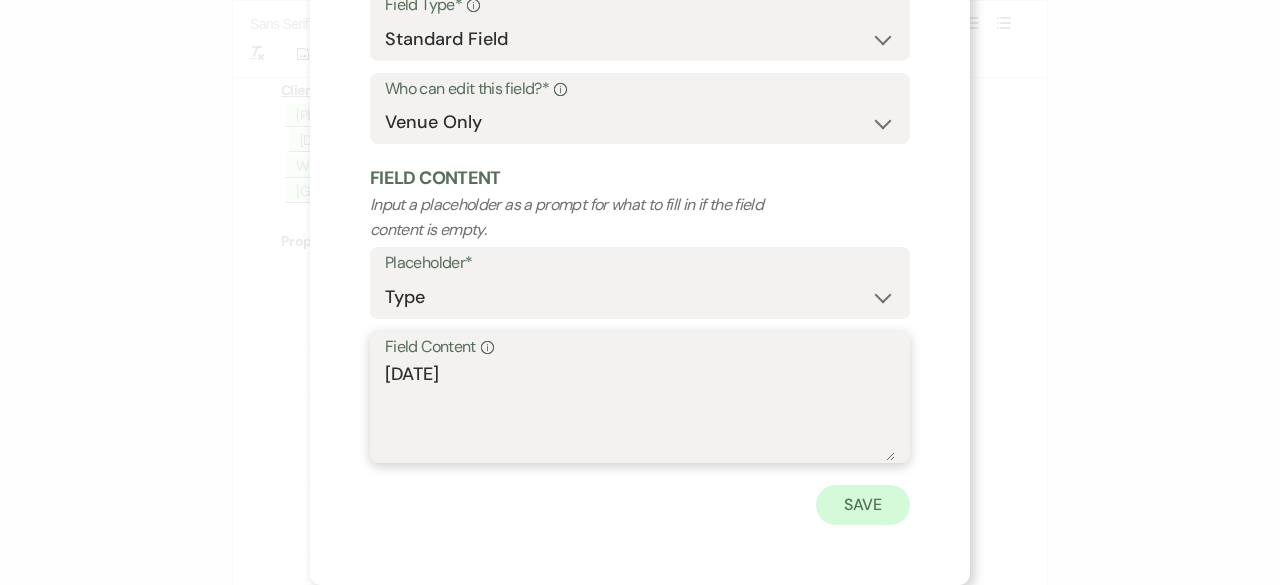 type on "[DATE]" 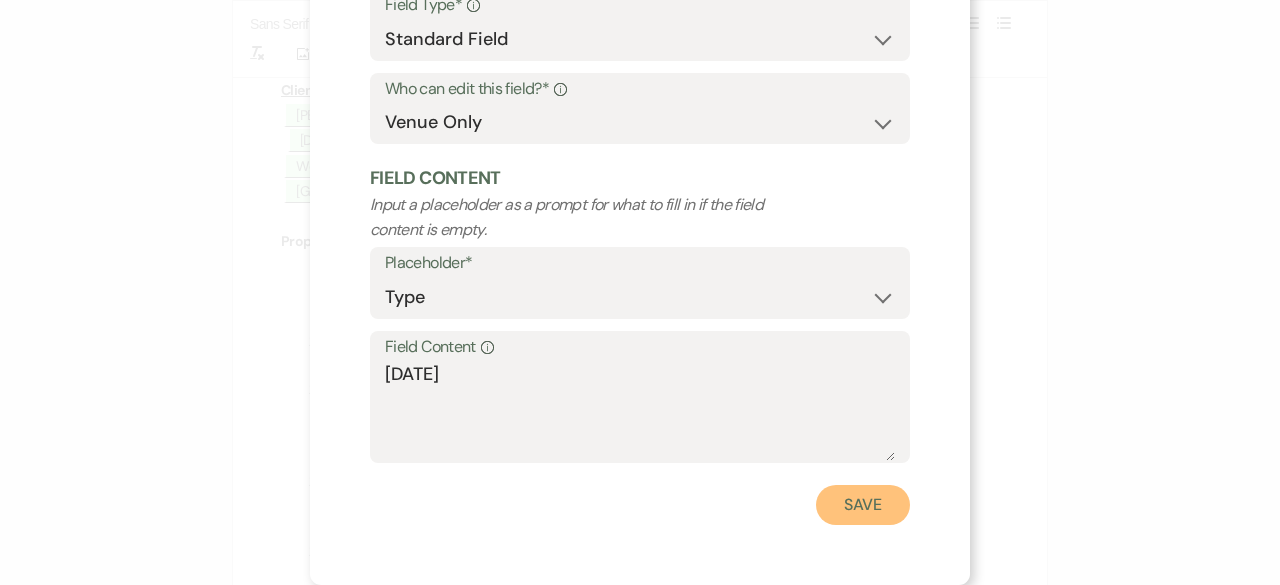 click on "Save" at bounding box center [863, 505] 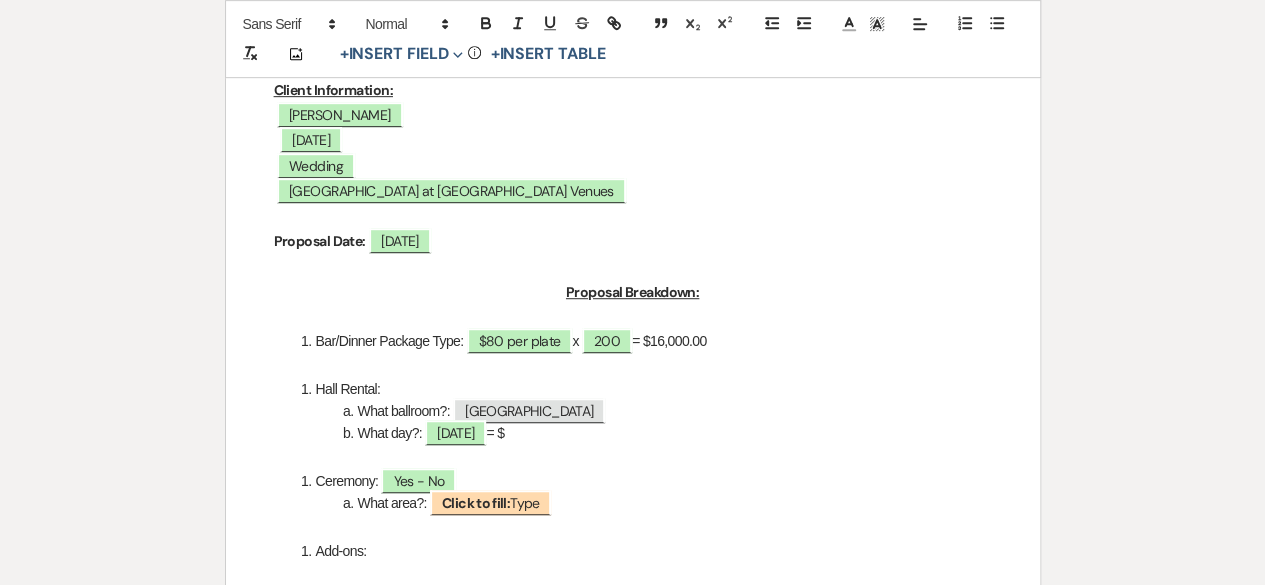 click on "What day?:
[DATE]
= $" at bounding box center [643, 433] 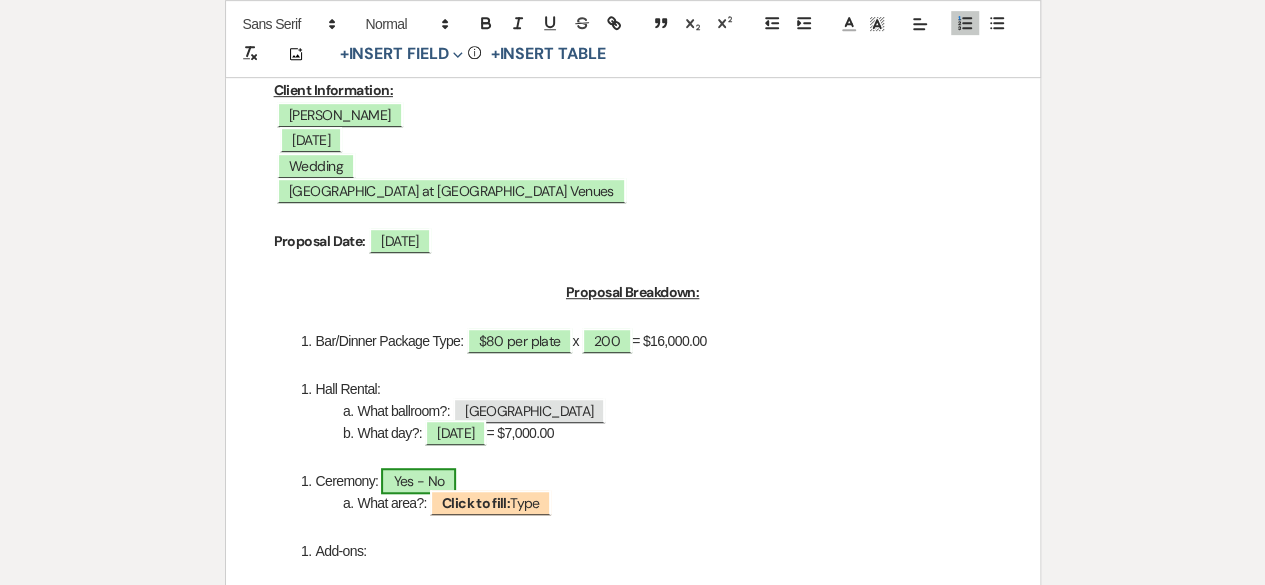 click on "Yes - No" at bounding box center [418, 481] 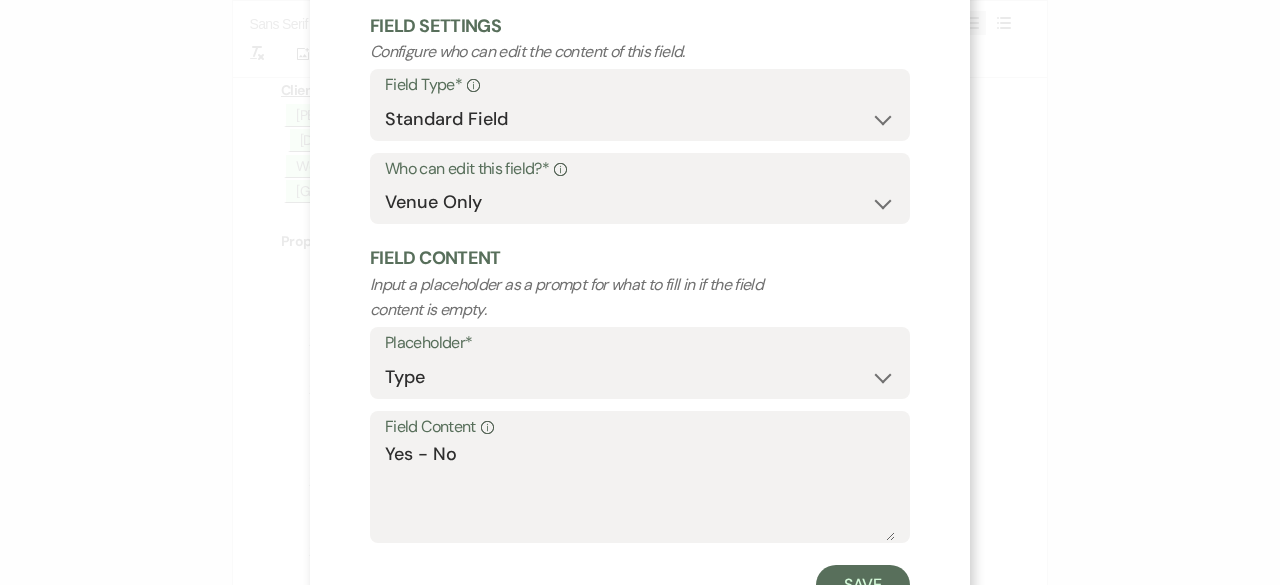 scroll, scrollTop: 190, scrollLeft: 0, axis: vertical 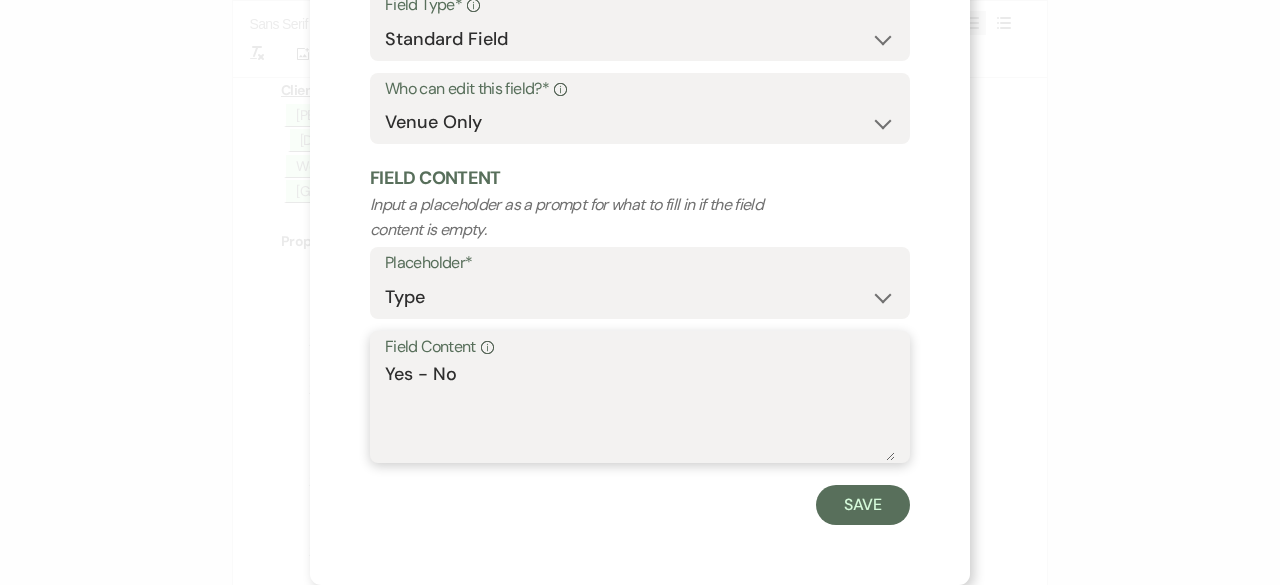 drag, startPoint x: 404, startPoint y: 378, endPoint x: 546, endPoint y: 387, distance: 142.28493 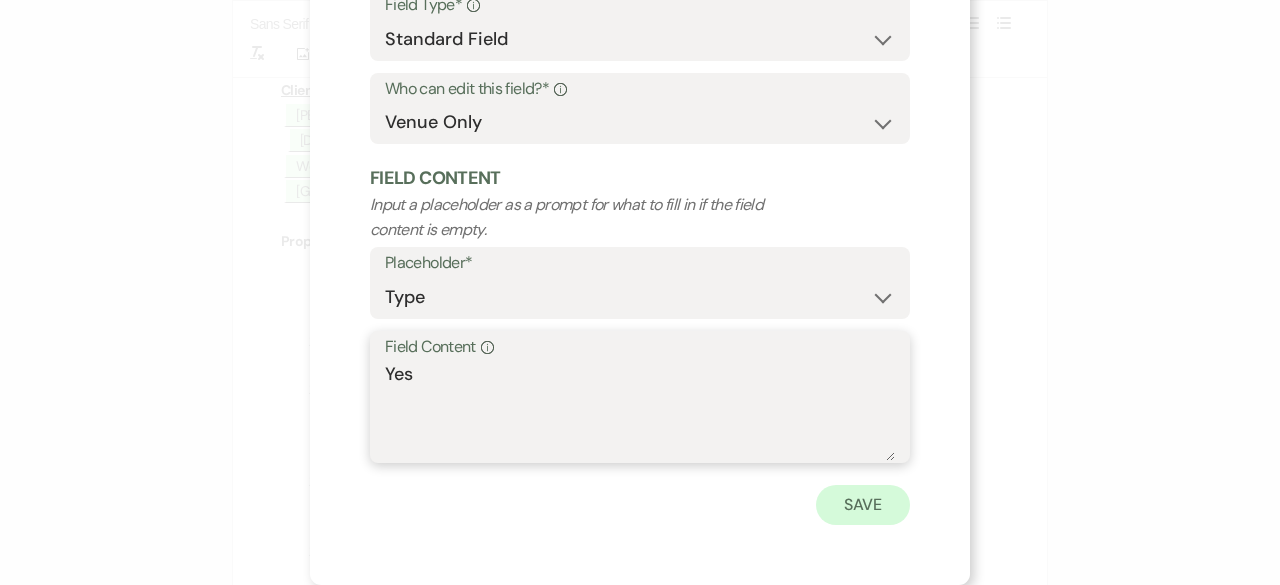 type on "Yes" 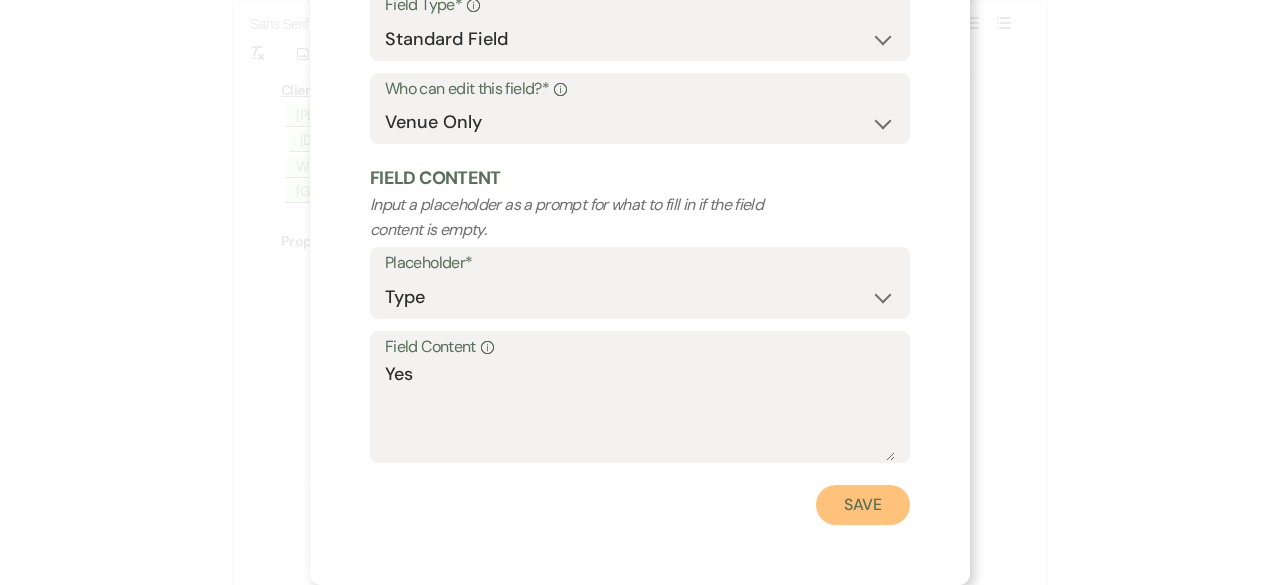 click on "Save" at bounding box center [863, 505] 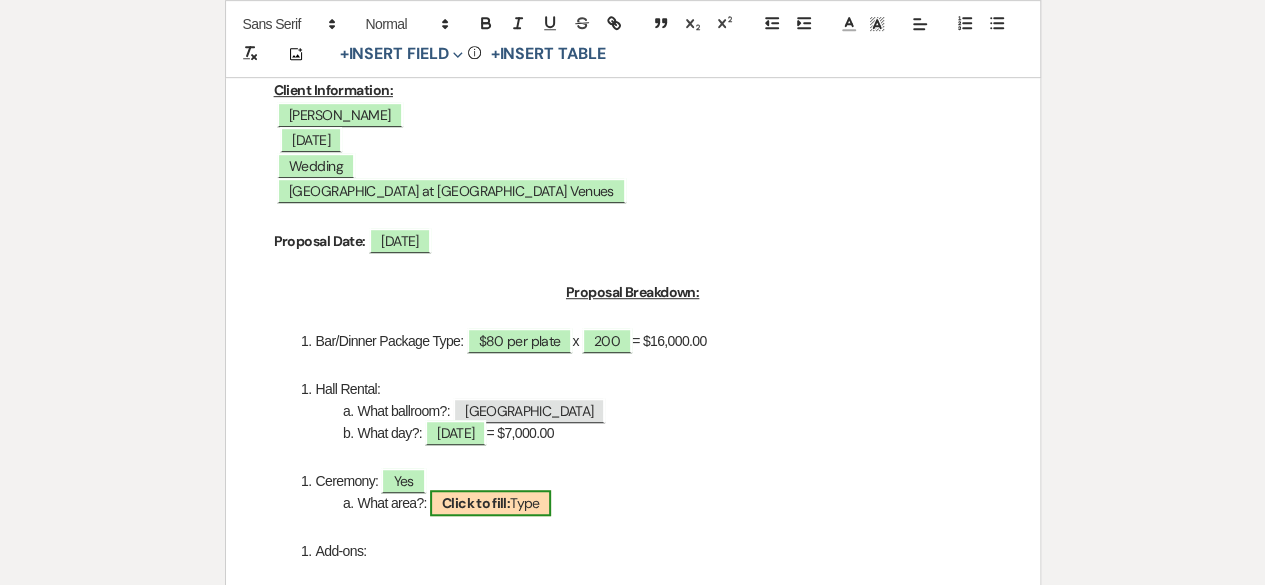 click on "Click to fill:" at bounding box center (476, 503) 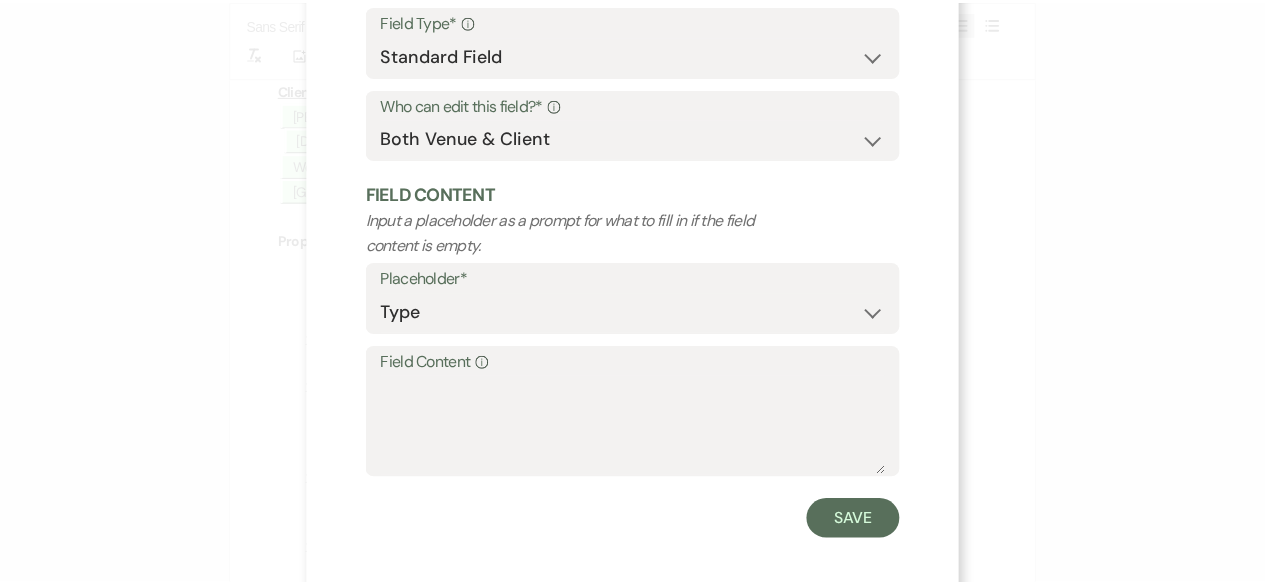 scroll, scrollTop: 190, scrollLeft: 0, axis: vertical 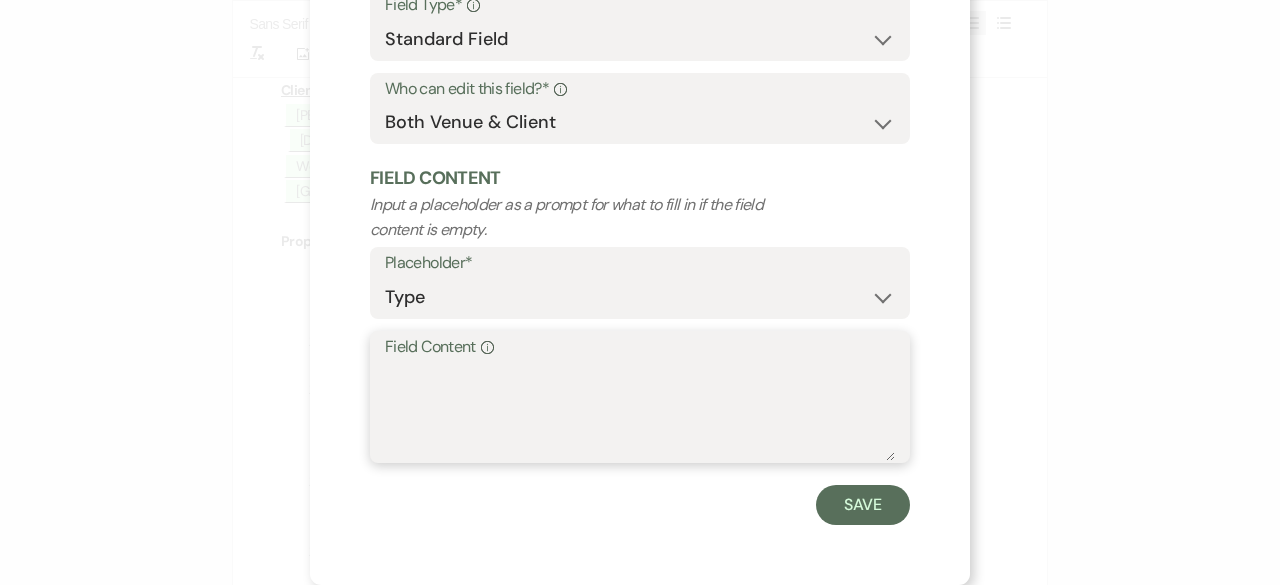 click on "Field Content Info" at bounding box center (640, 411) 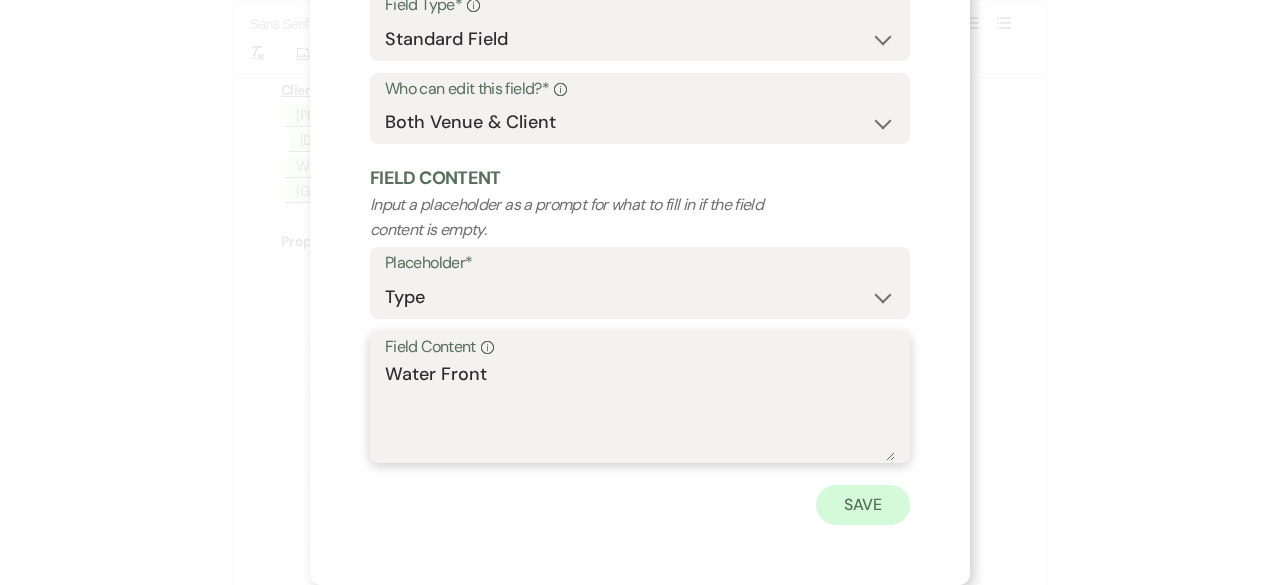 type on "Water Front" 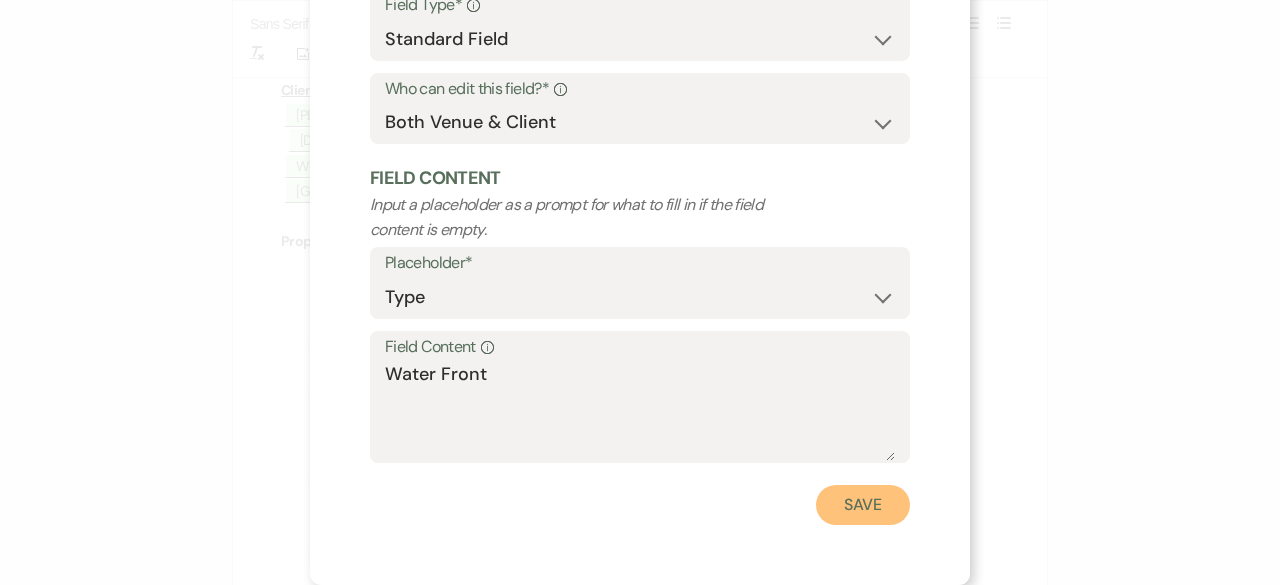 click on "Save" at bounding box center (863, 505) 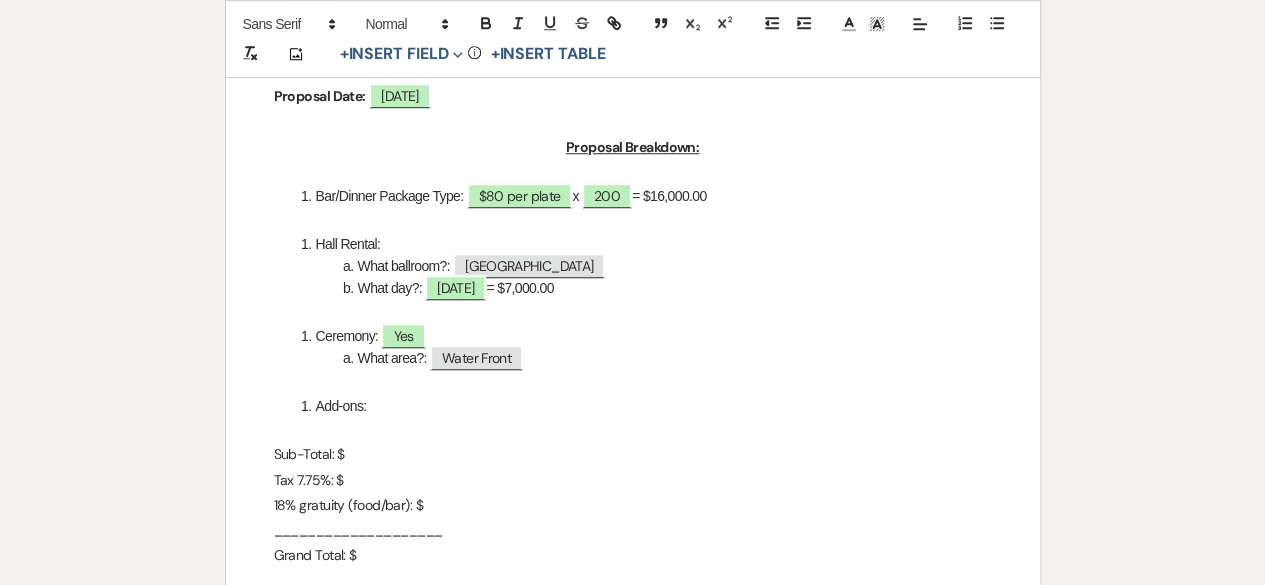 scroll, scrollTop: 800, scrollLeft: 0, axis: vertical 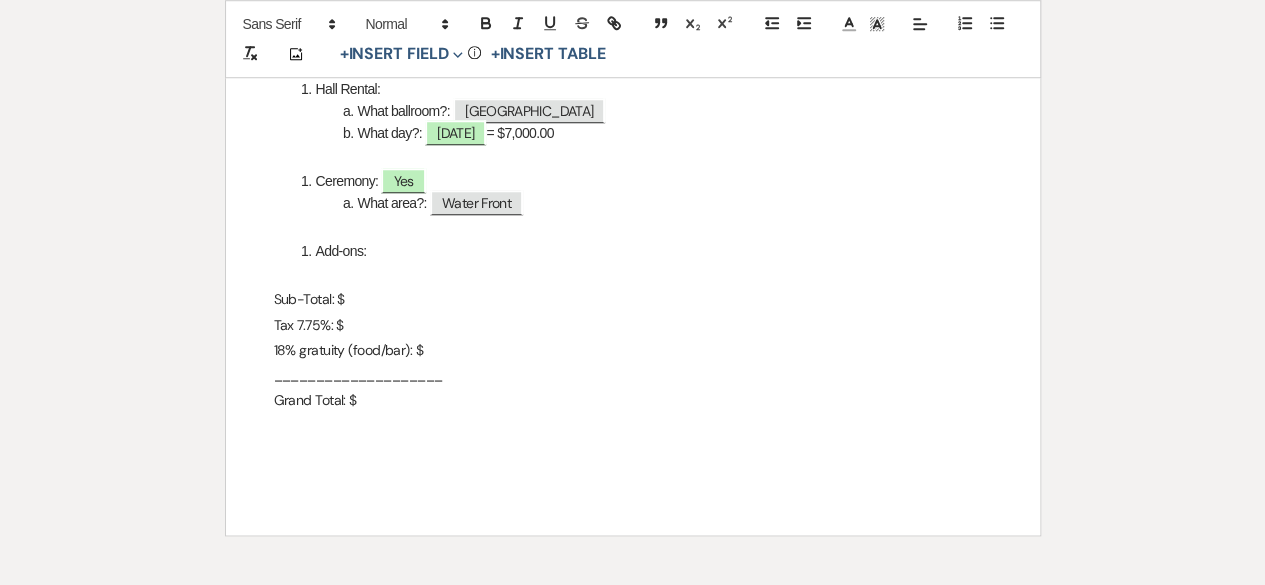 click on "Add-ons:" at bounding box center [643, 251] 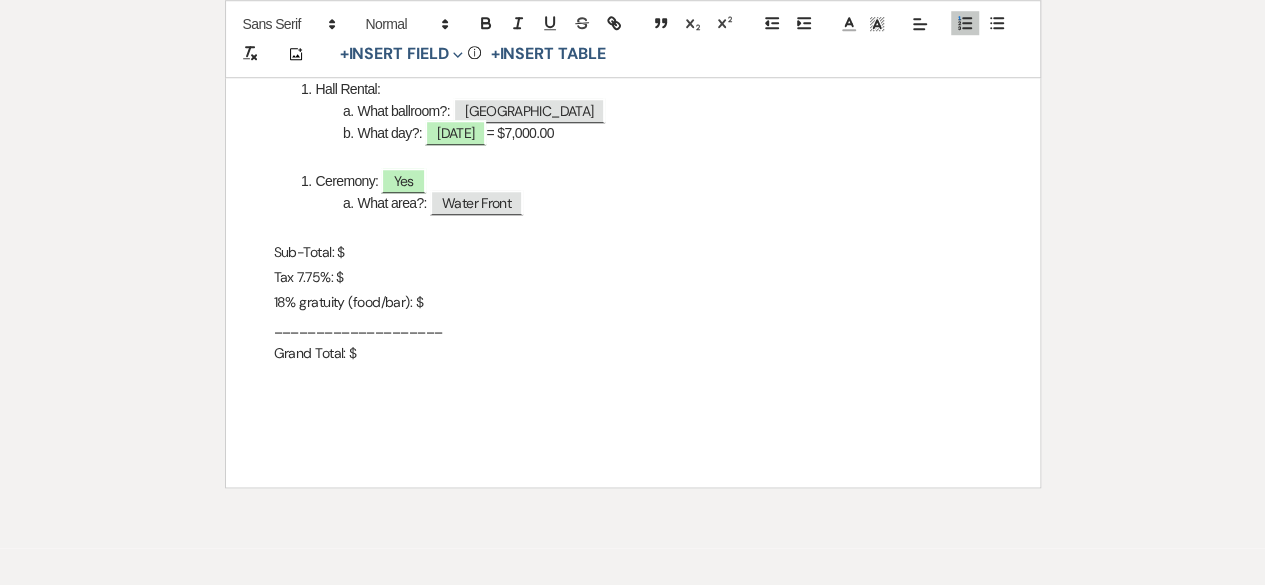 click on "Sub-Total: $" at bounding box center (633, 252) 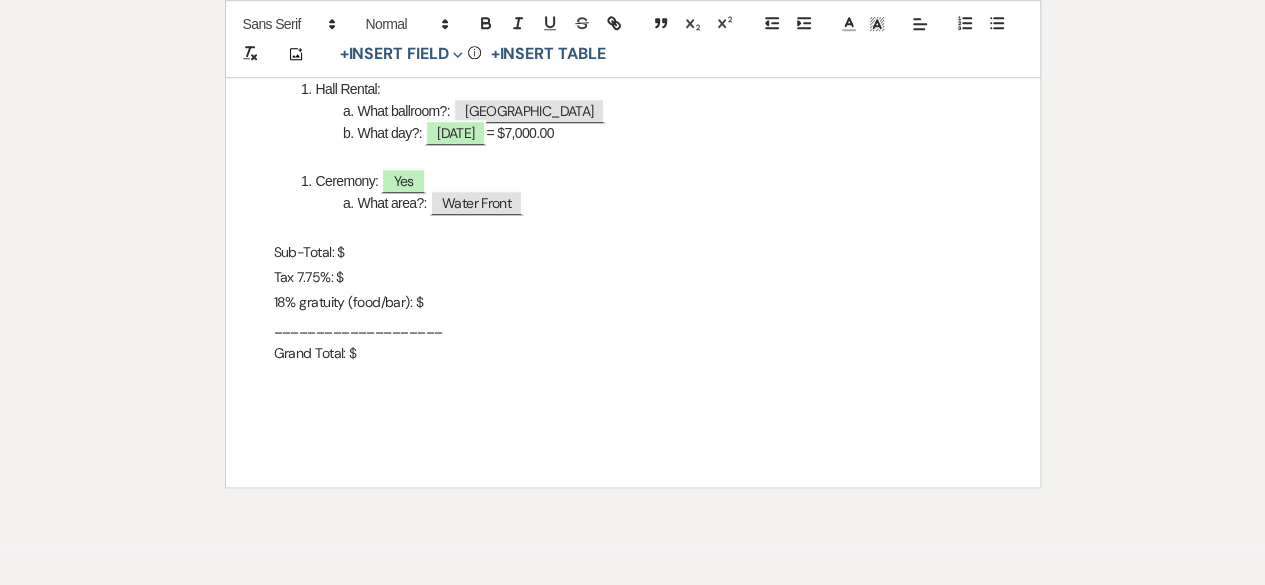 click on "18% gratuity (food/bar): $" at bounding box center [633, 302] 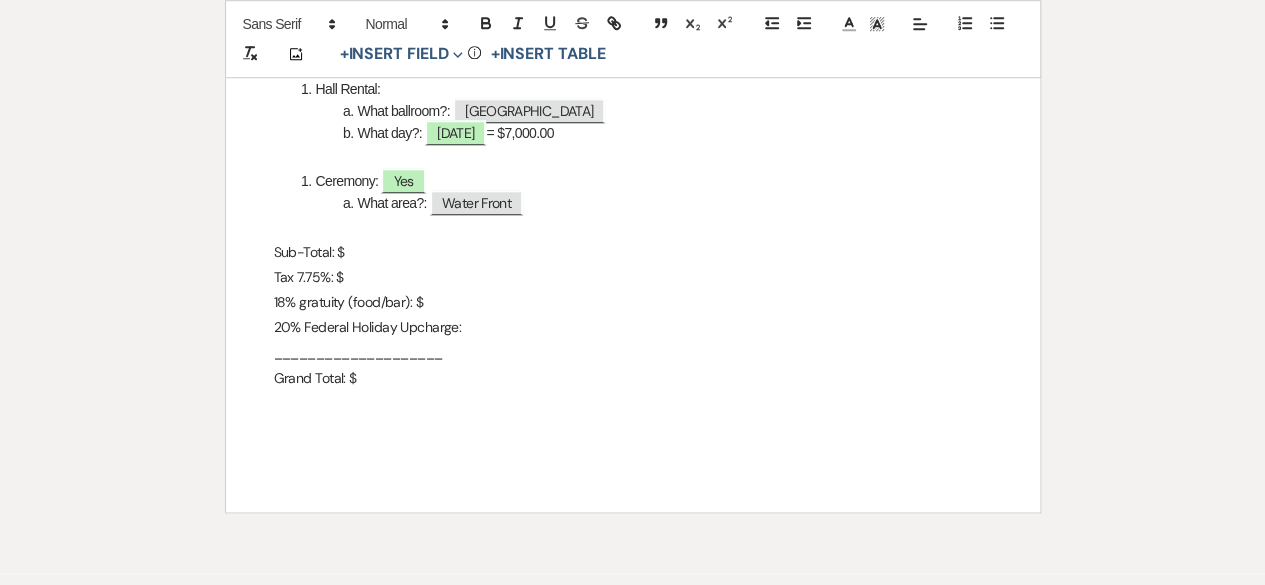 drag, startPoint x: 273, startPoint y: 337, endPoint x: 466, endPoint y: 337, distance: 193 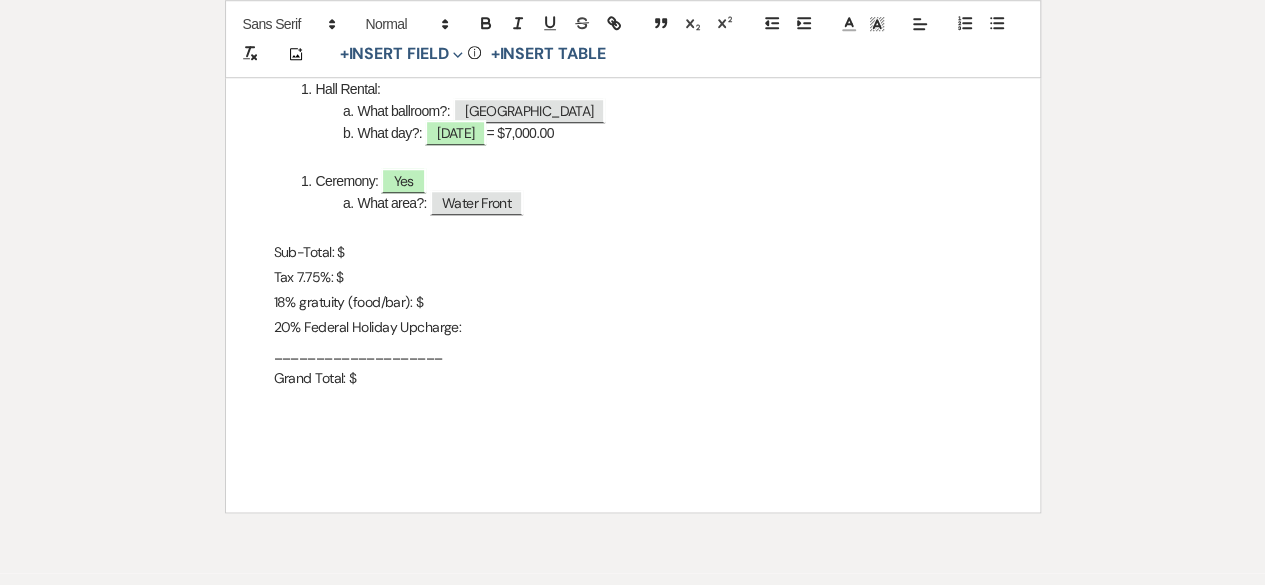 click on "20% Federal Holiday Upcharge:" at bounding box center (633, 327) 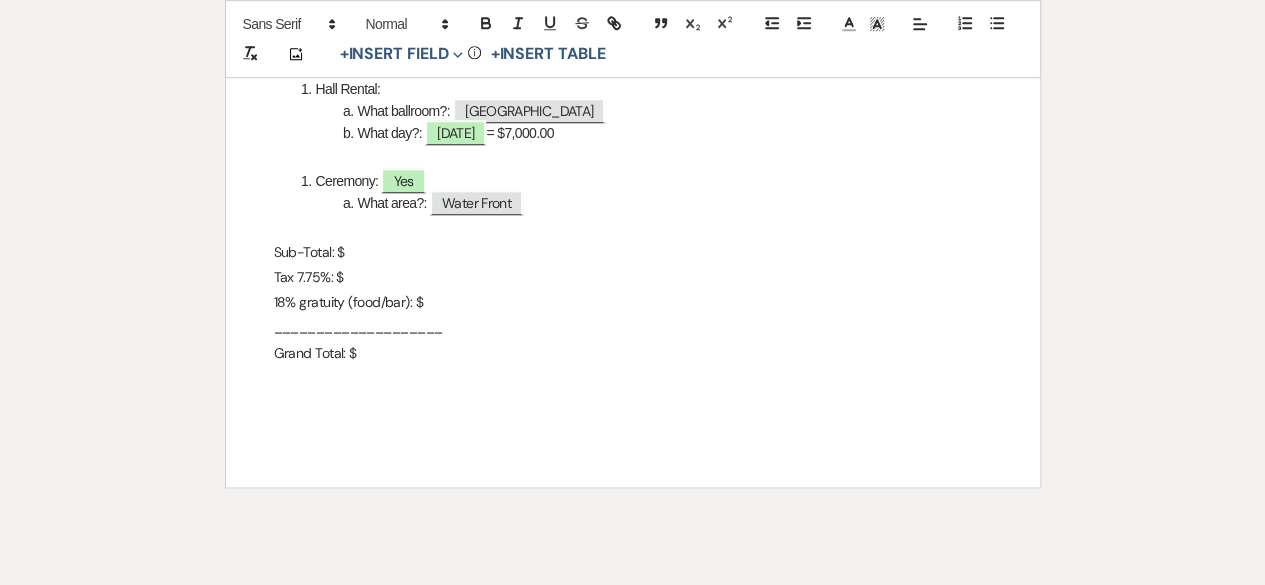 click on "Sub-Total: $" at bounding box center [633, 252] 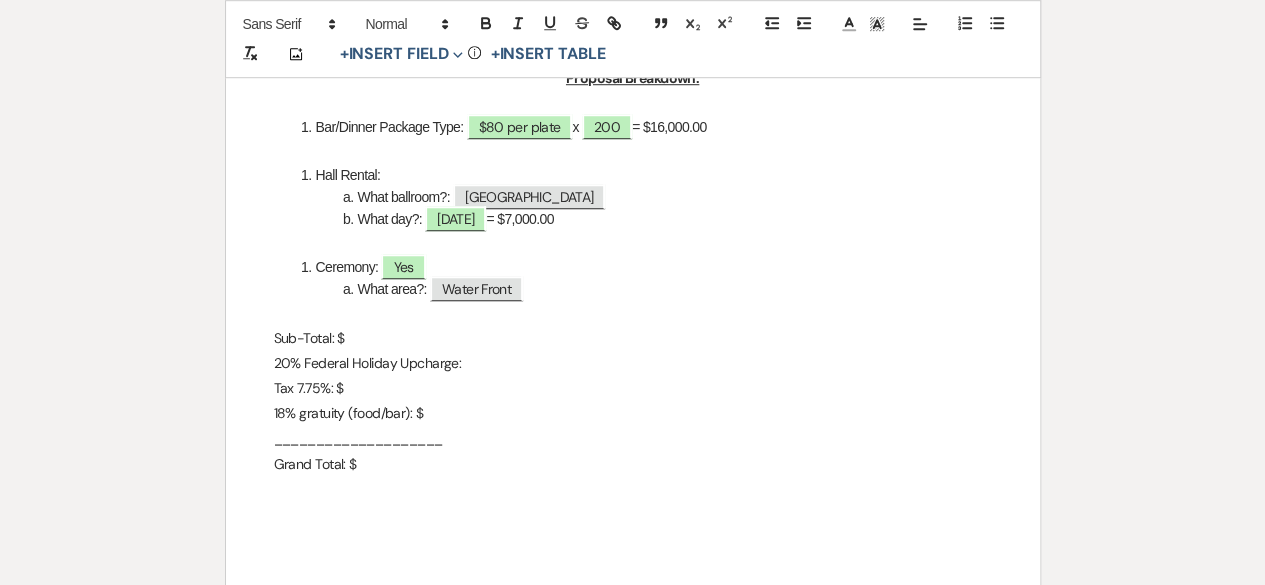 scroll, scrollTop: 600, scrollLeft: 0, axis: vertical 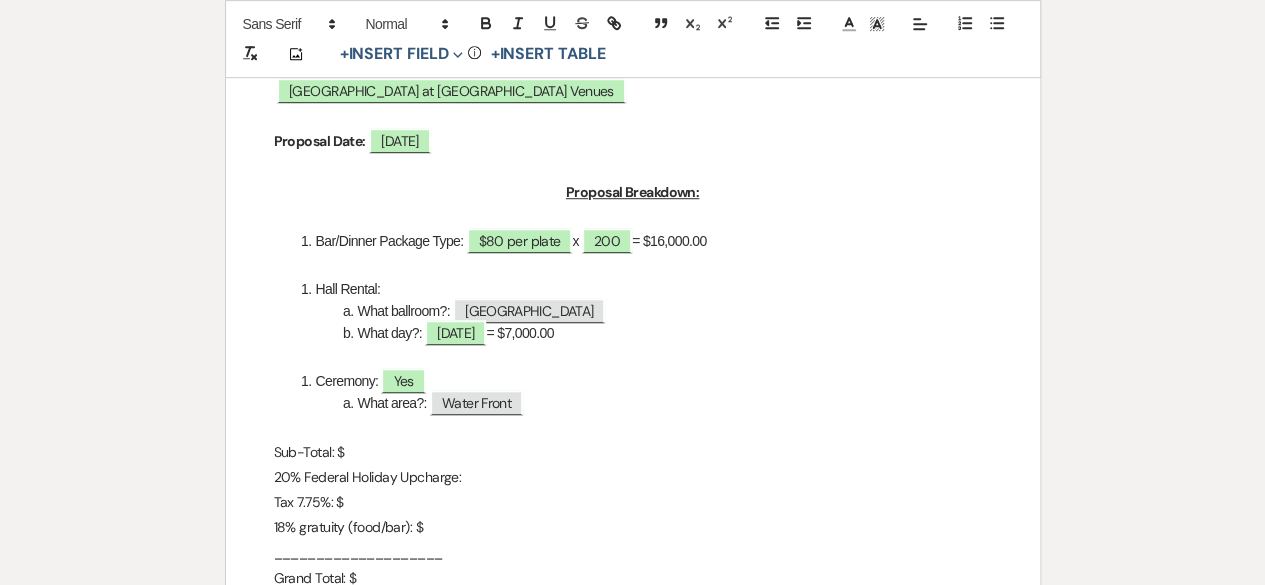 click on "18% gratuity (food/bar): $" at bounding box center [633, 527] 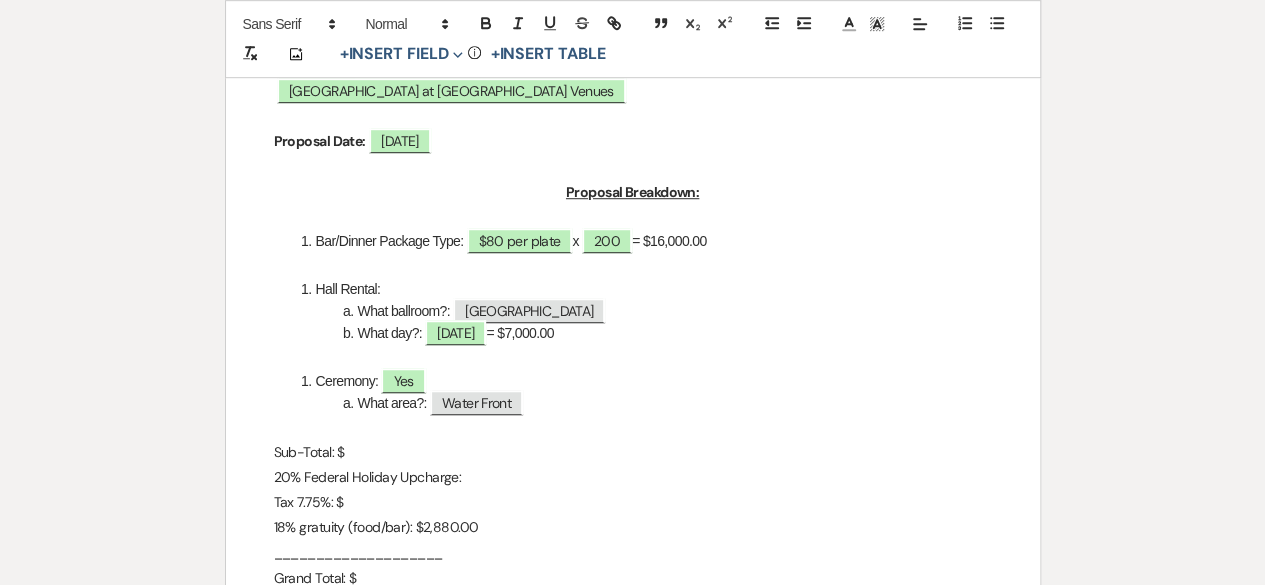 click on "Sub-Total: $" at bounding box center (633, 452) 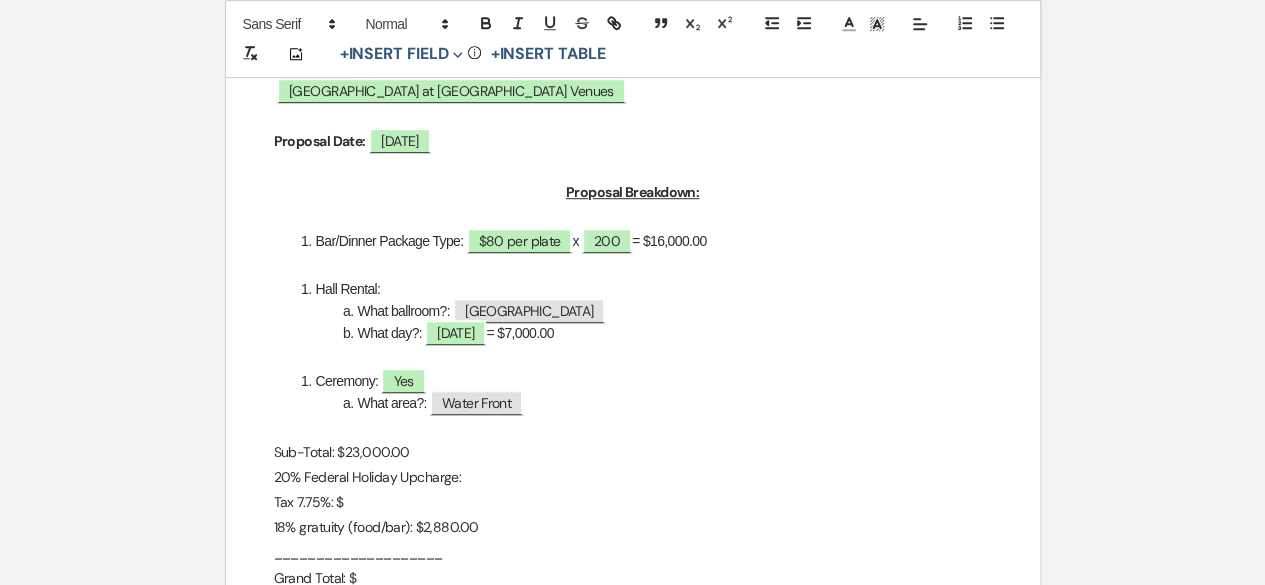 click on "20% Federal Holiday Upcharge:" at bounding box center (633, 477) 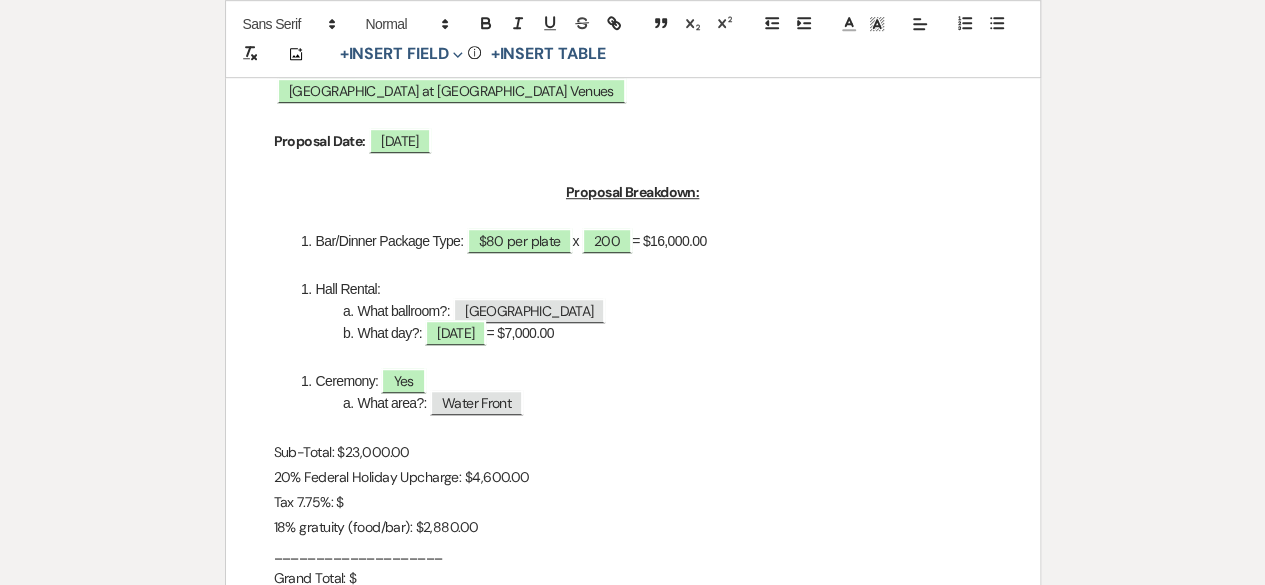 click on "Tax 7.75%: $" at bounding box center [633, 502] 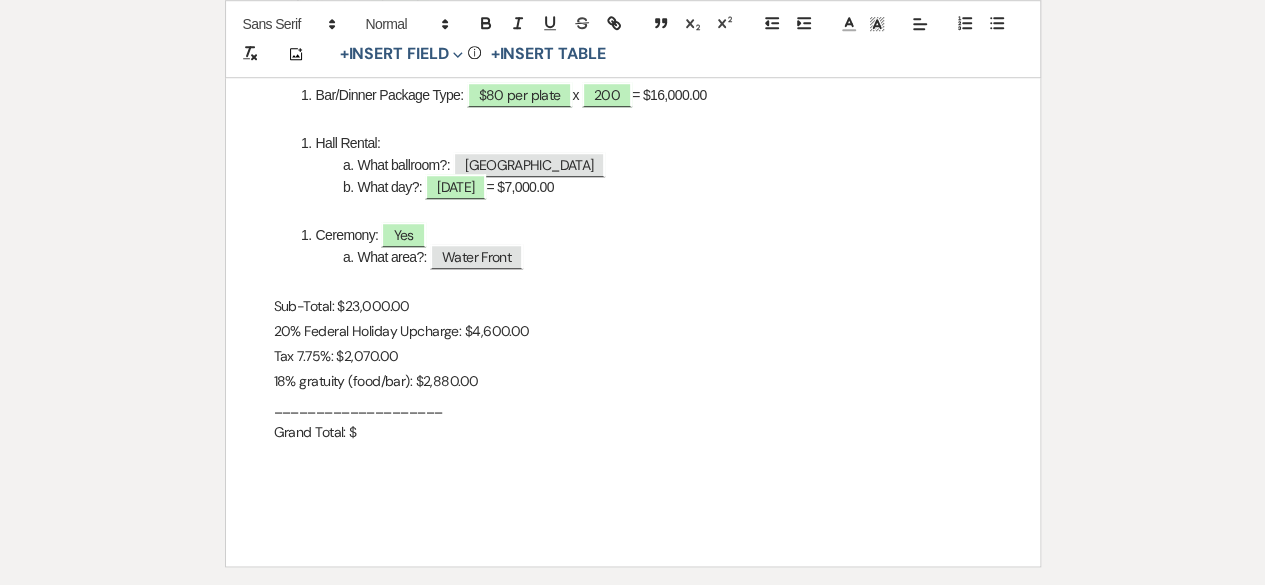 scroll, scrollTop: 800, scrollLeft: 0, axis: vertical 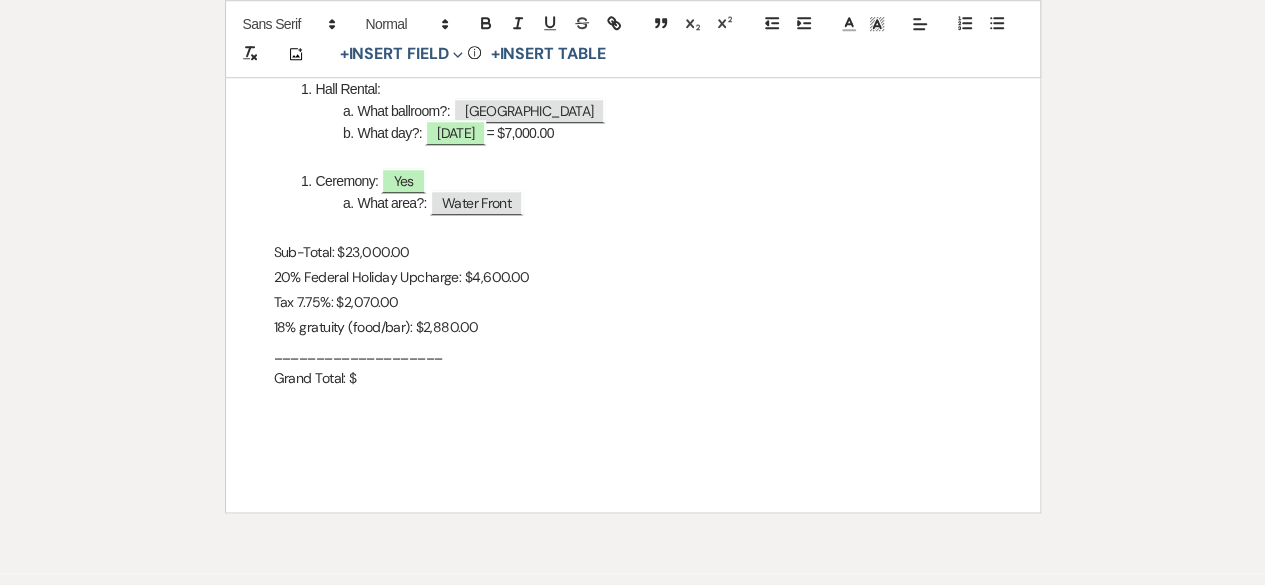 click on "Grand Total: $" at bounding box center [633, 378] 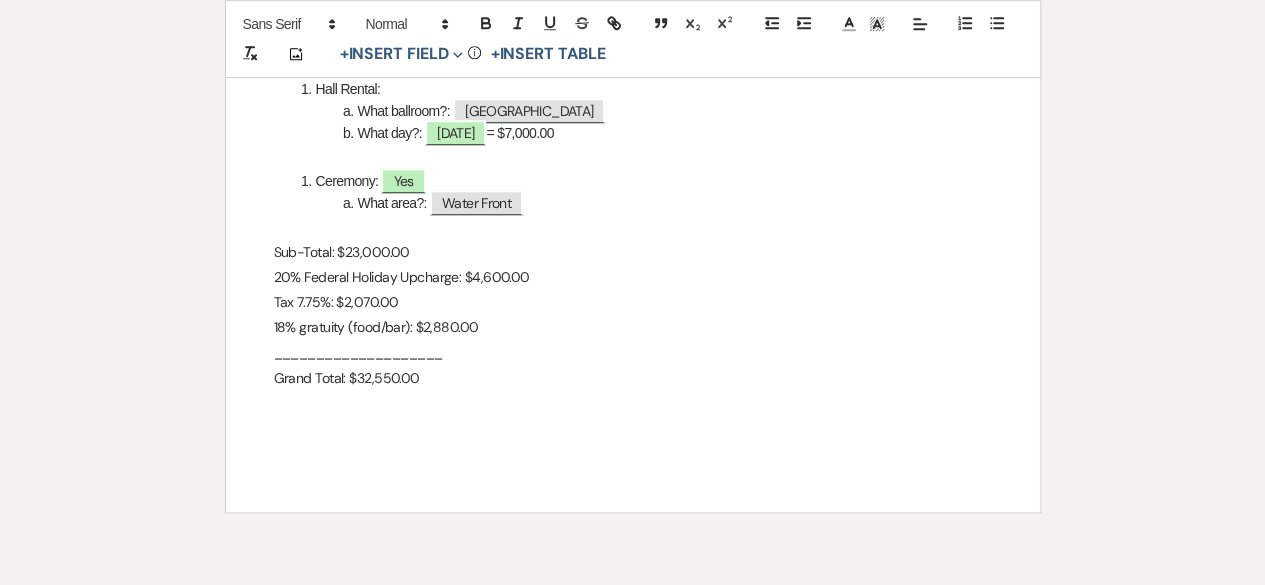 scroll, scrollTop: 700, scrollLeft: 0, axis: vertical 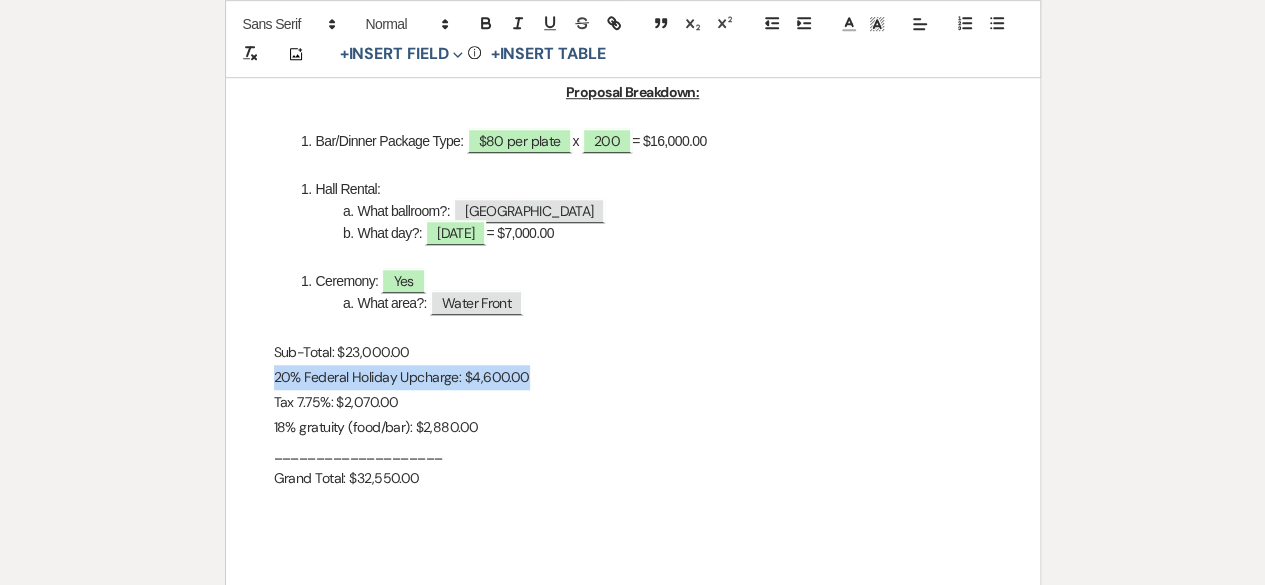 drag, startPoint x: 272, startPoint y: 381, endPoint x: 550, endPoint y: 384, distance: 278.01617 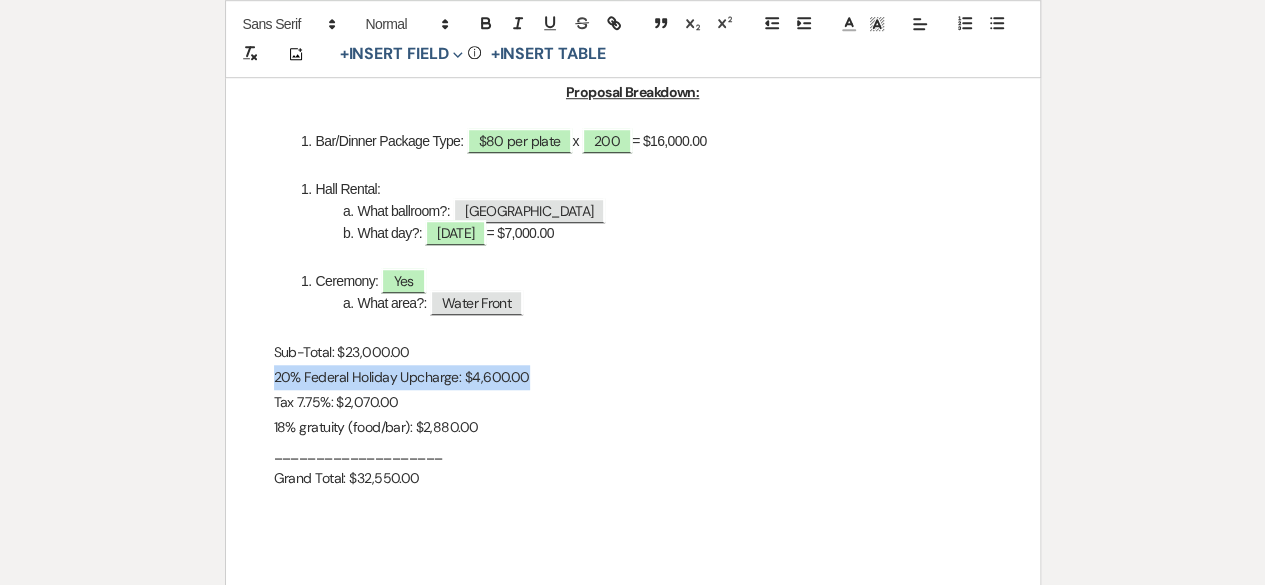 click on "20% Federal Holiday Upcharge: $4,600.00" at bounding box center (633, 377) 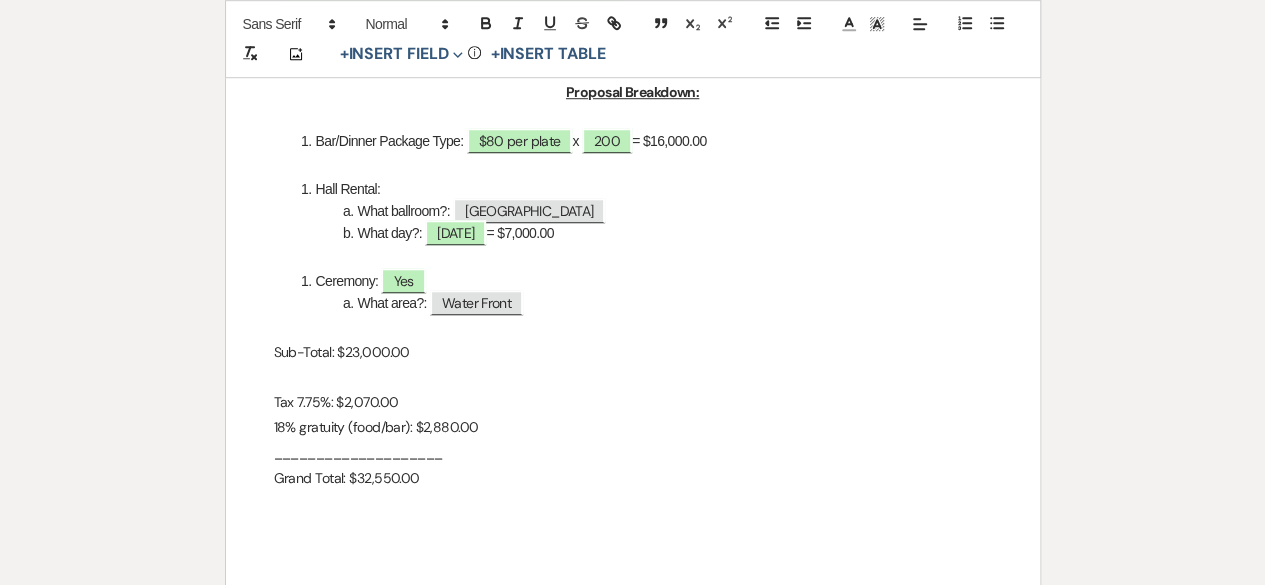 click on "What day?:
[DATE]
= $7,000.00" at bounding box center [643, 233] 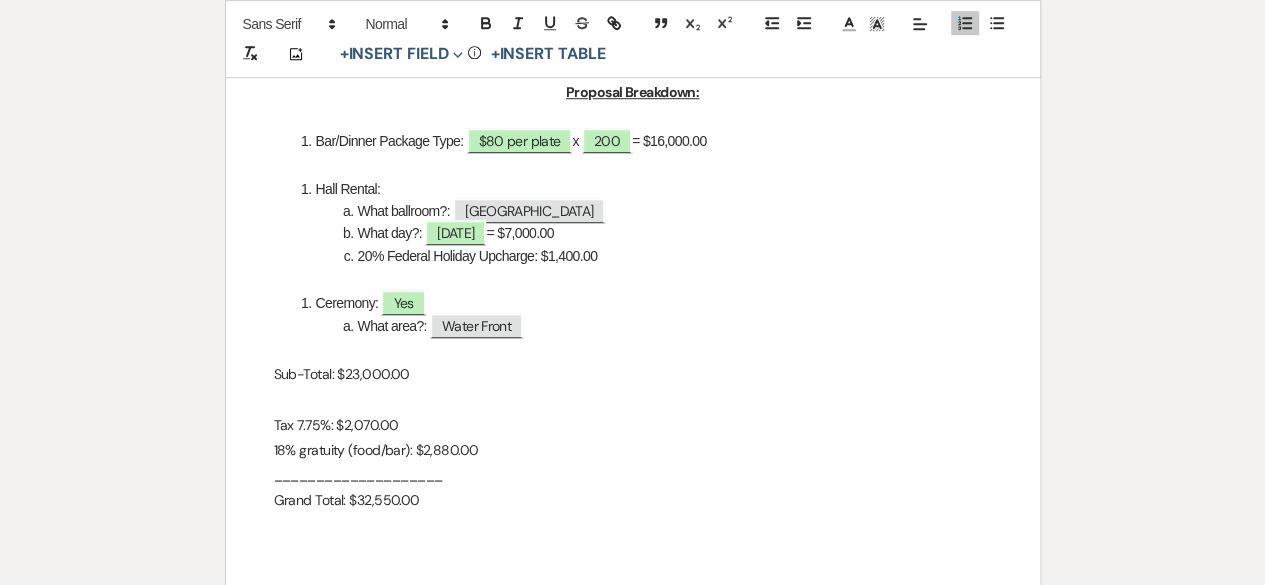 click at bounding box center (633, 399) 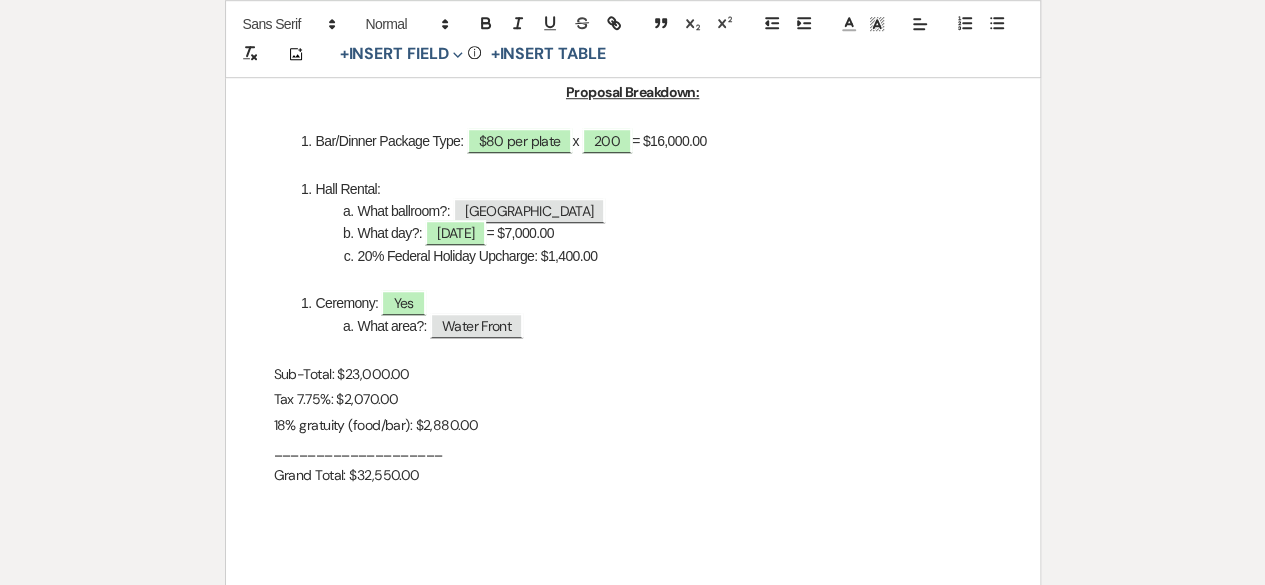 click on "Sub-Total: $23,000.00" at bounding box center (633, 374) 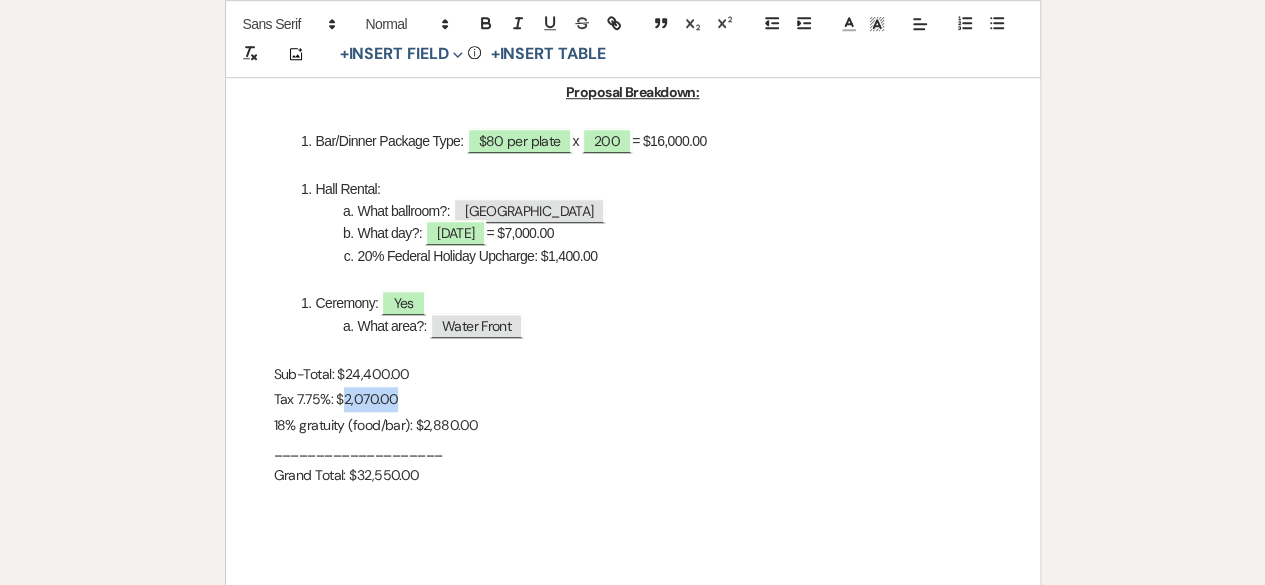 drag, startPoint x: 401, startPoint y: 402, endPoint x: 340, endPoint y: 403, distance: 61.008198 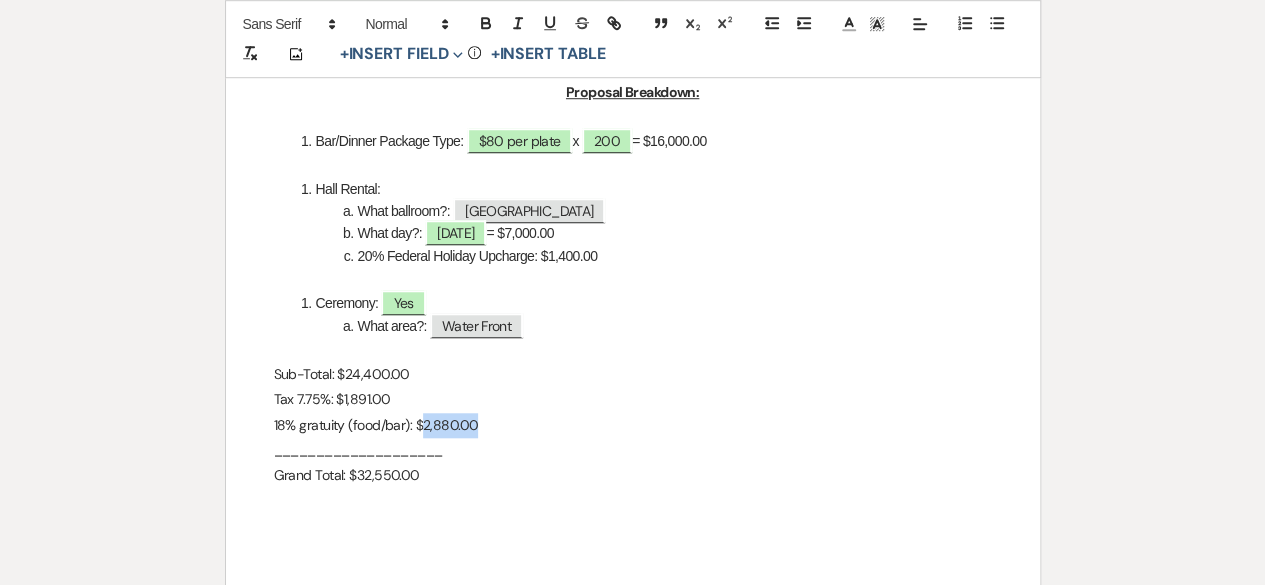 drag, startPoint x: 481, startPoint y: 425, endPoint x: 420, endPoint y: 440, distance: 62.817196 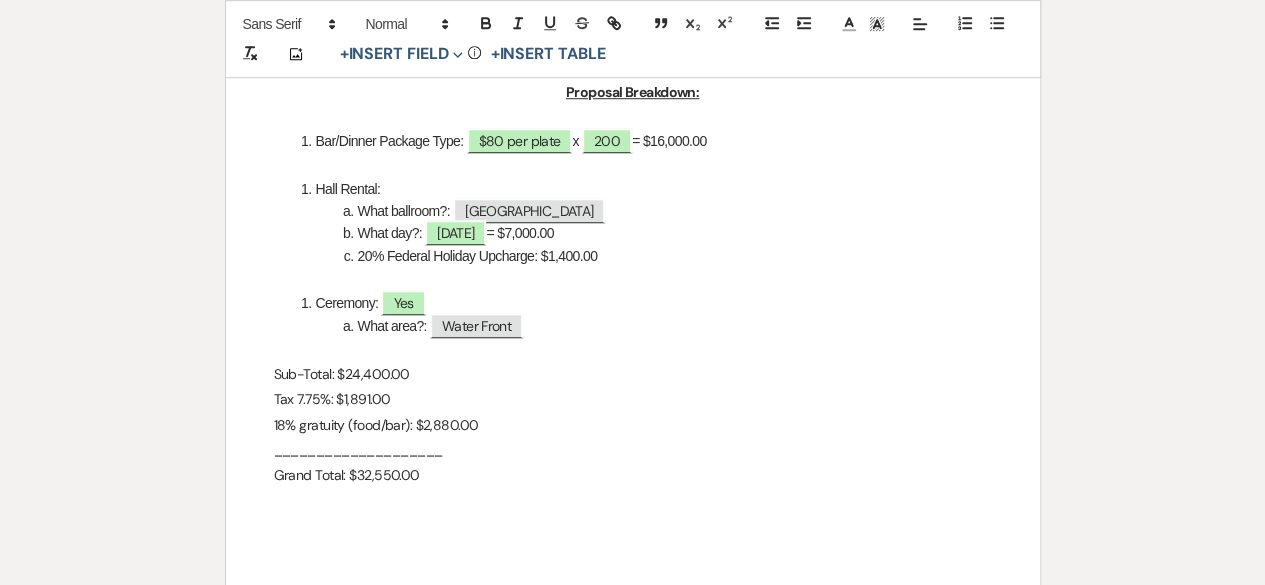 drag, startPoint x: 412, startPoint y: 487, endPoint x: 529, endPoint y: 499, distance: 117.61378 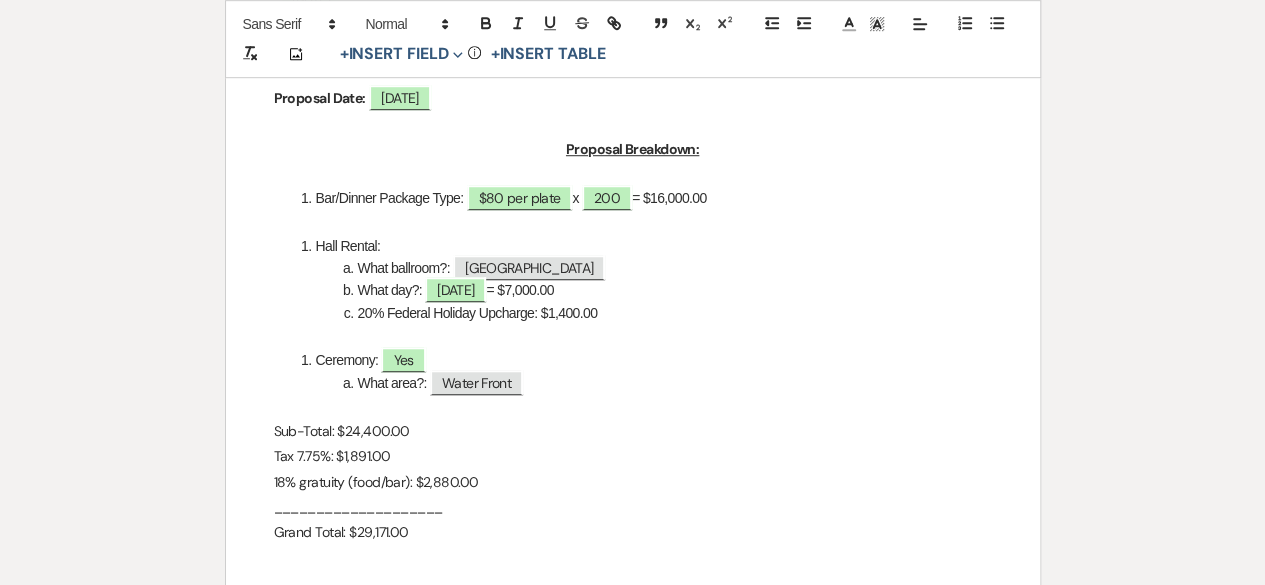 scroll, scrollTop: 500, scrollLeft: 0, axis: vertical 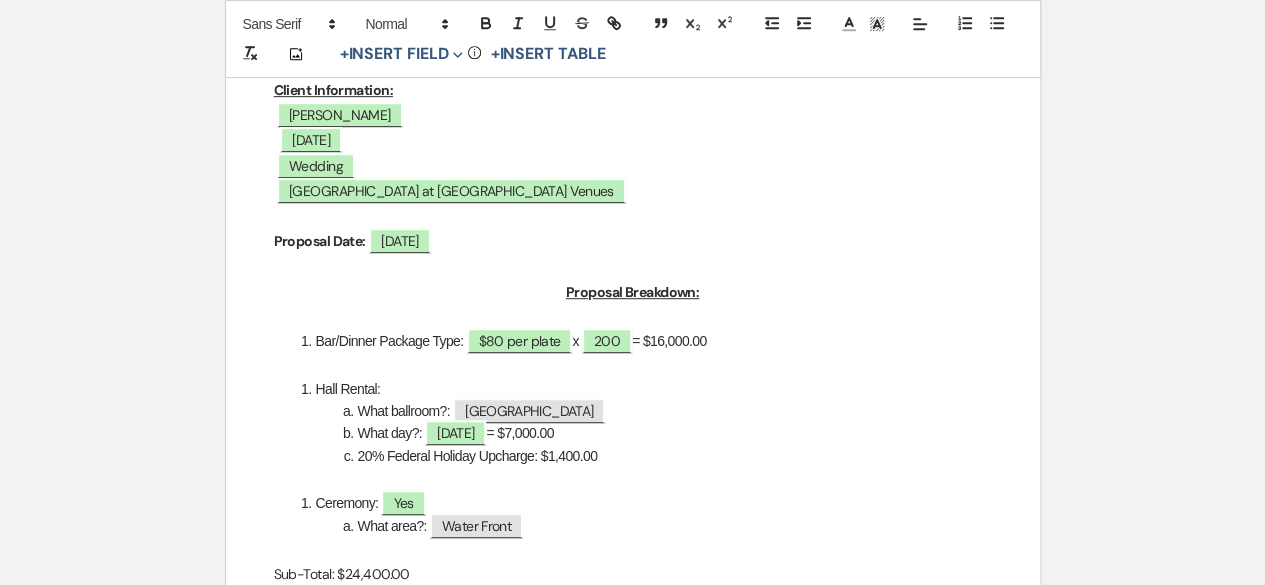 click on "Bar/Dinner Package Type:
$80 per plate
x  ﻿
200
﻿  = $16,000.00" at bounding box center [643, 341] 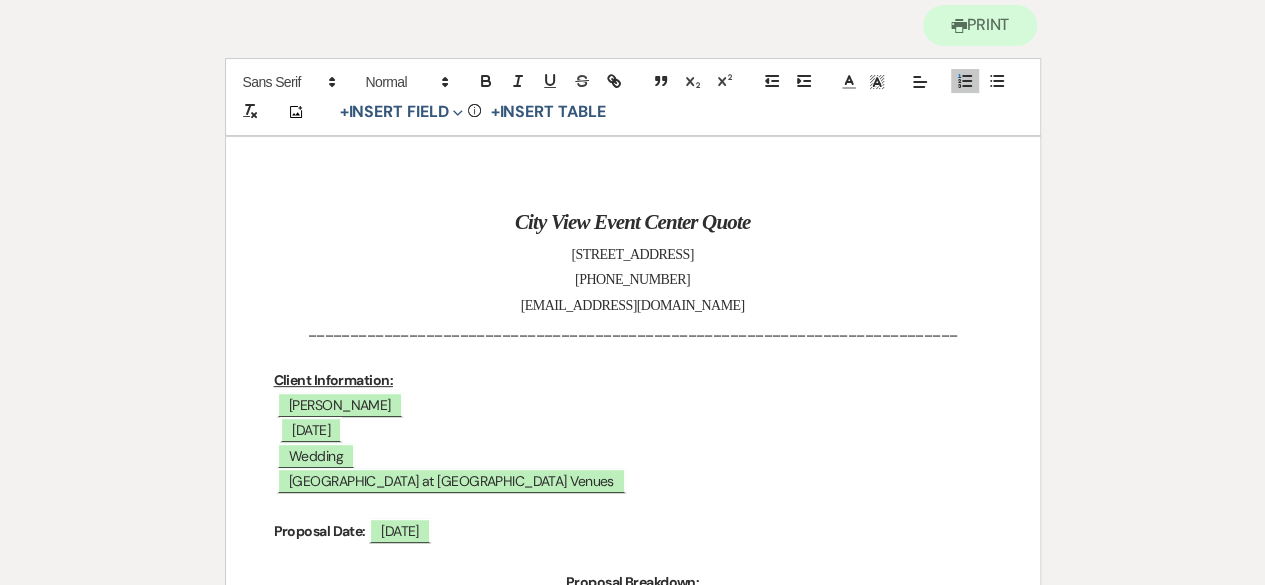 scroll, scrollTop: 0, scrollLeft: 0, axis: both 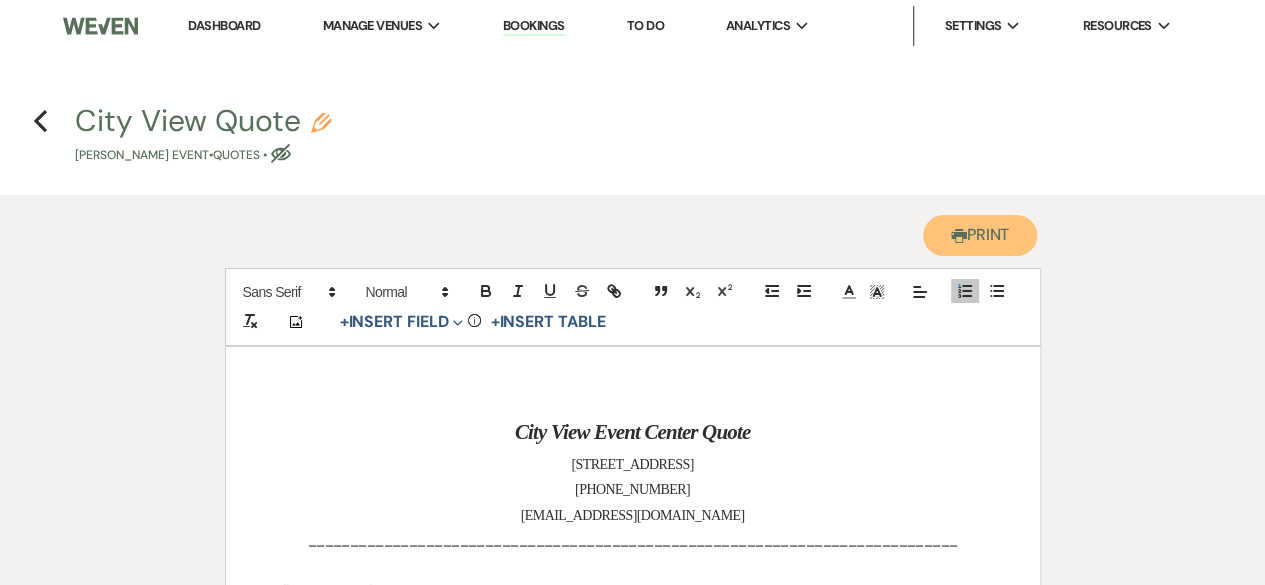 click on "Printer  Print" at bounding box center [980, 235] 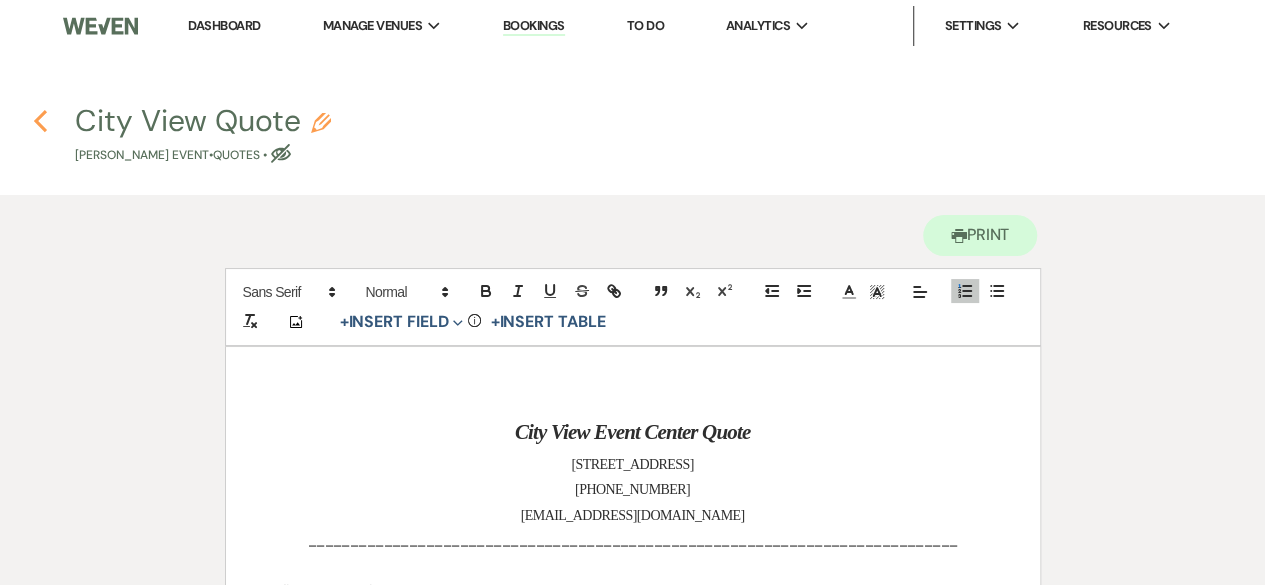 click on "Previous" 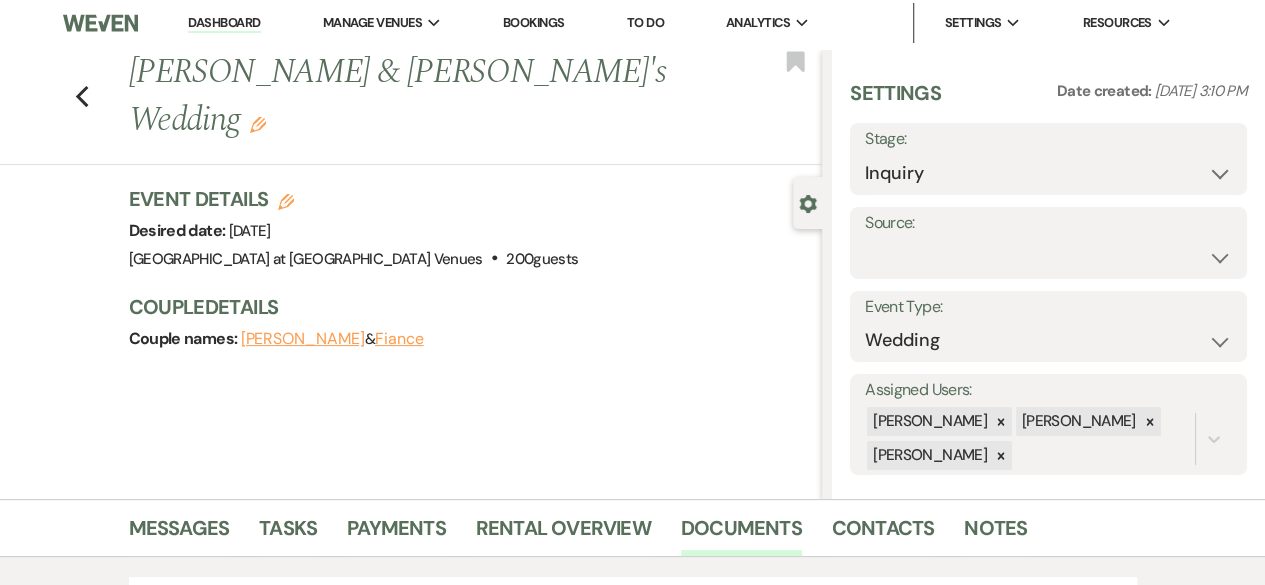 scroll, scrollTop: 0, scrollLeft: 0, axis: both 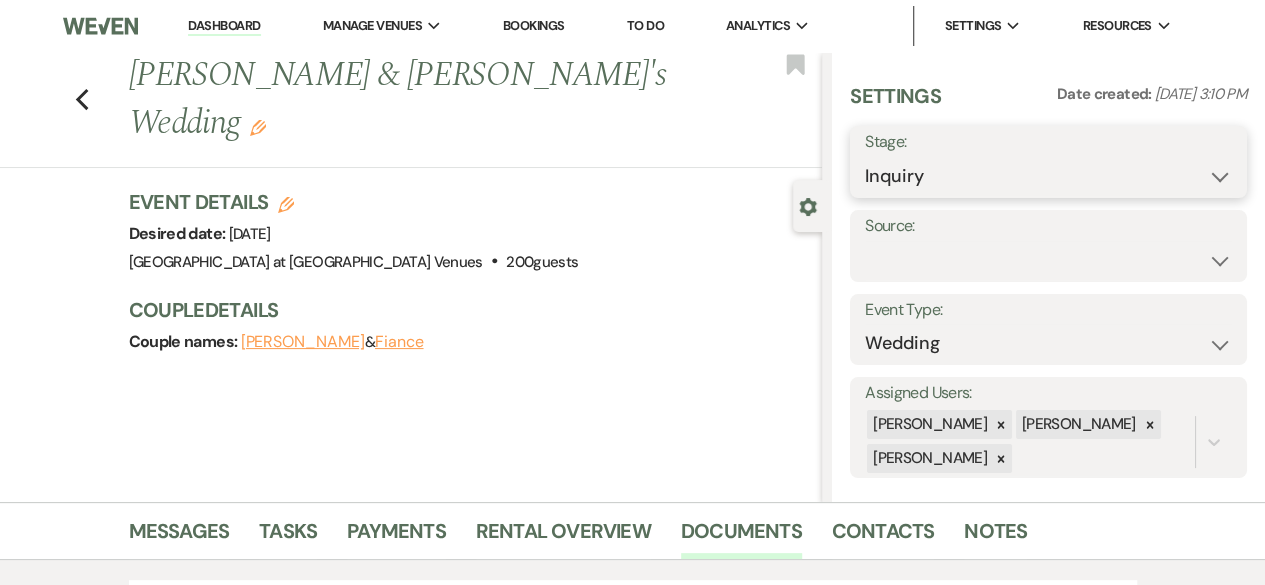 click on "Inquiry Follow Up Tour Requested Tour Confirmed Toured Proposal Sent Booked Lost" at bounding box center [1048, 176] 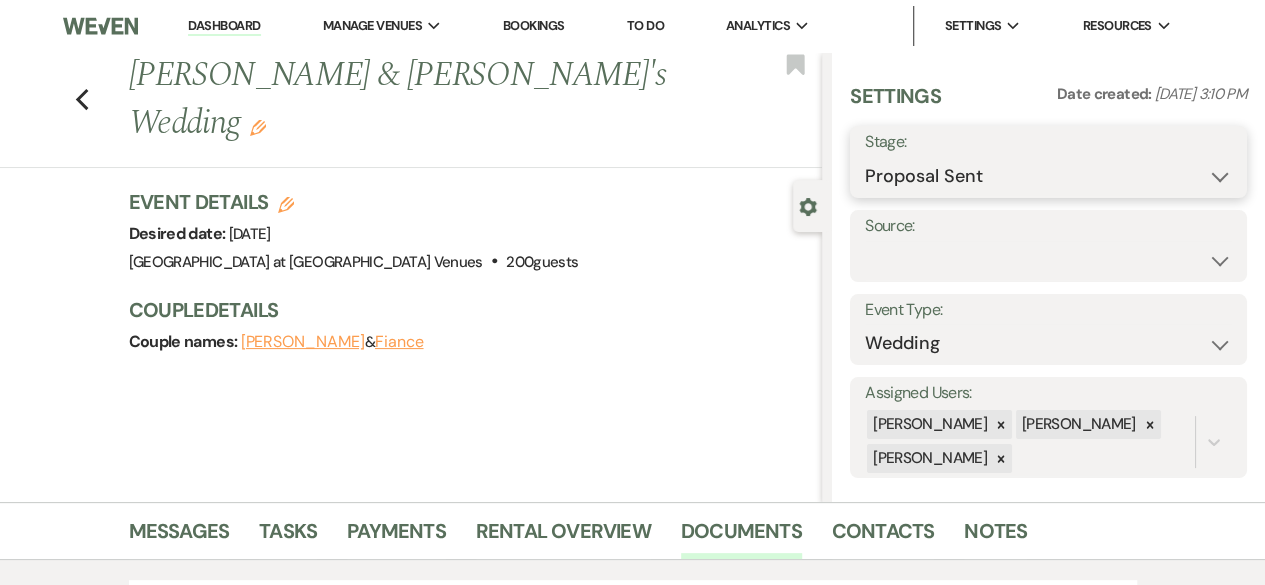 click on "Inquiry Follow Up Tour Requested Tour Confirmed Toured Proposal Sent Booked Lost" at bounding box center [1048, 176] 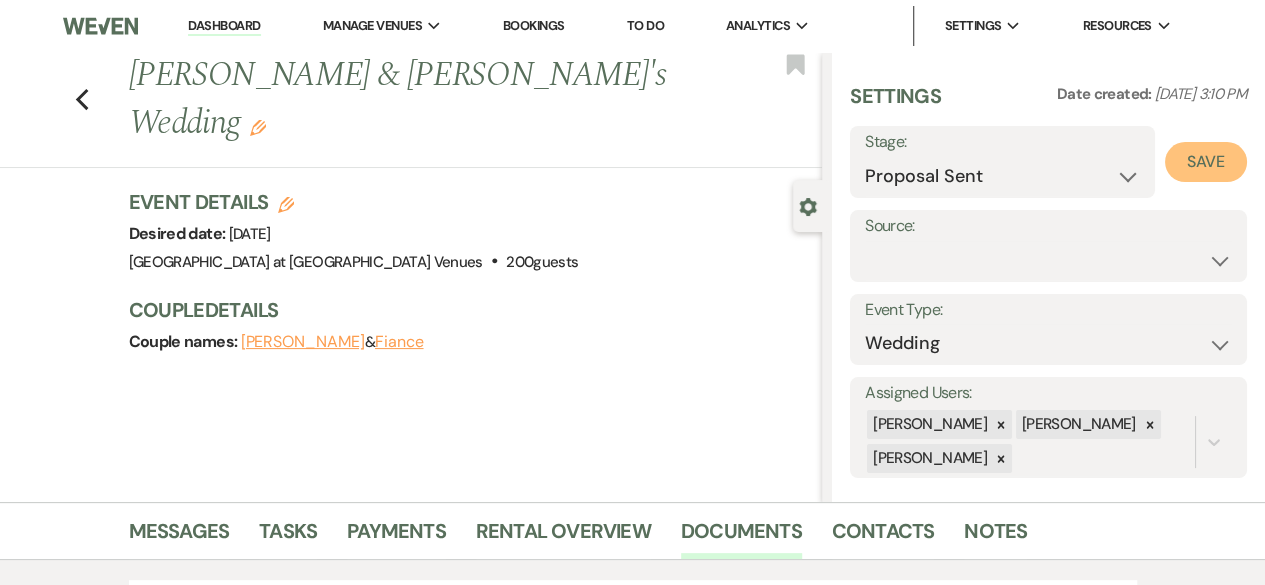 click on "Save" at bounding box center (1206, 162) 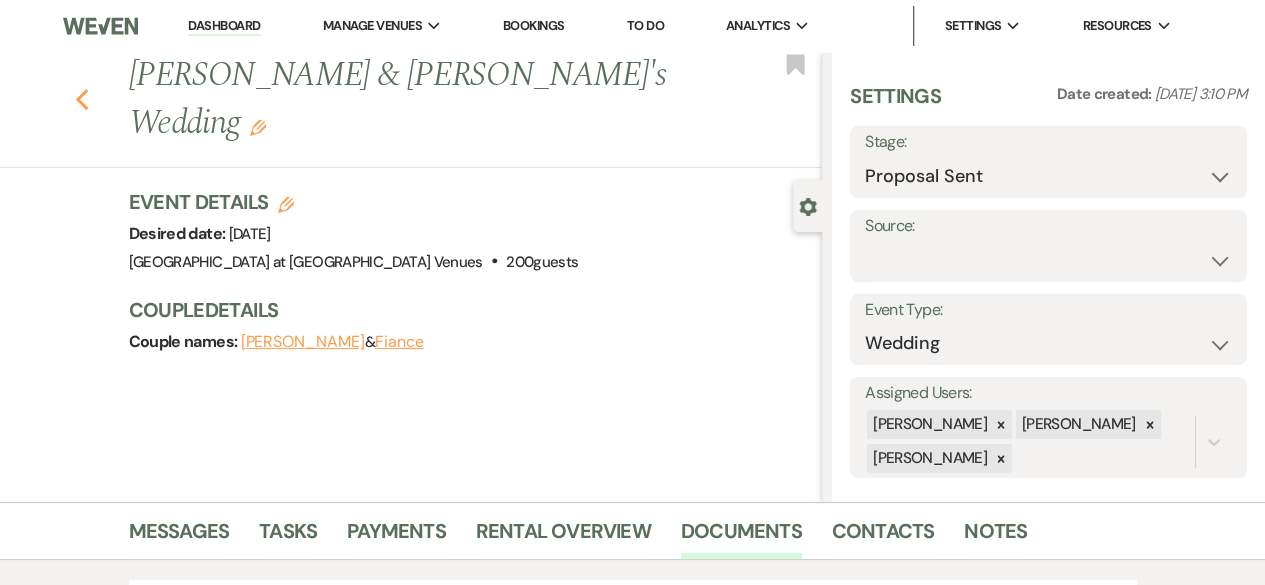 click 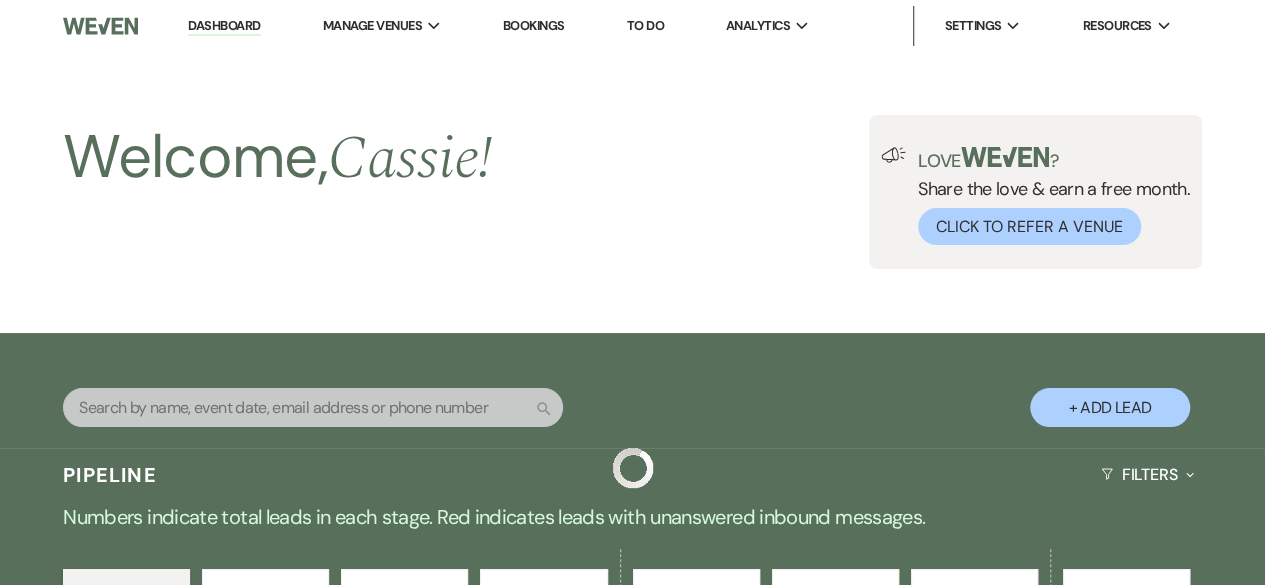 scroll, scrollTop: 478, scrollLeft: 0, axis: vertical 